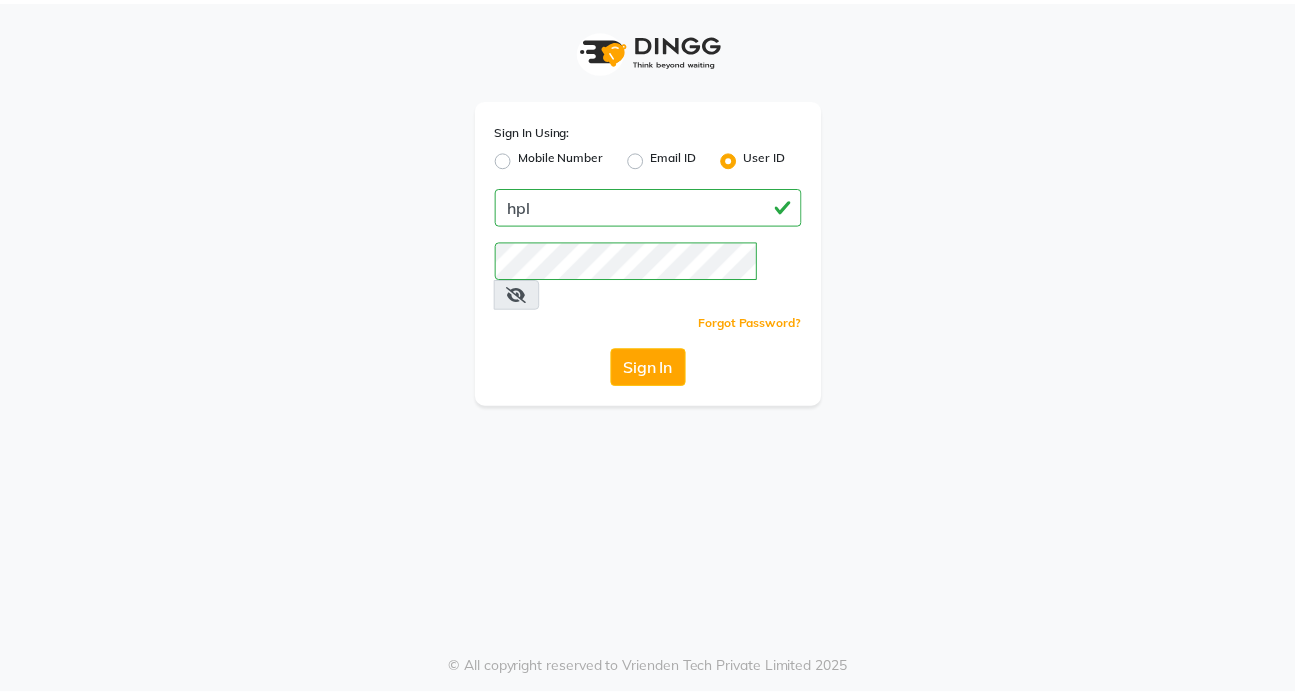 scroll, scrollTop: 0, scrollLeft: 0, axis: both 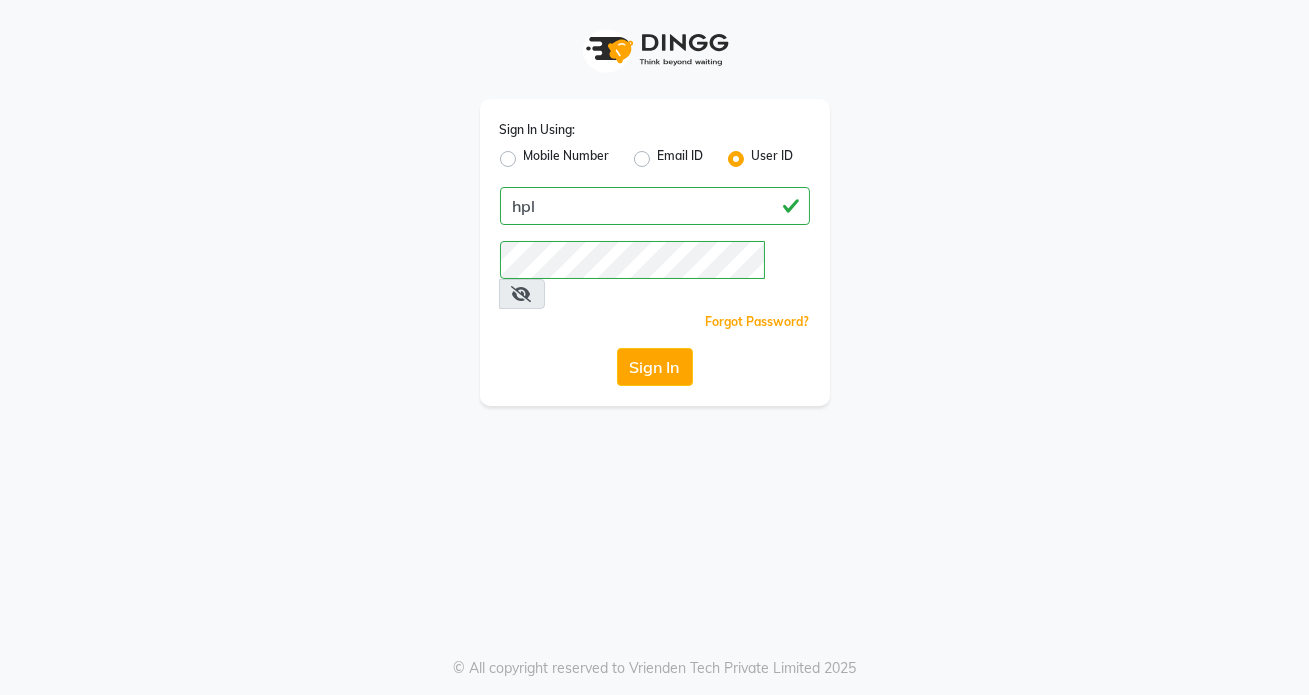 click on "Sign In" 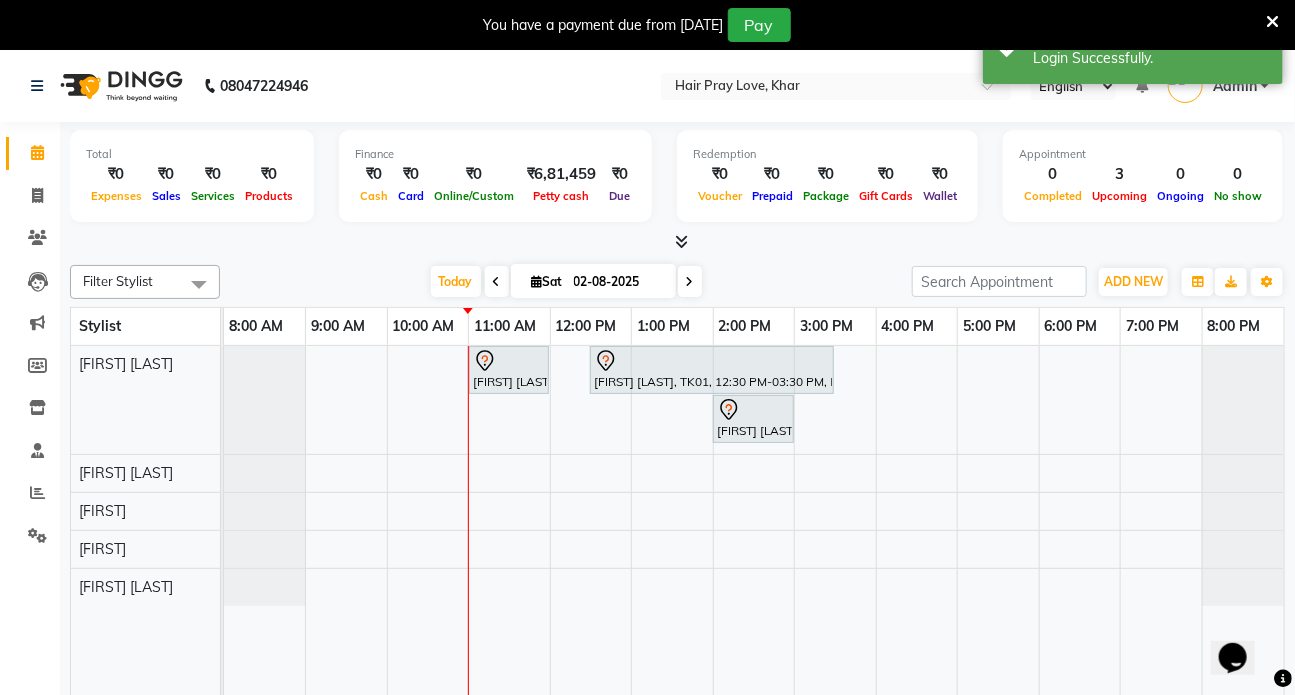scroll, scrollTop: 0, scrollLeft: 0, axis: both 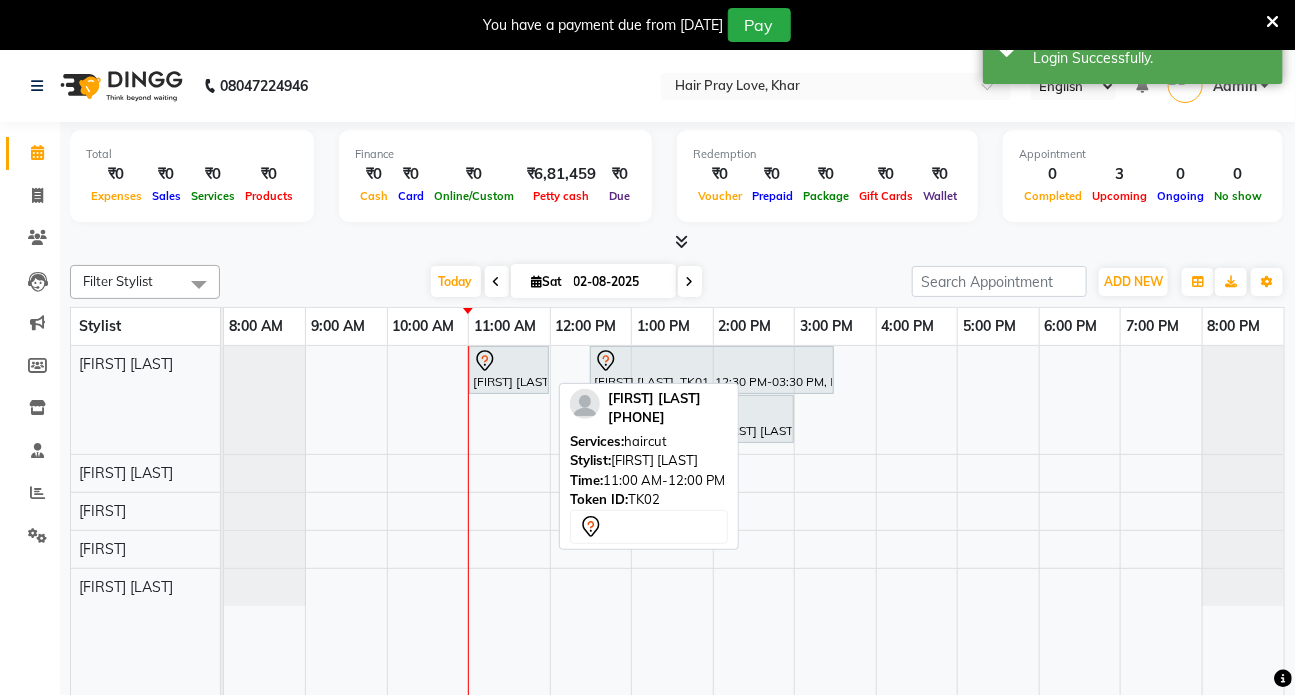 click at bounding box center [509, 361] 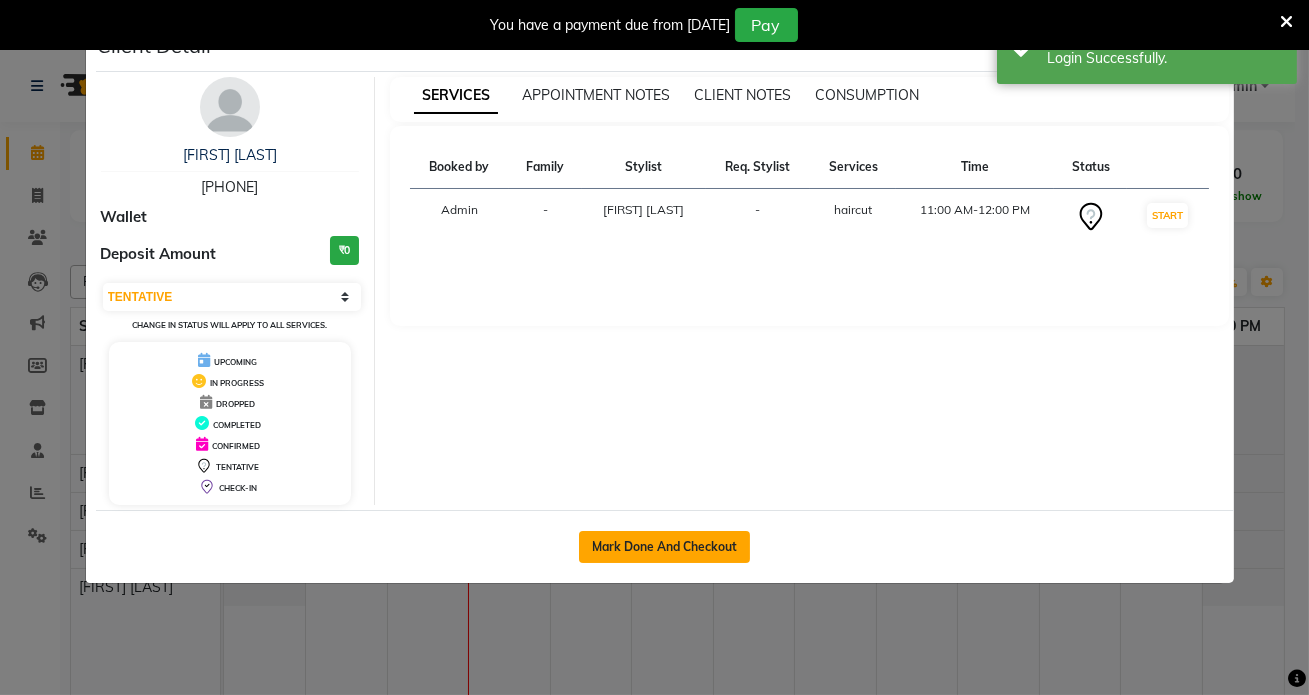 click on "Mark Done And Checkout" 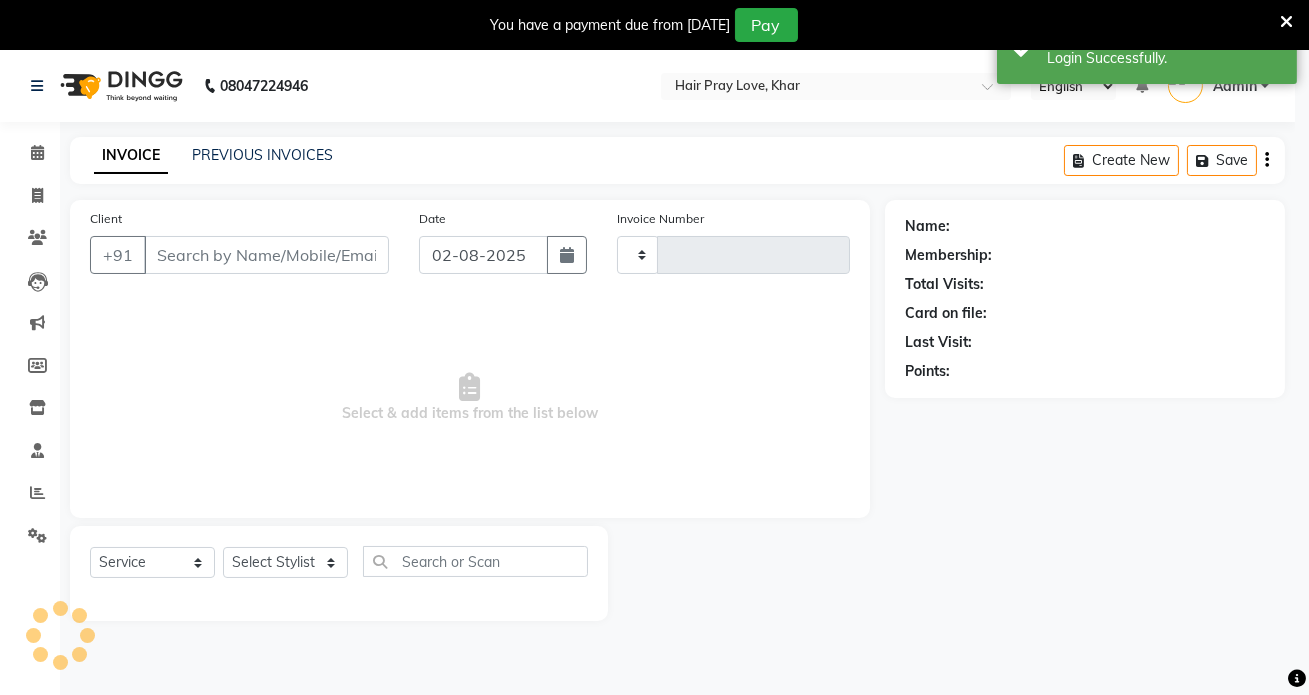 type on "0277" 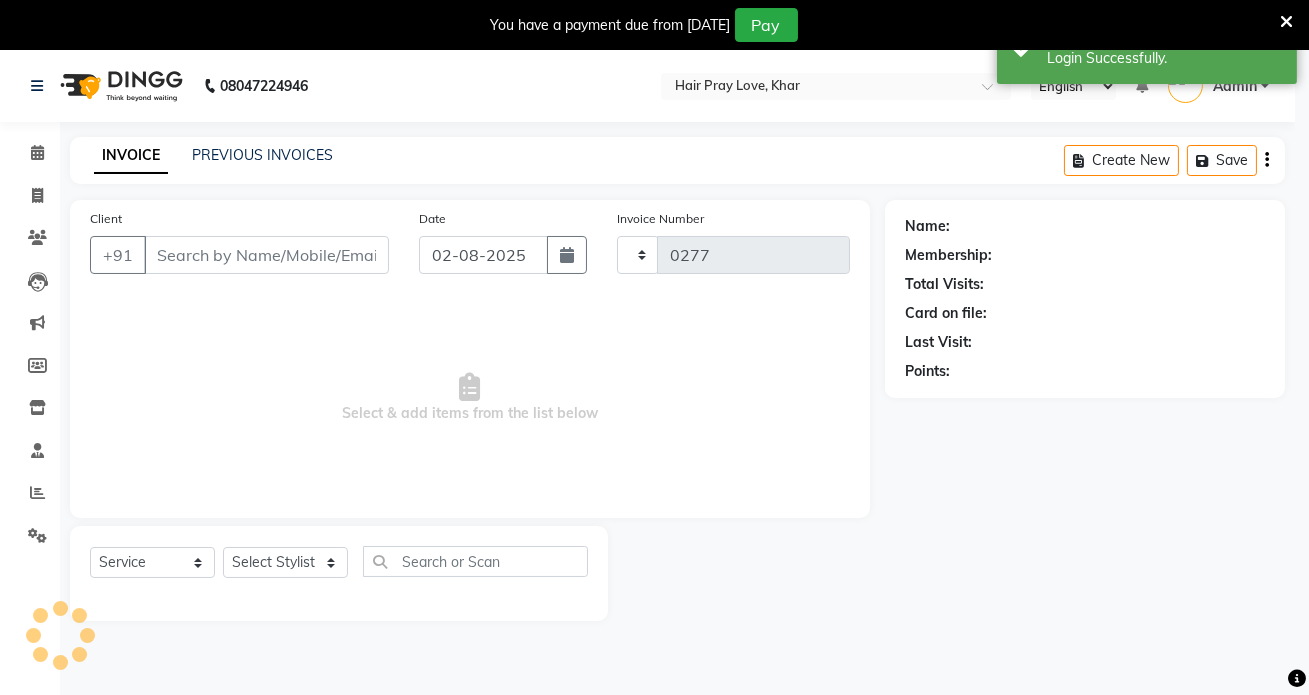 select on "6919" 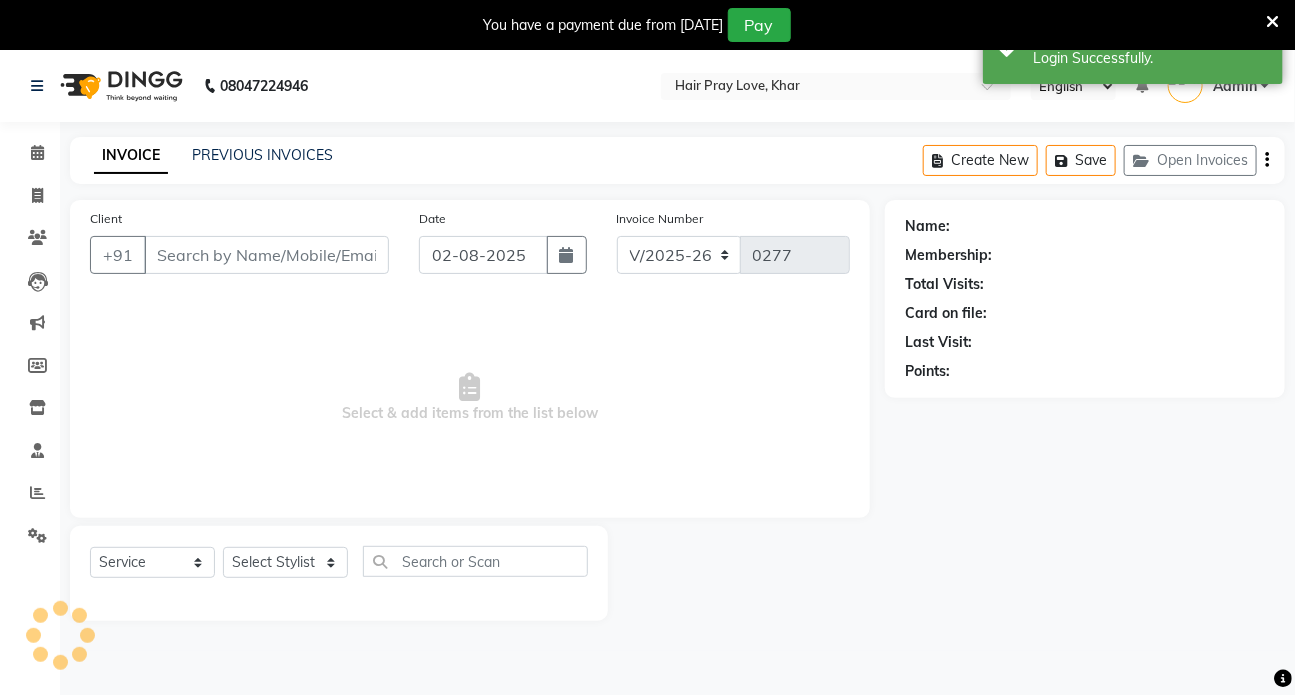 type on "[PHONE]" 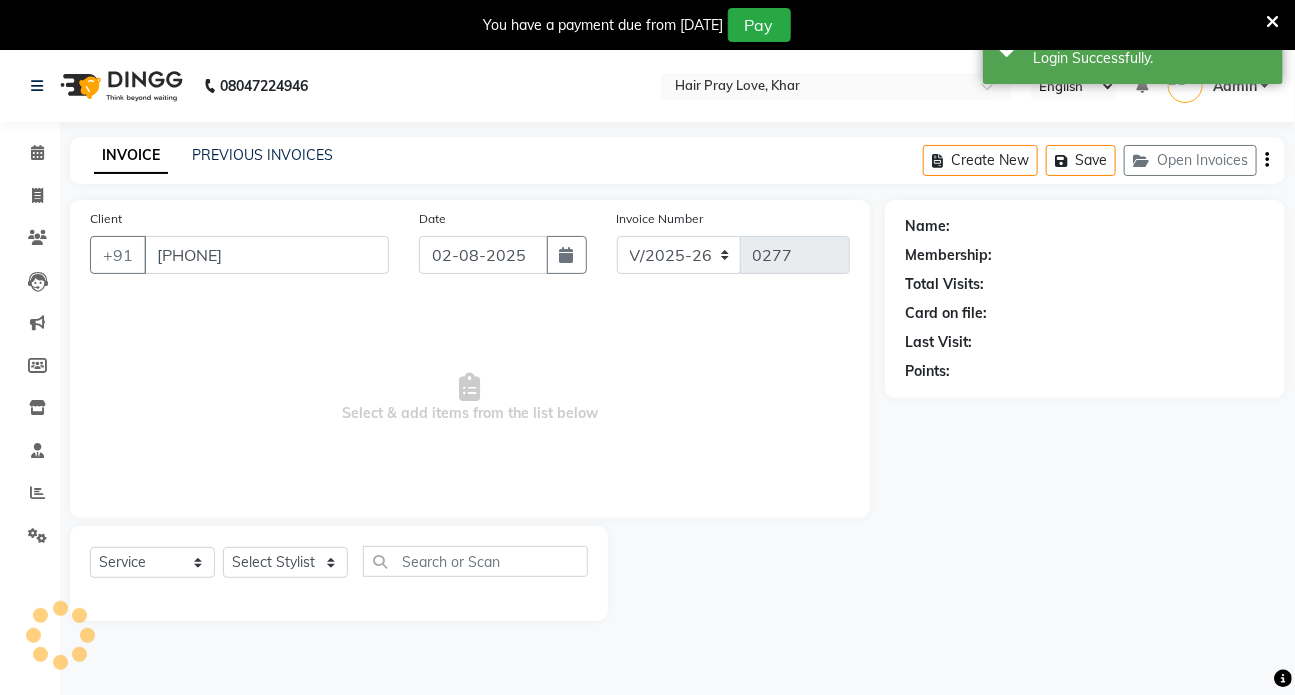 select on "54376" 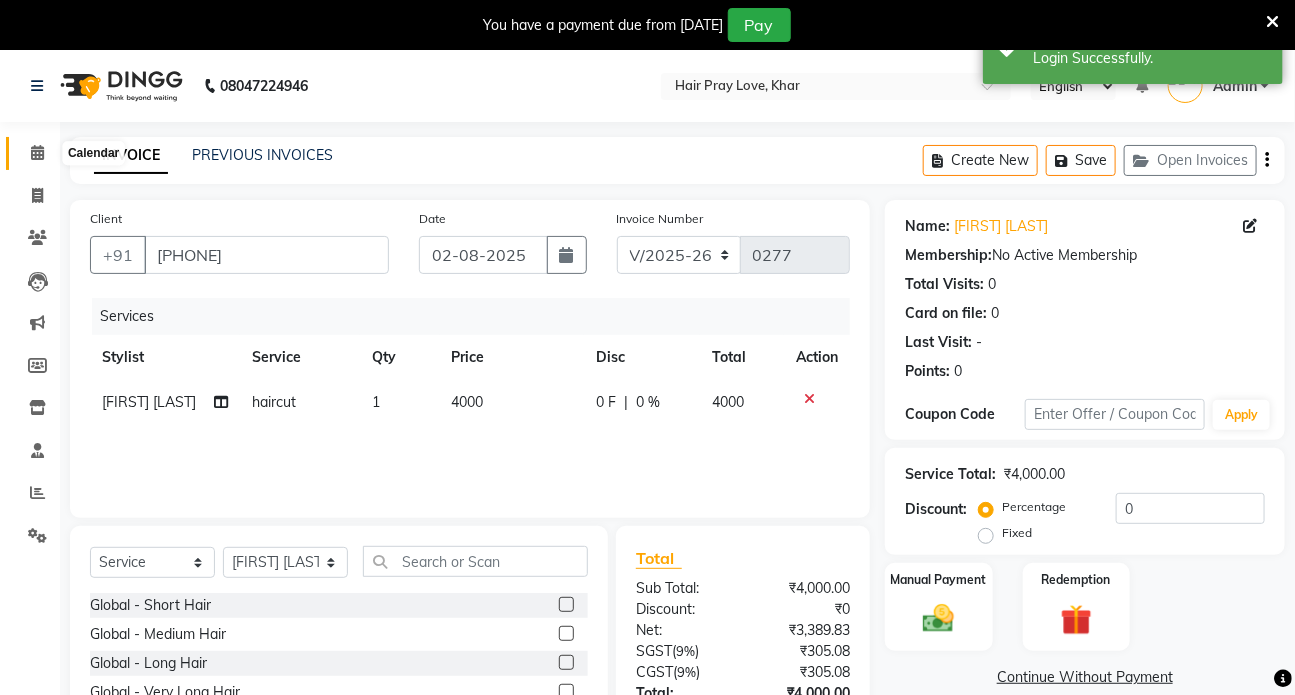 click 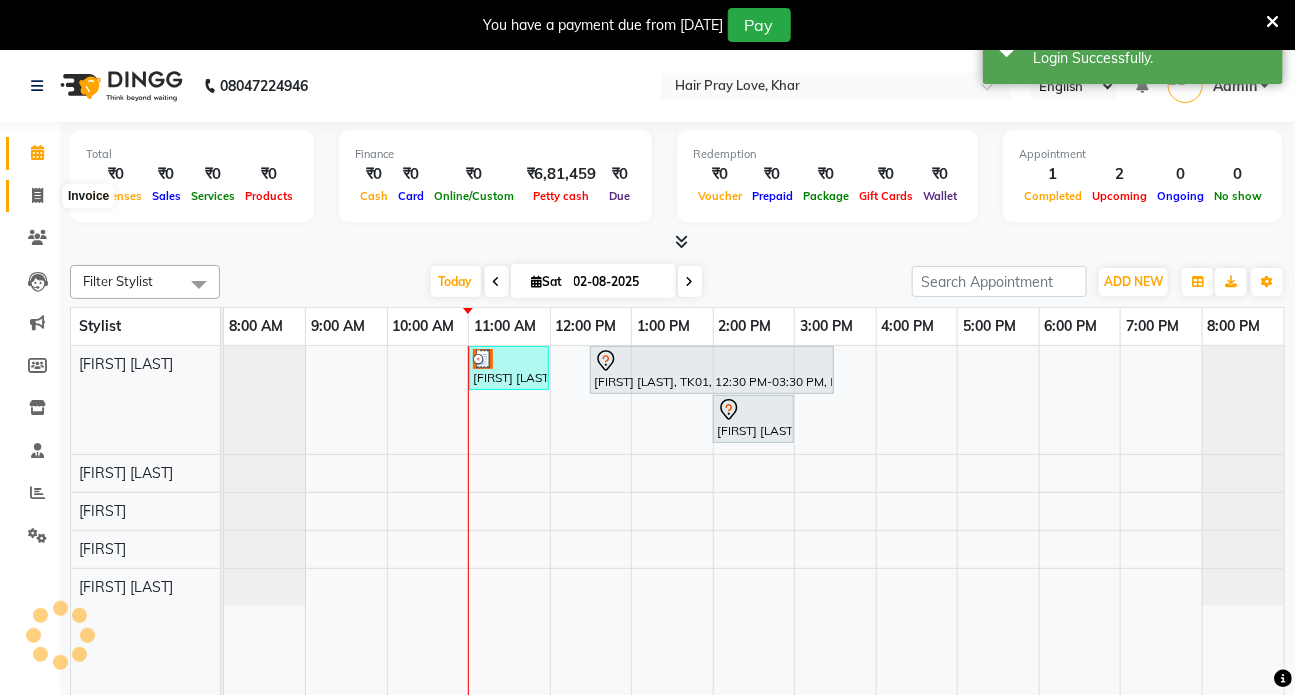 click 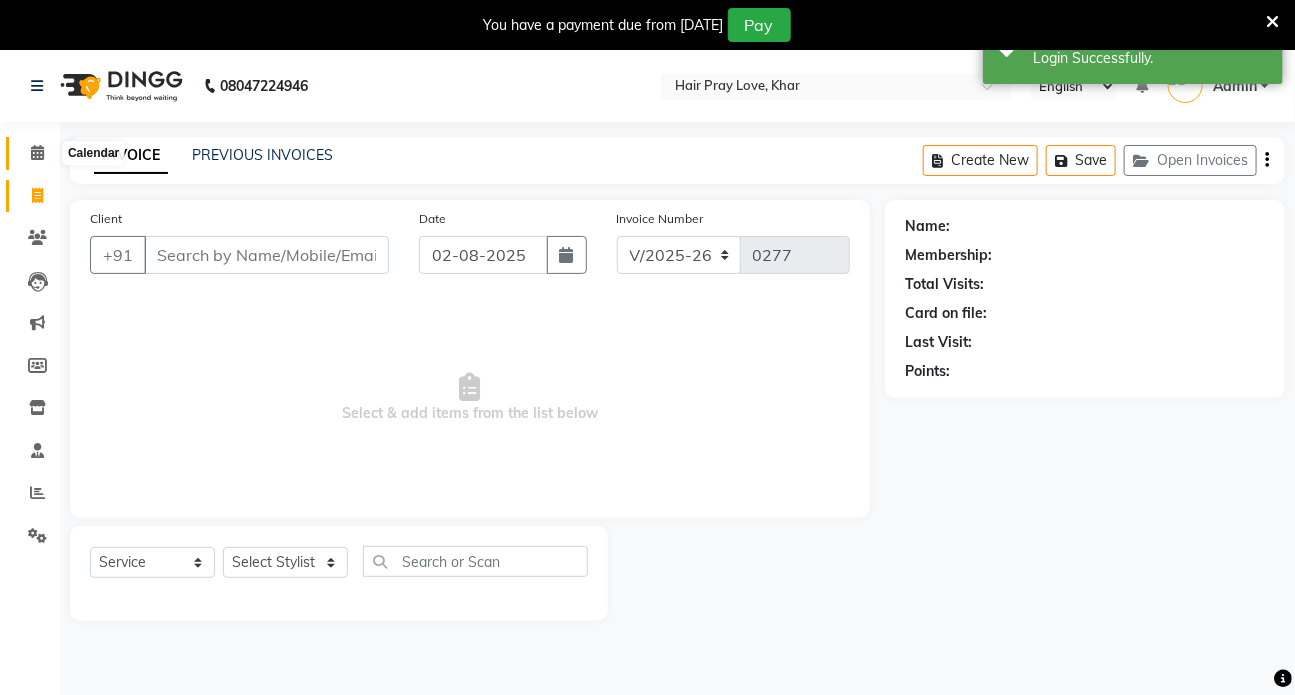 click 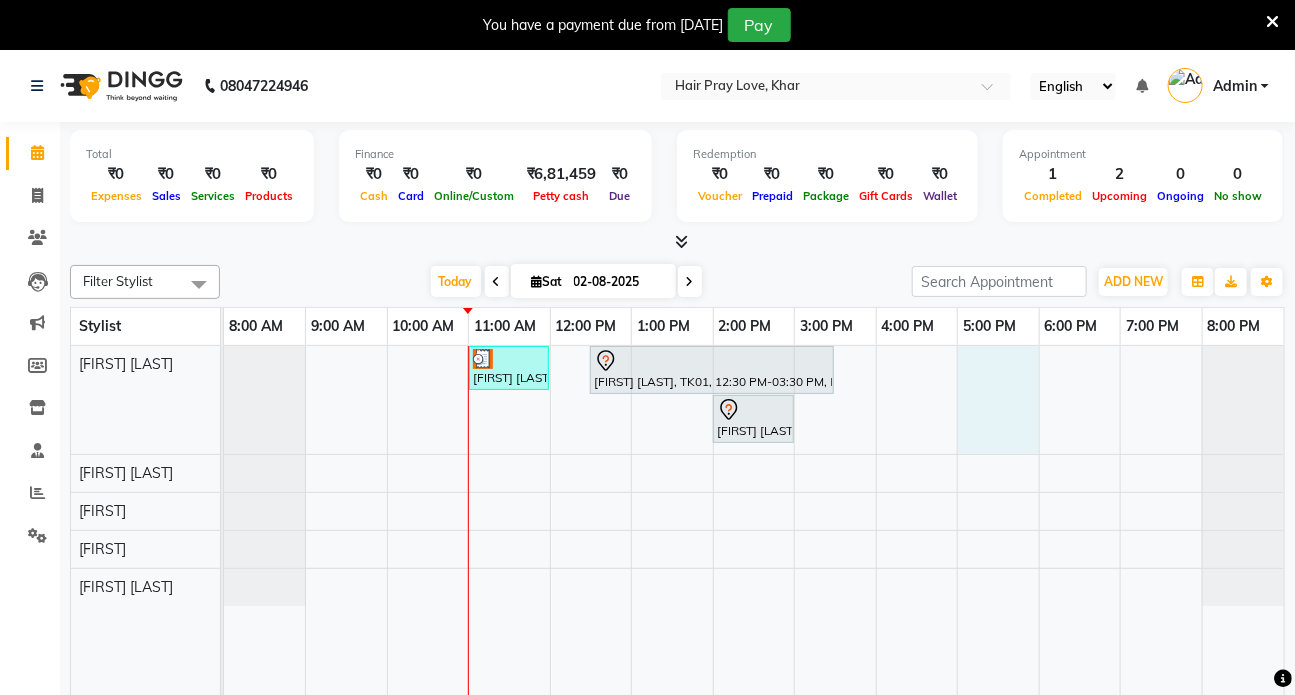 click on "[FIRST] [LAST], TK02, 11:00 AM-12:00 PM, haircut             [FIRST] [LAST], TK01, 12:30 PM-03:30 PM, Balayage Medium Hair             [FIRST] [LAST], TK03, 02:00 PM-03:00 PM, Hair - Hair Cut - Vans" at bounding box center (754, 535) 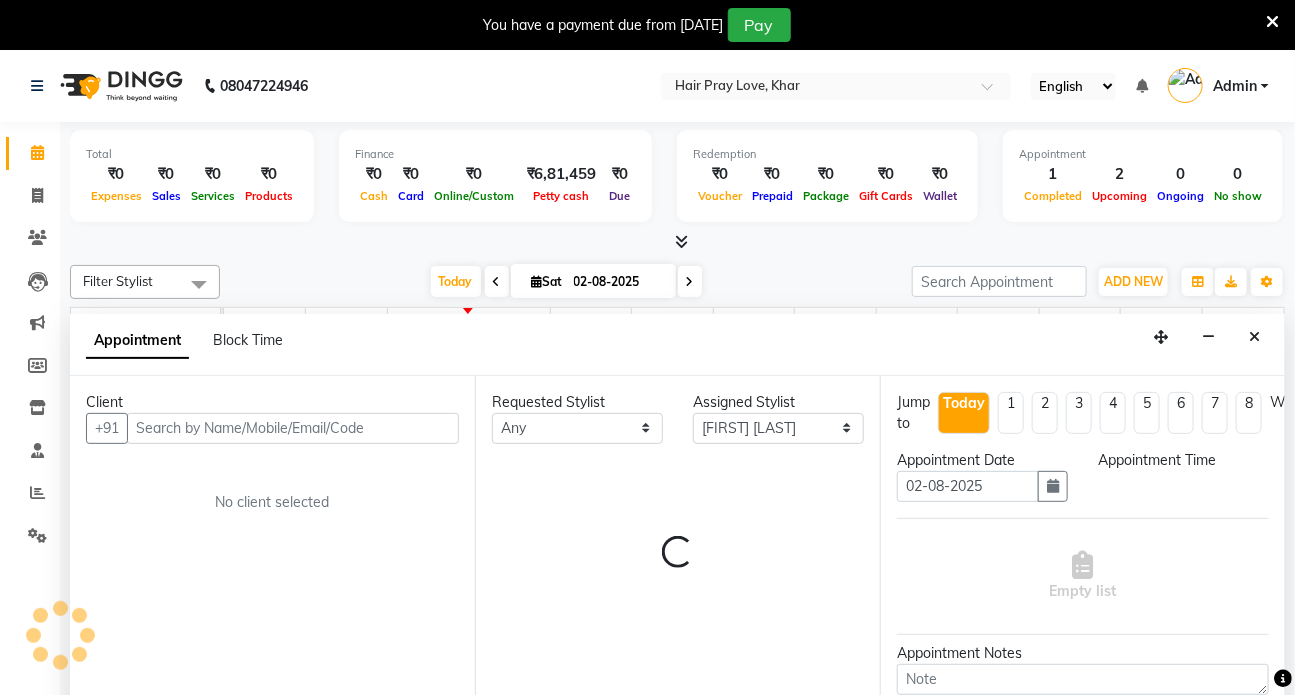 scroll, scrollTop: 50, scrollLeft: 0, axis: vertical 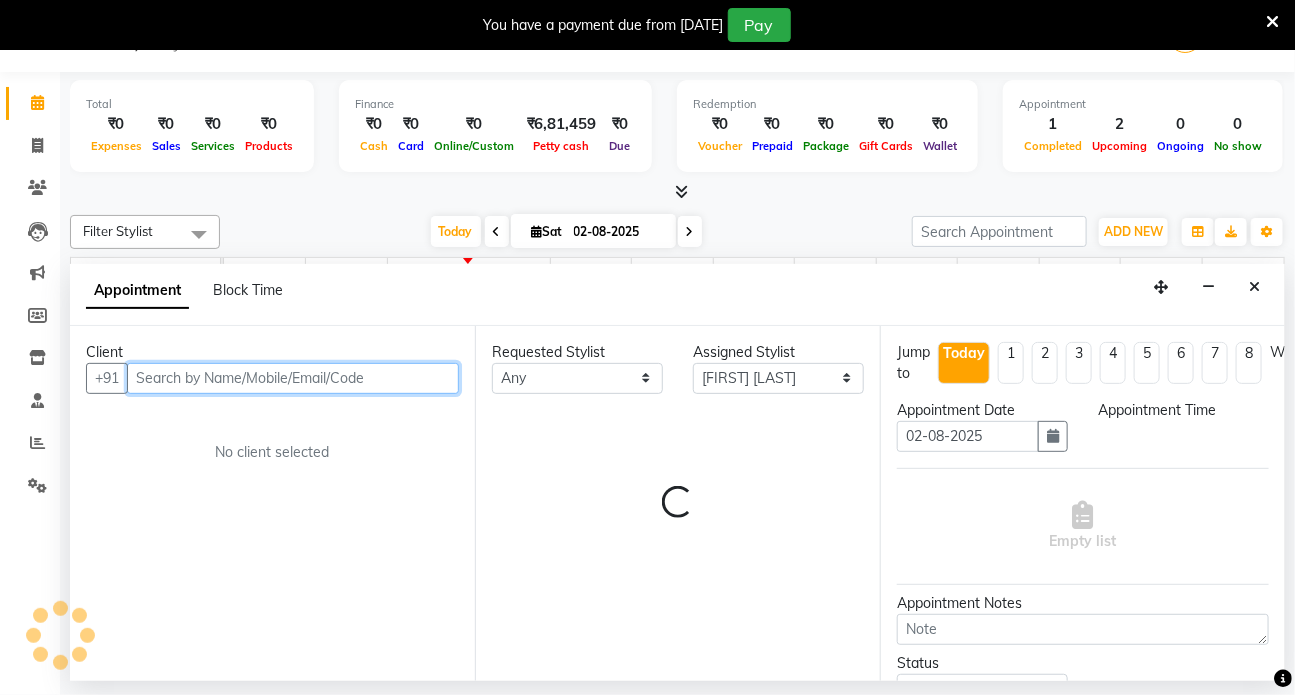 select on "1020" 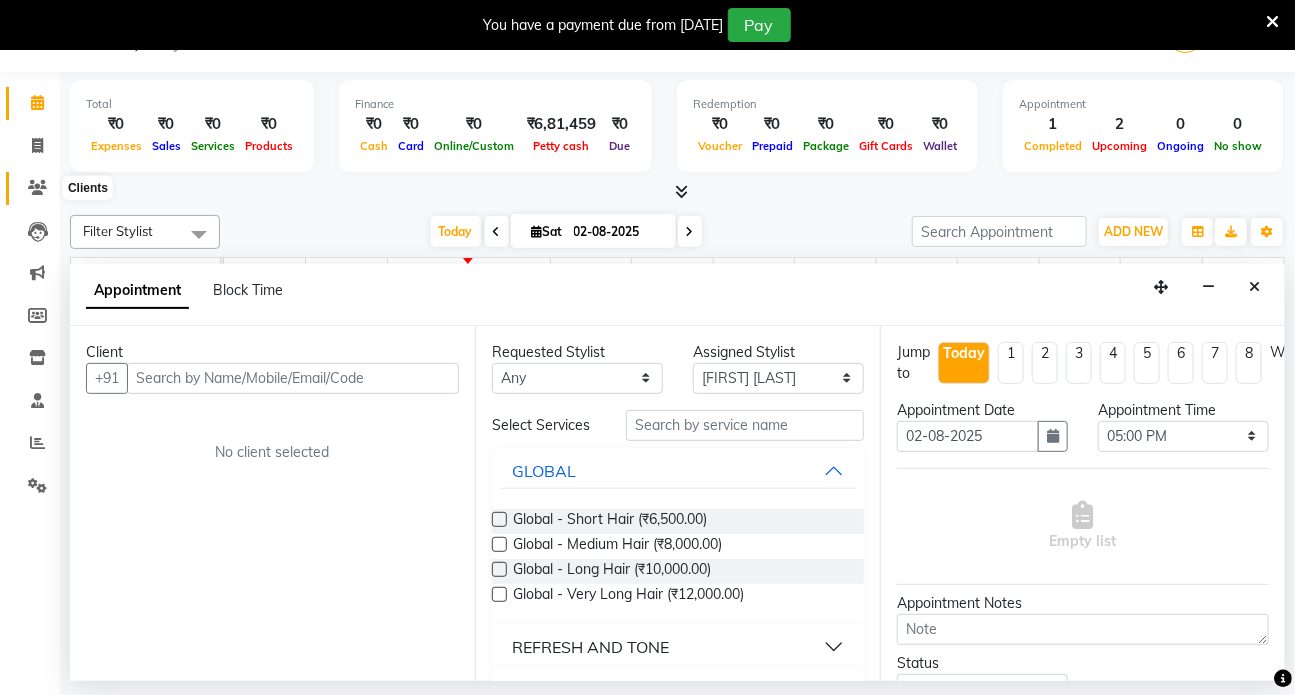 click 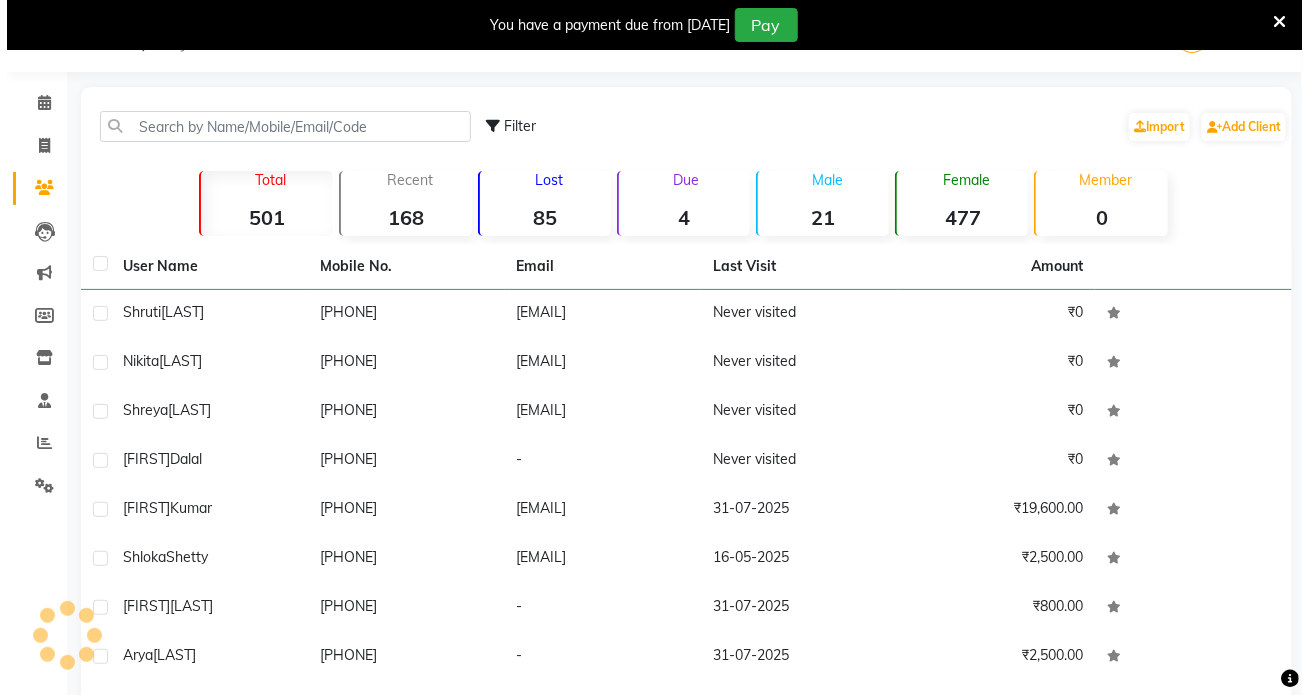 scroll, scrollTop: 0, scrollLeft: 0, axis: both 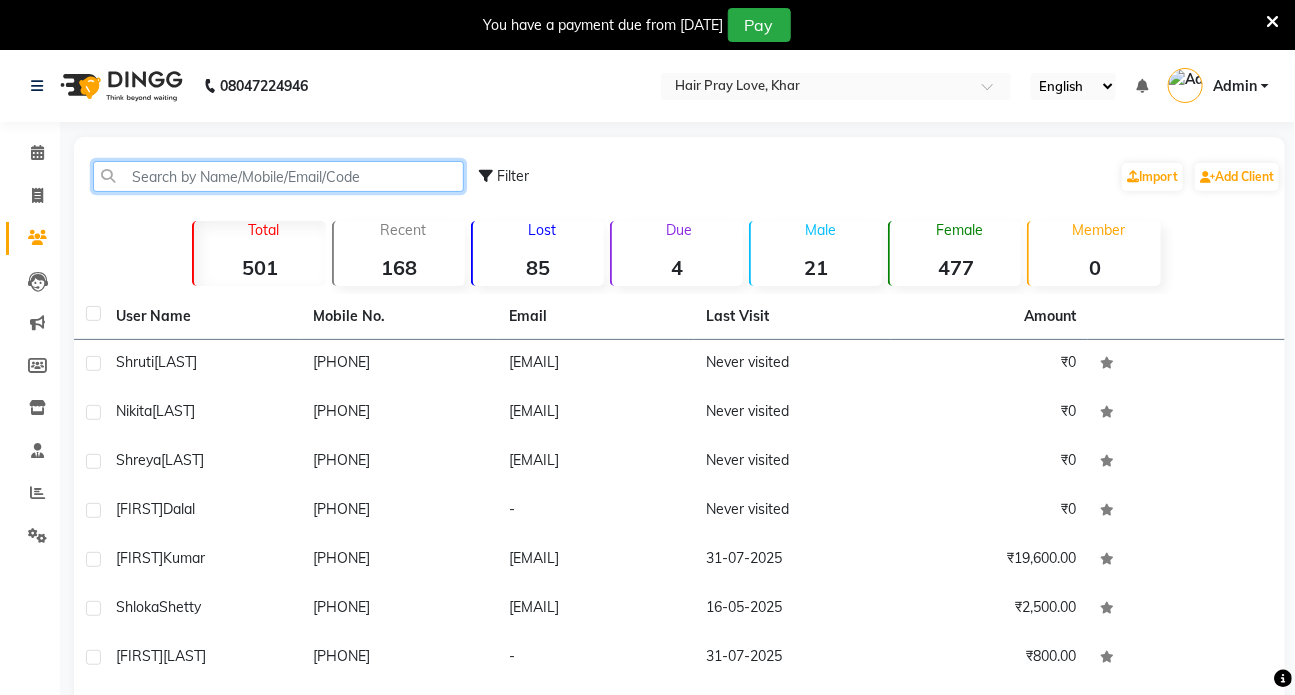 click 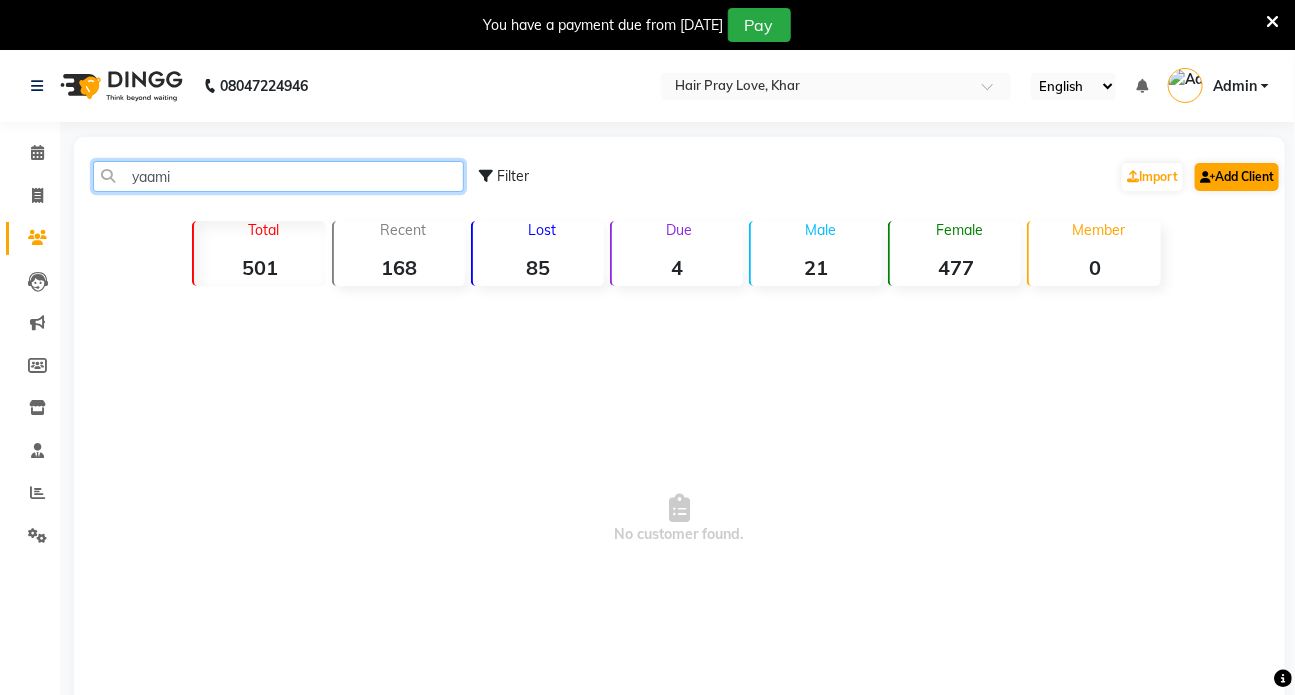 type on "yaami" 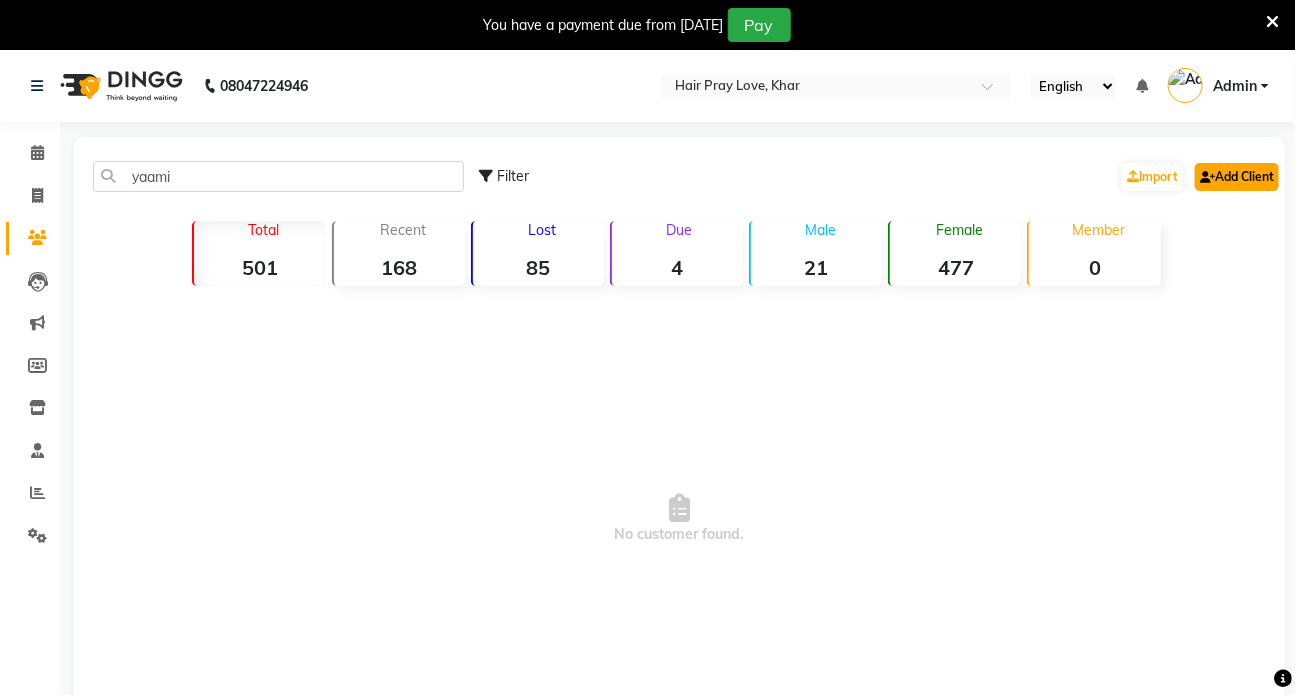 click on "Add Client" 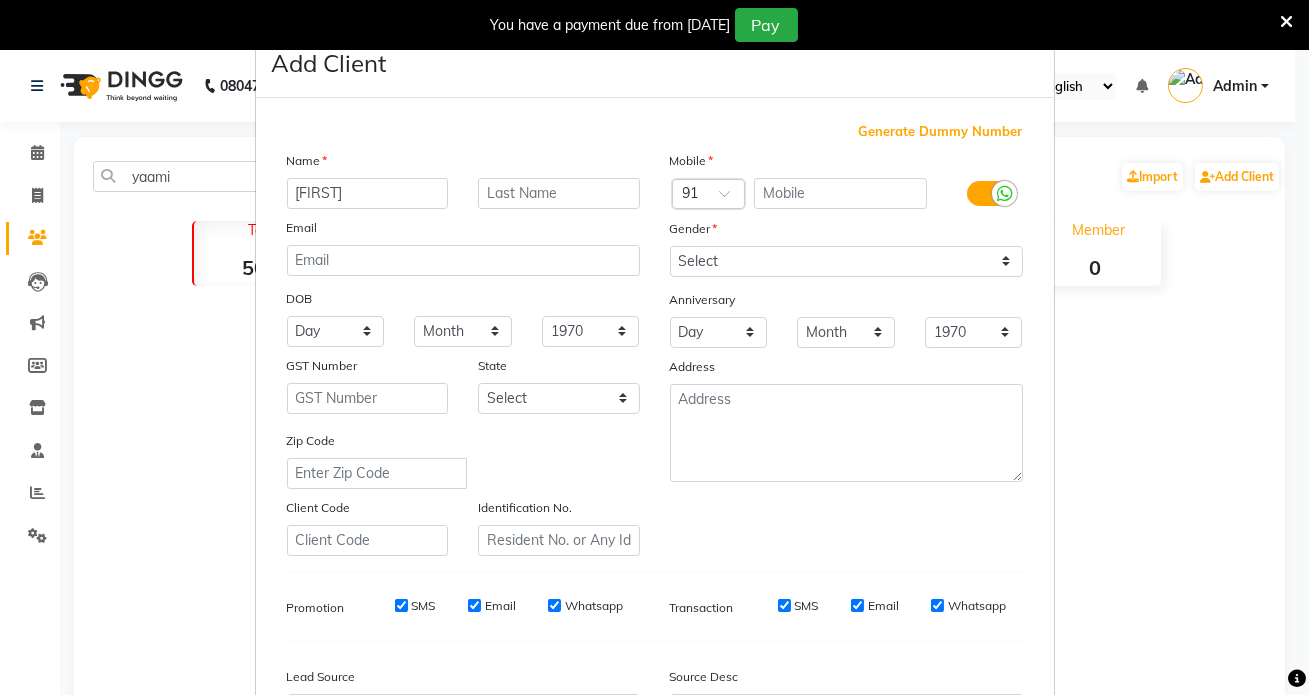 type on "[FIRST]" 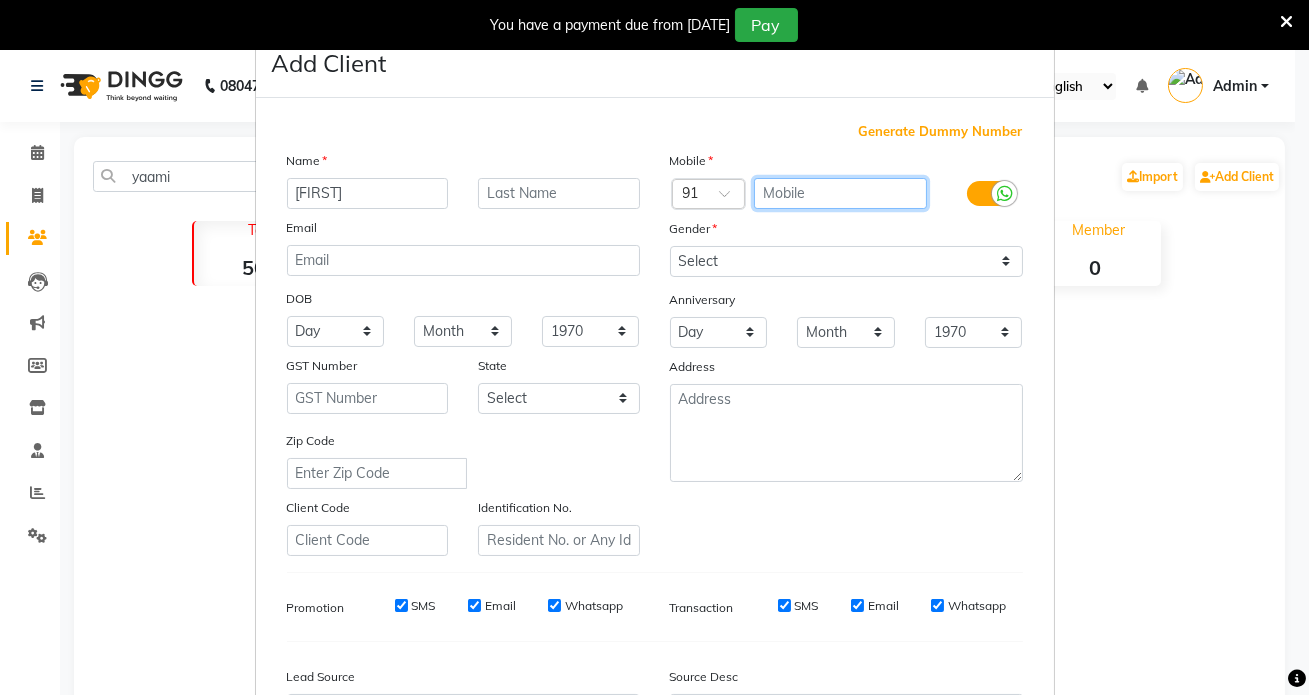click at bounding box center [840, 193] 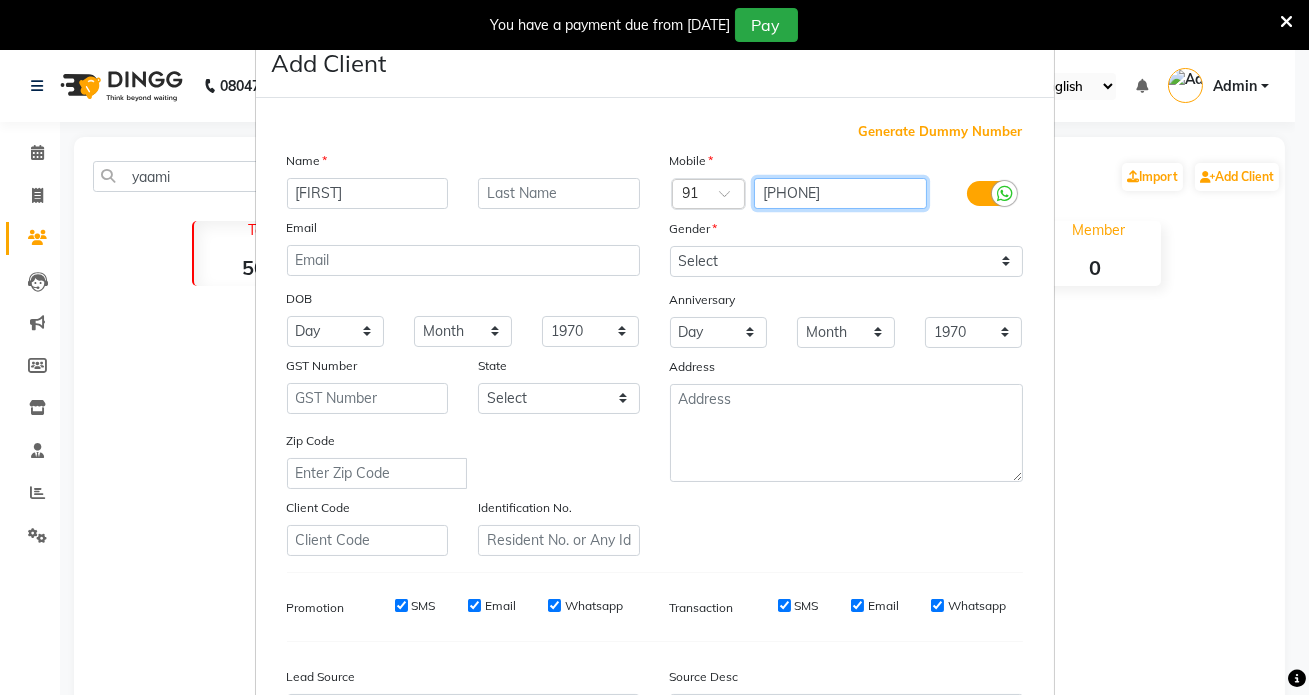 type on "[PHONE]" 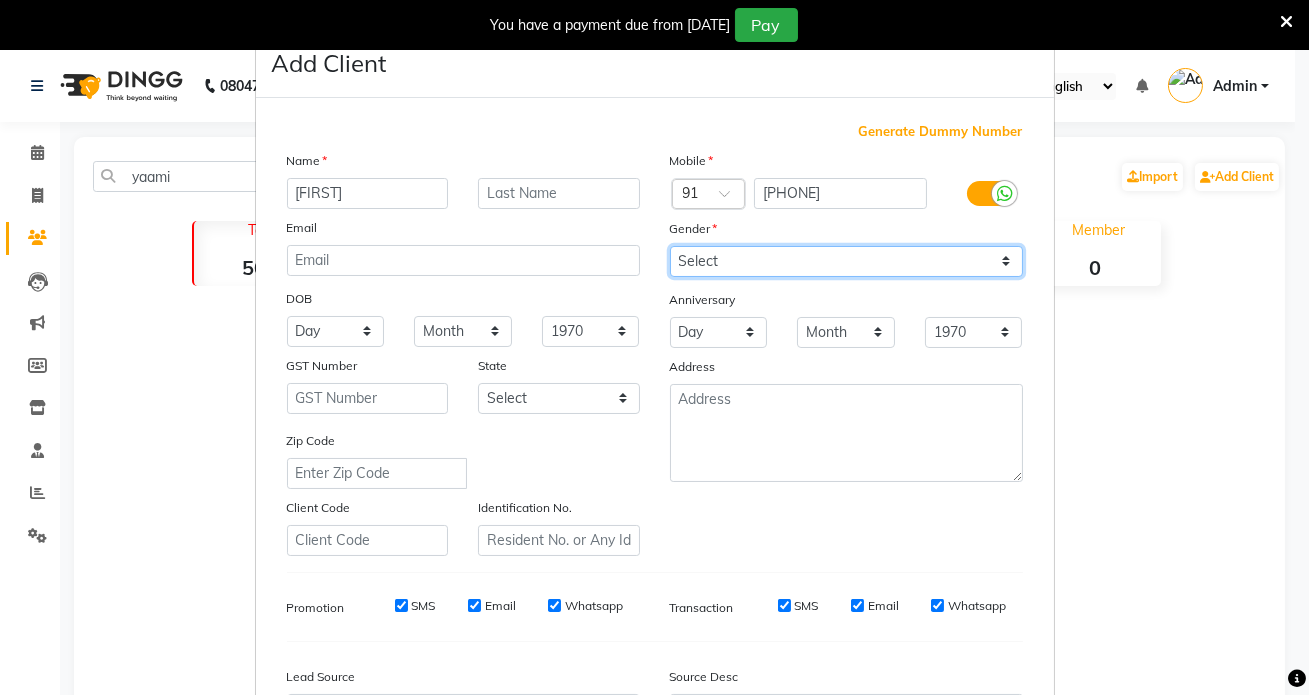 click on "Select Male Female Other Prefer Not To Say" at bounding box center [846, 261] 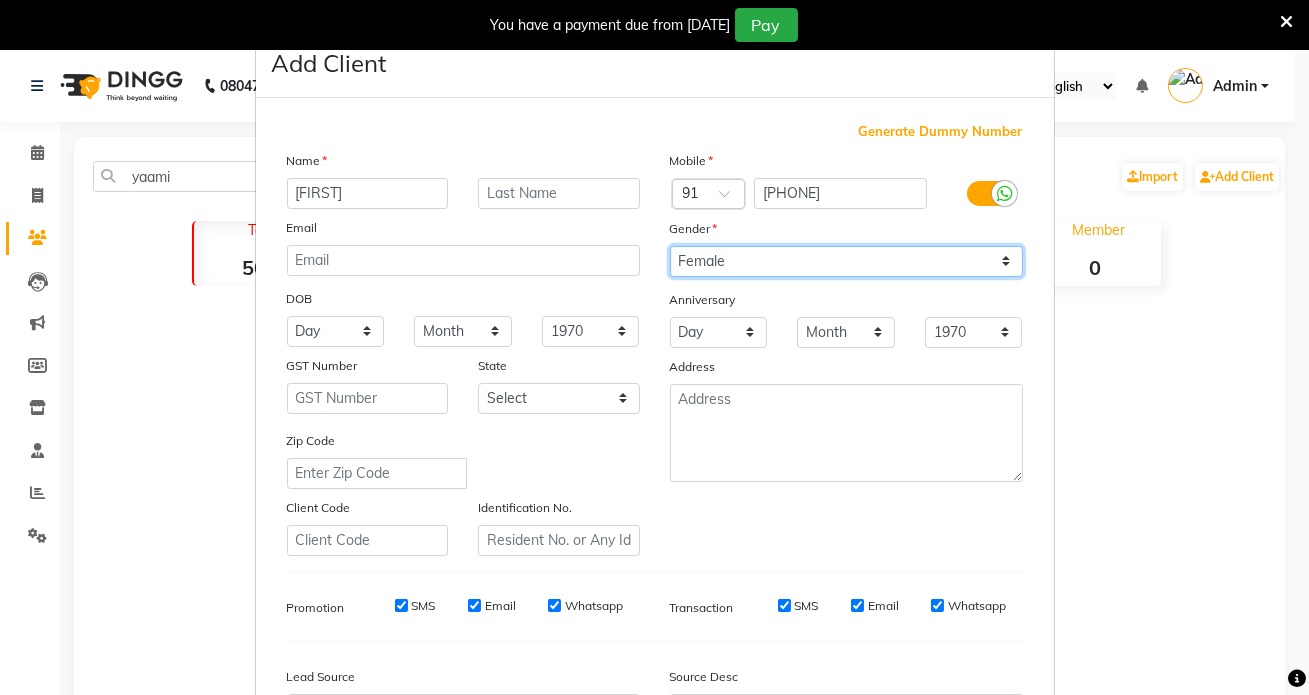 click on "Select Male Female Other Prefer Not To Say" at bounding box center [846, 261] 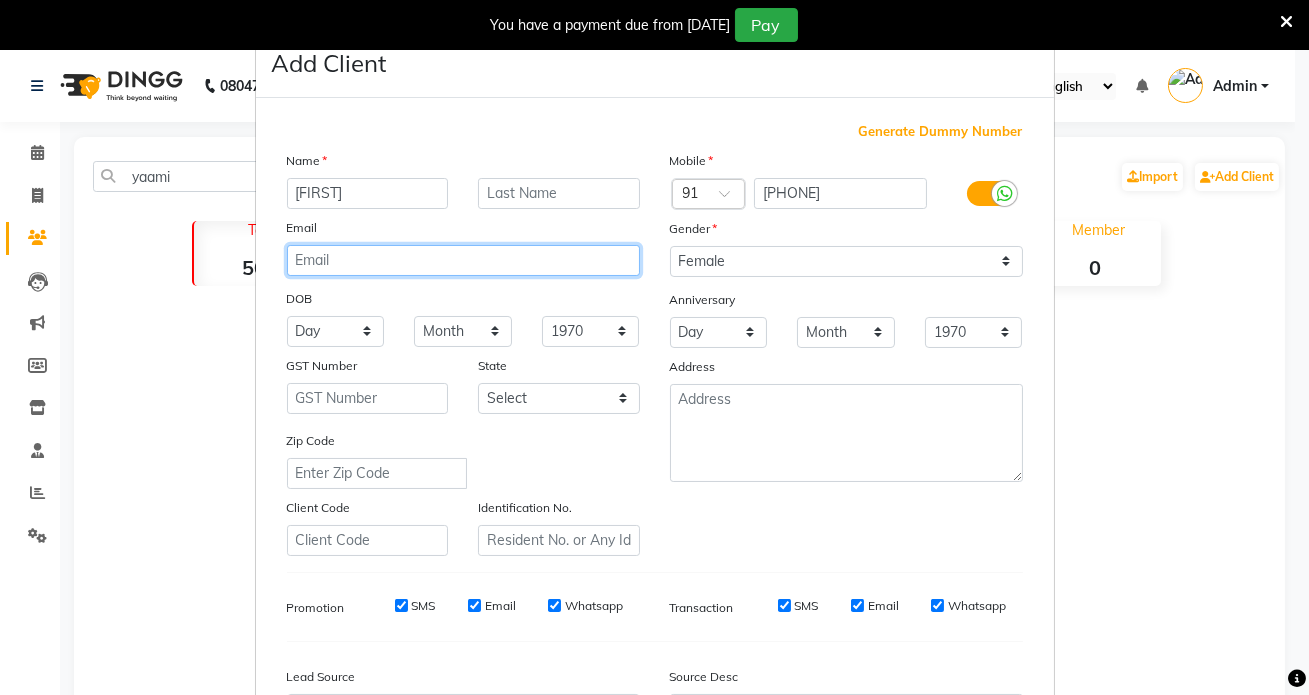 click at bounding box center (463, 260) 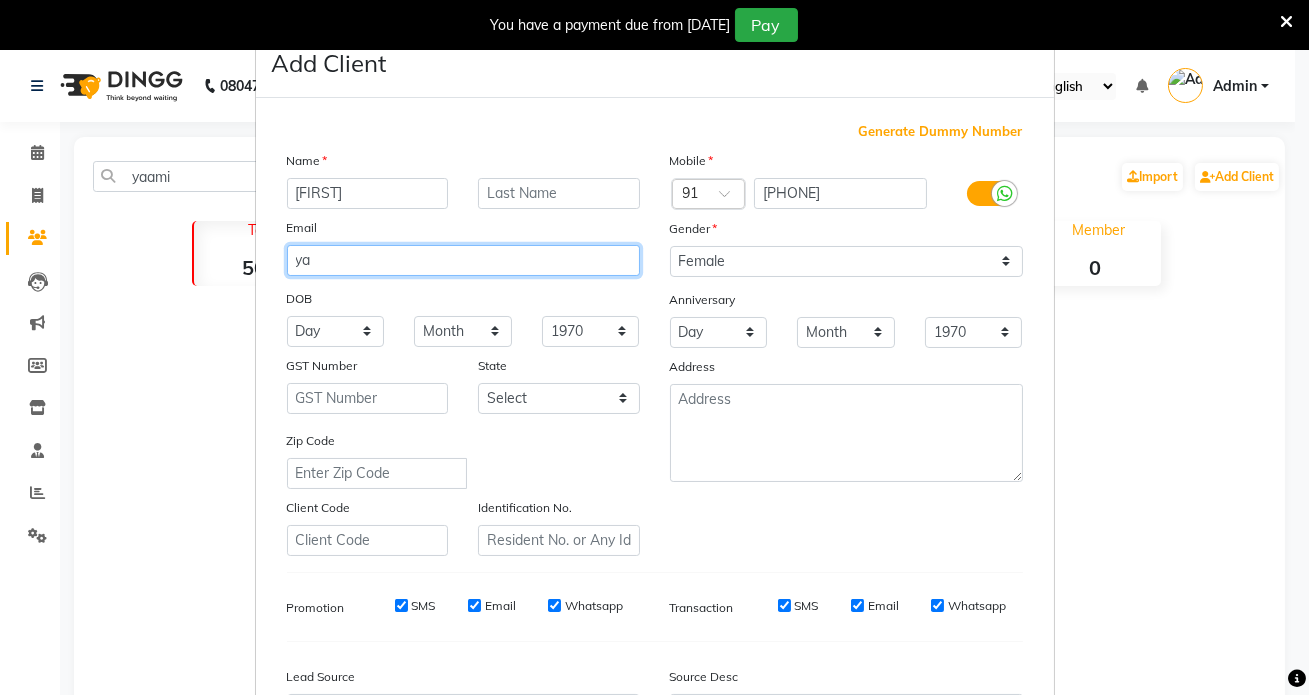 type on "y" 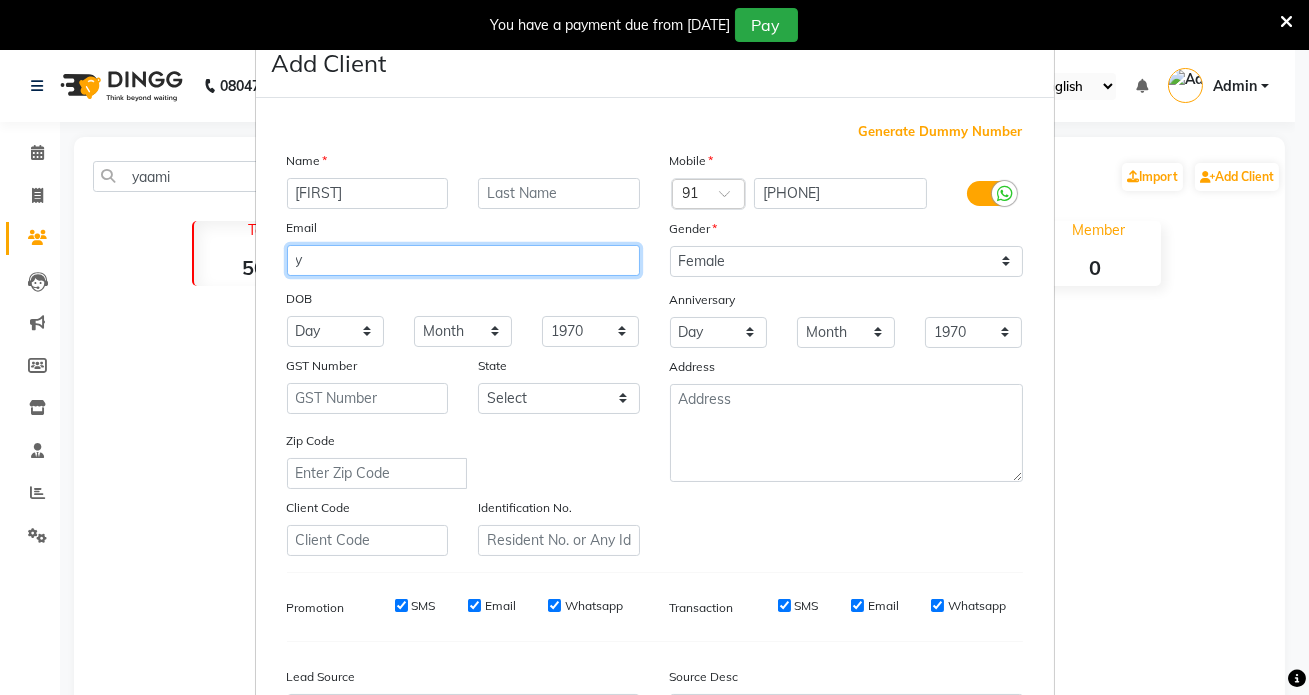 type 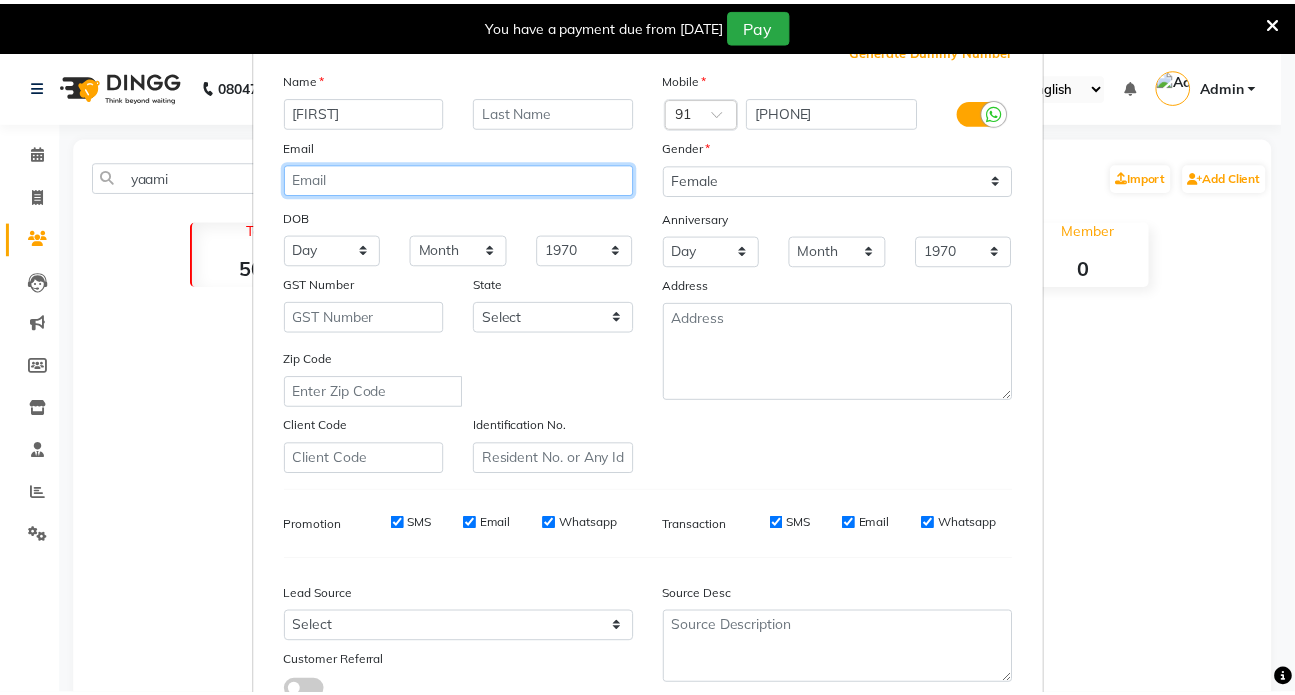 scroll, scrollTop: 233, scrollLeft: 0, axis: vertical 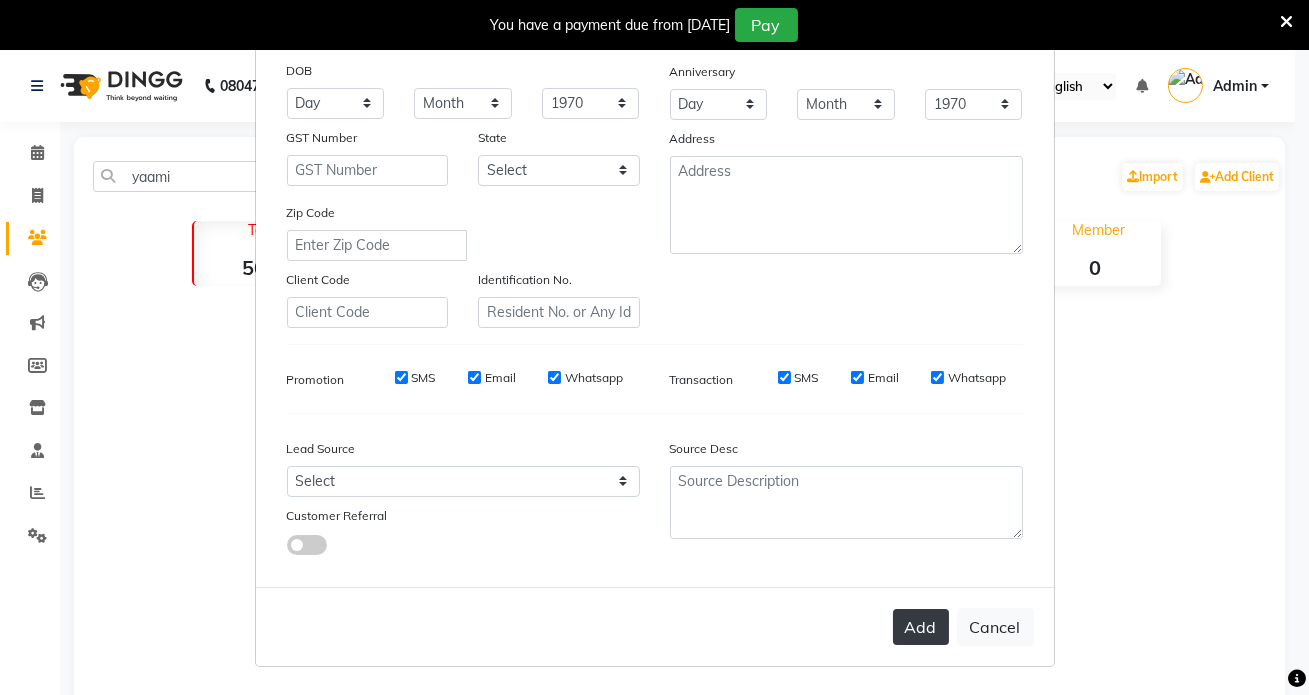click on "Add" at bounding box center [921, 627] 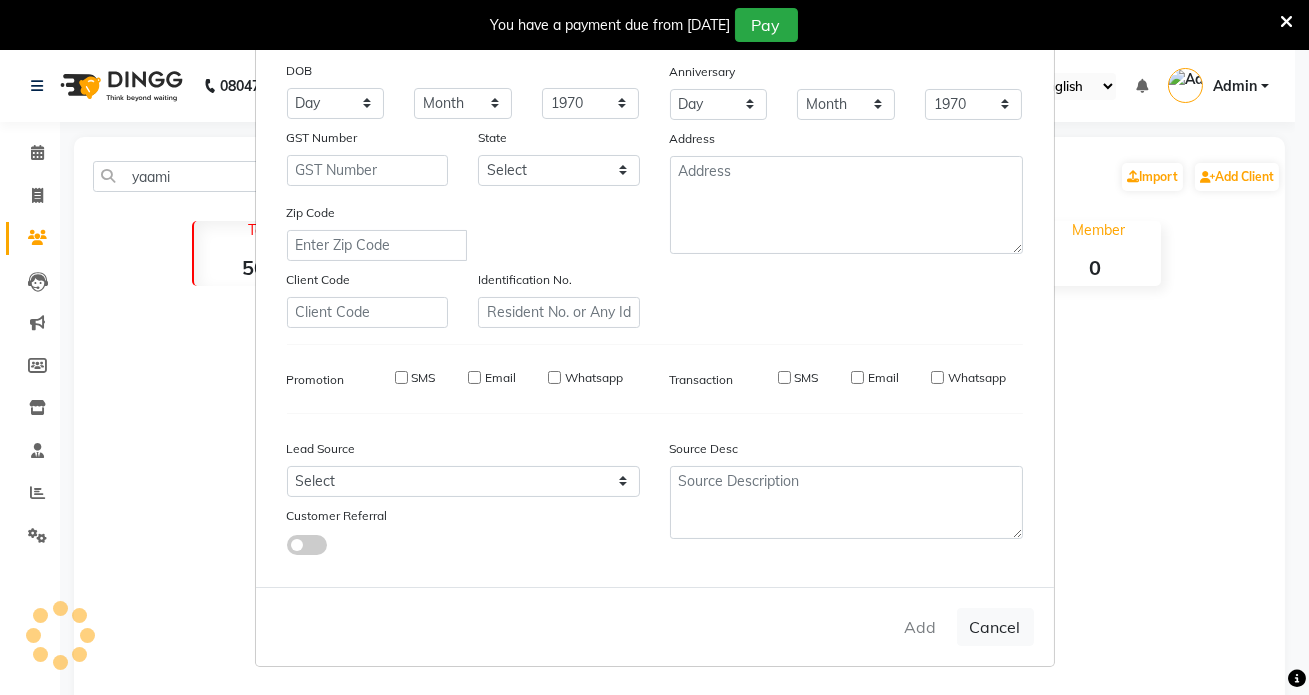 type 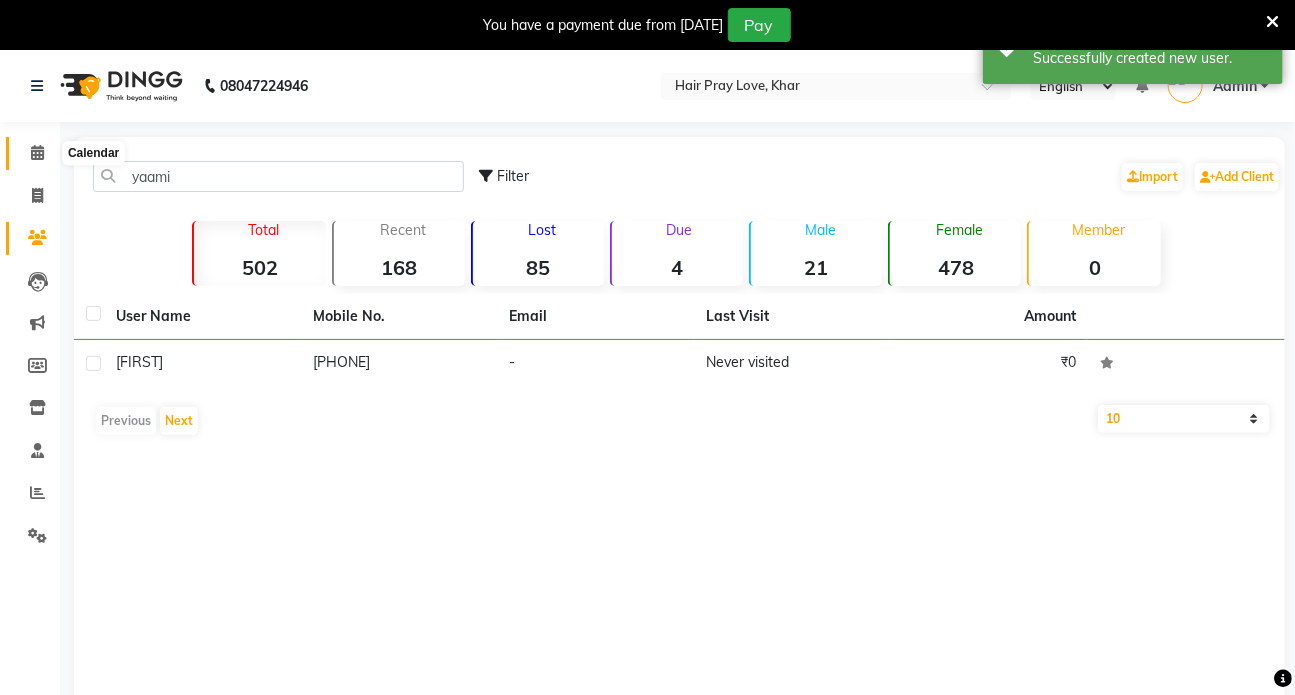 click 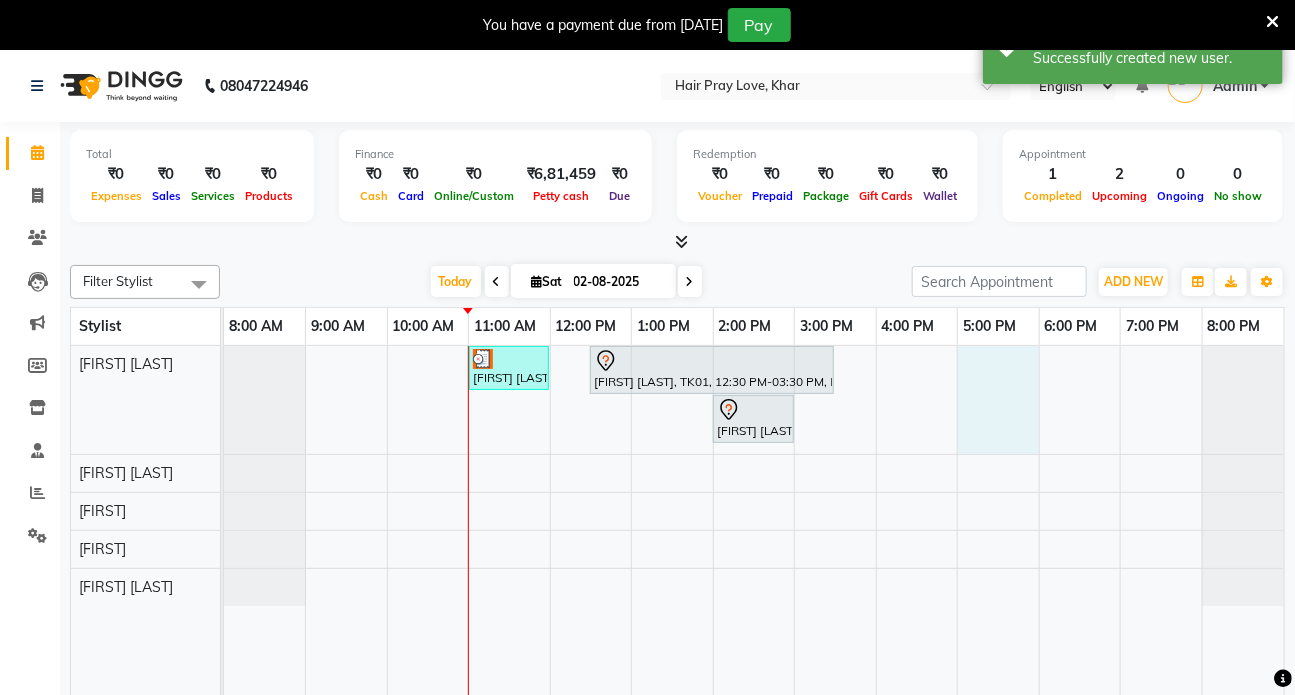 click on "[FIRST] [LAST], TK02, 11:00 AM-12:00 PM, haircut             [FIRST] [LAST], TK01, 12:30 PM-03:30 PM, Balayage Medium Hair             [FIRST] [LAST], TK03, 02:00 PM-03:00 PM, Hair - Hair Cut - Vans" at bounding box center [754, 535] 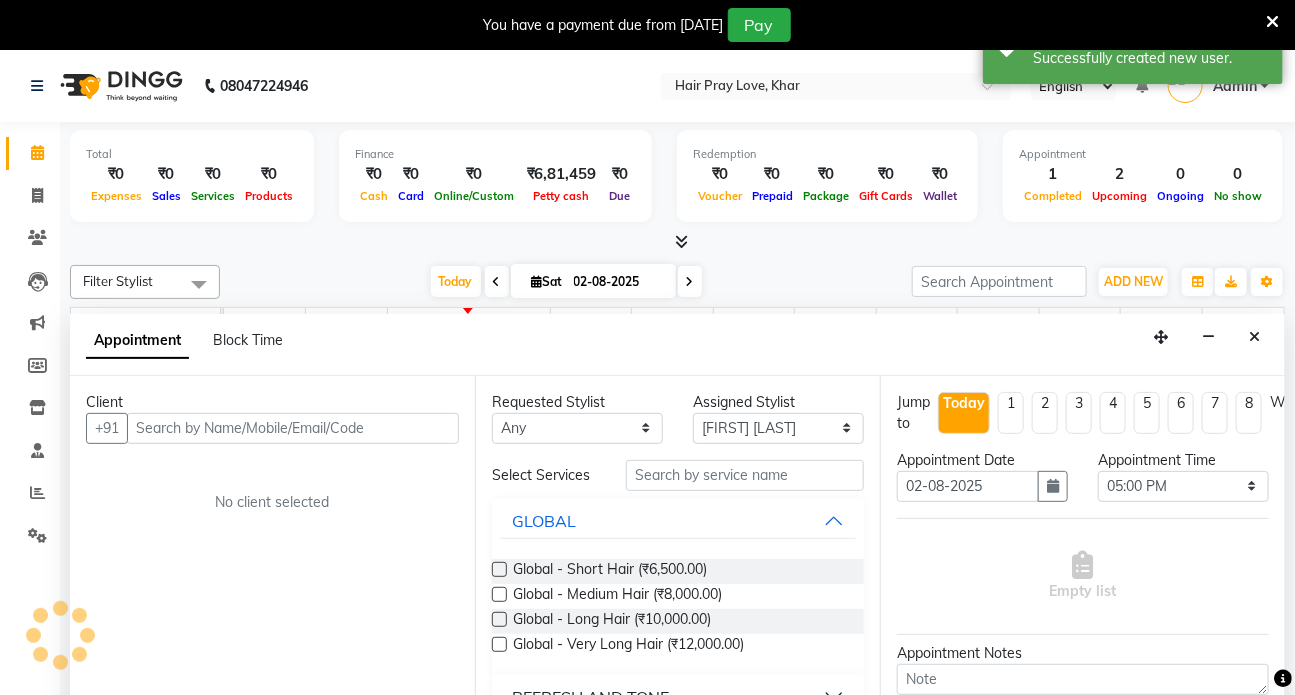 scroll, scrollTop: 50, scrollLeft: 0, axis: vertical 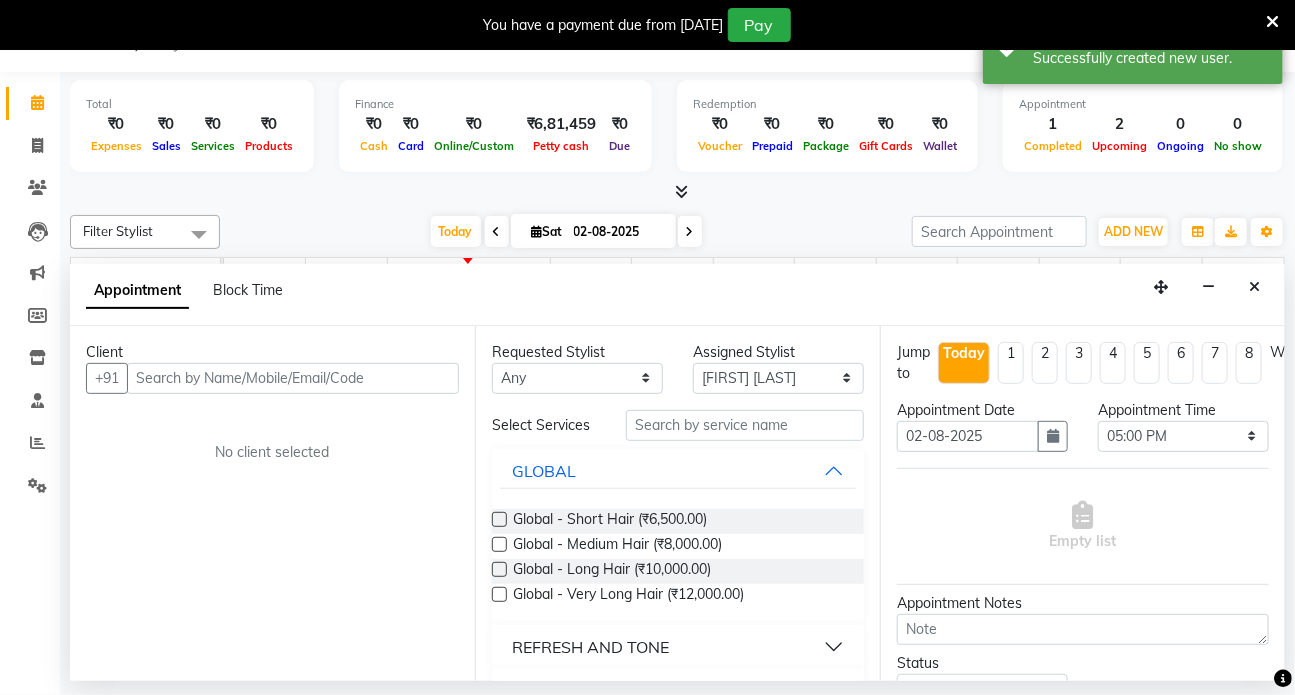 click at bounding box center [293, 378] 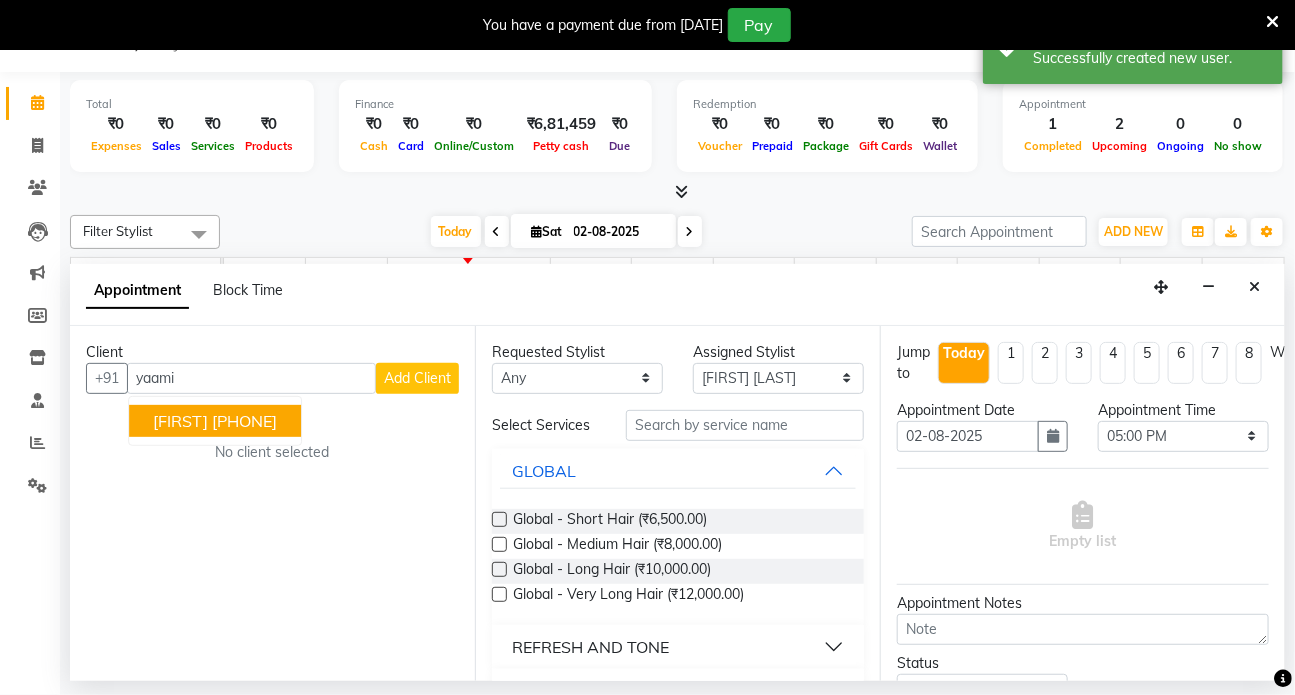 click on "[FIRST]" at bounding box center [180, 421] 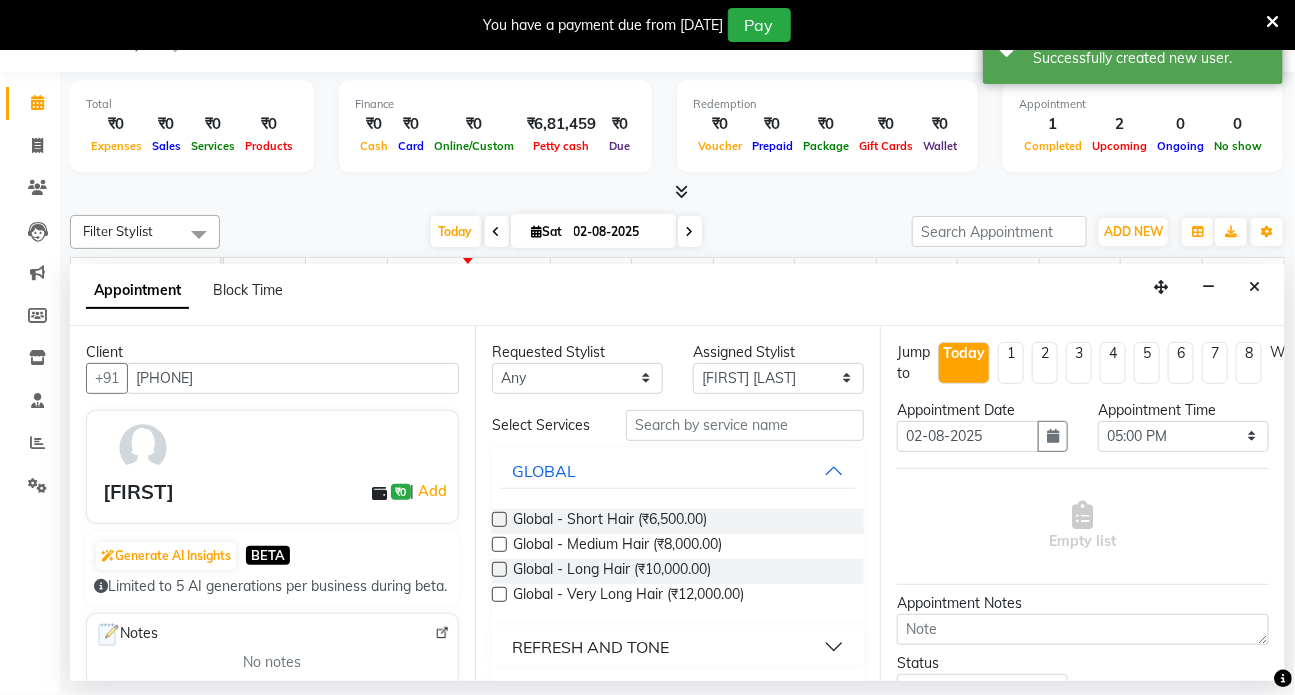 type on "[PHONE]" 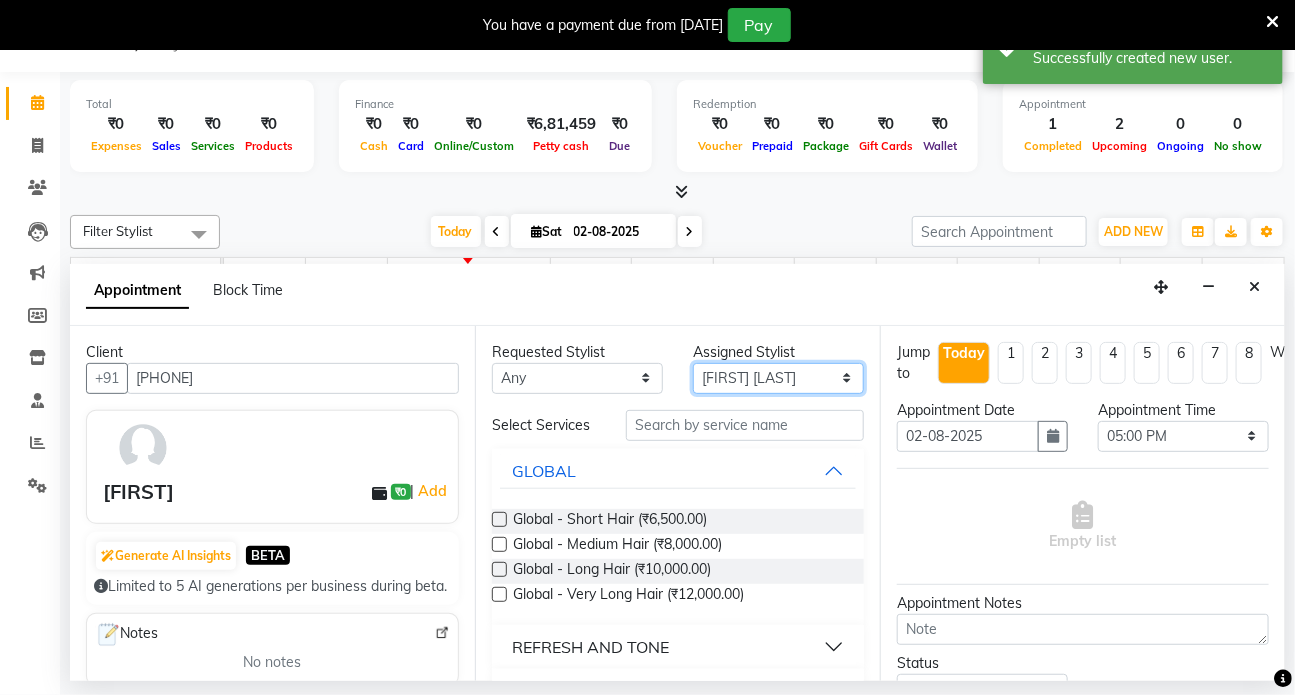 drag, startPoint x: 720, startPoint y: 374, endPoint x: 544, endPoint y: 374, distance: 176 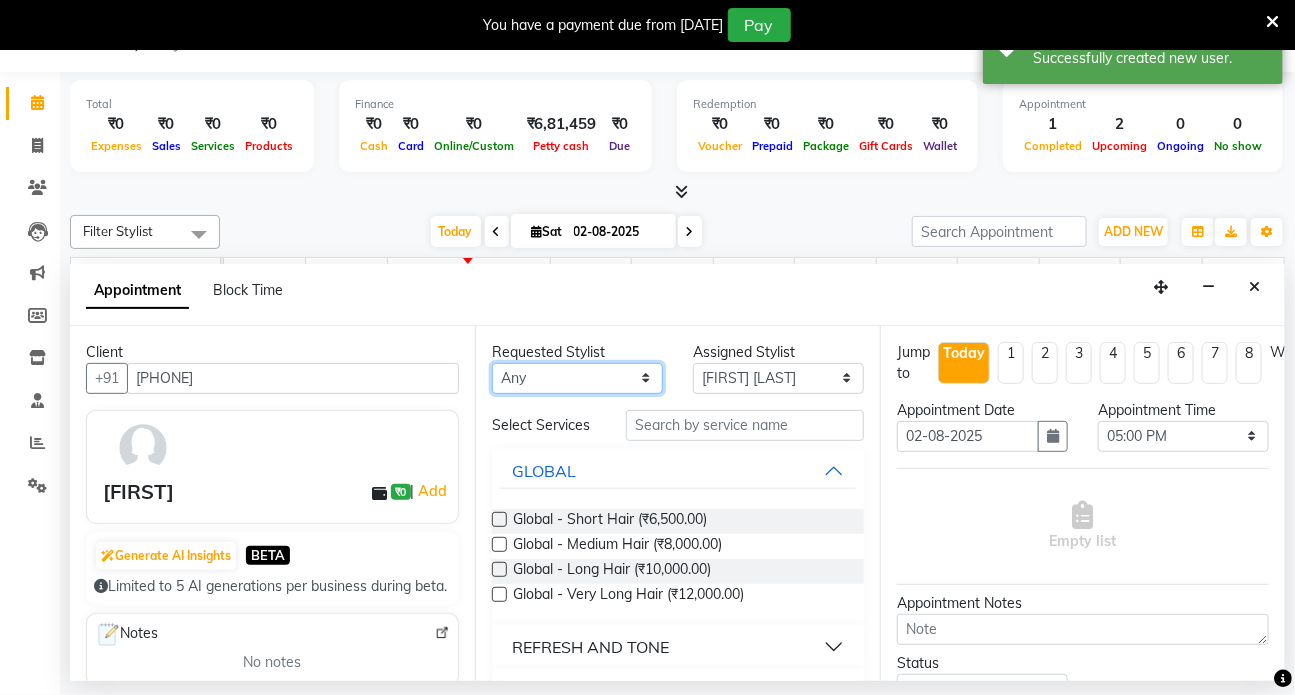 click on "Any [FIRST] [FIRST] [FIRST] [FIRST] [FIRST] [FIRST]" at bounding box center (577, 378) 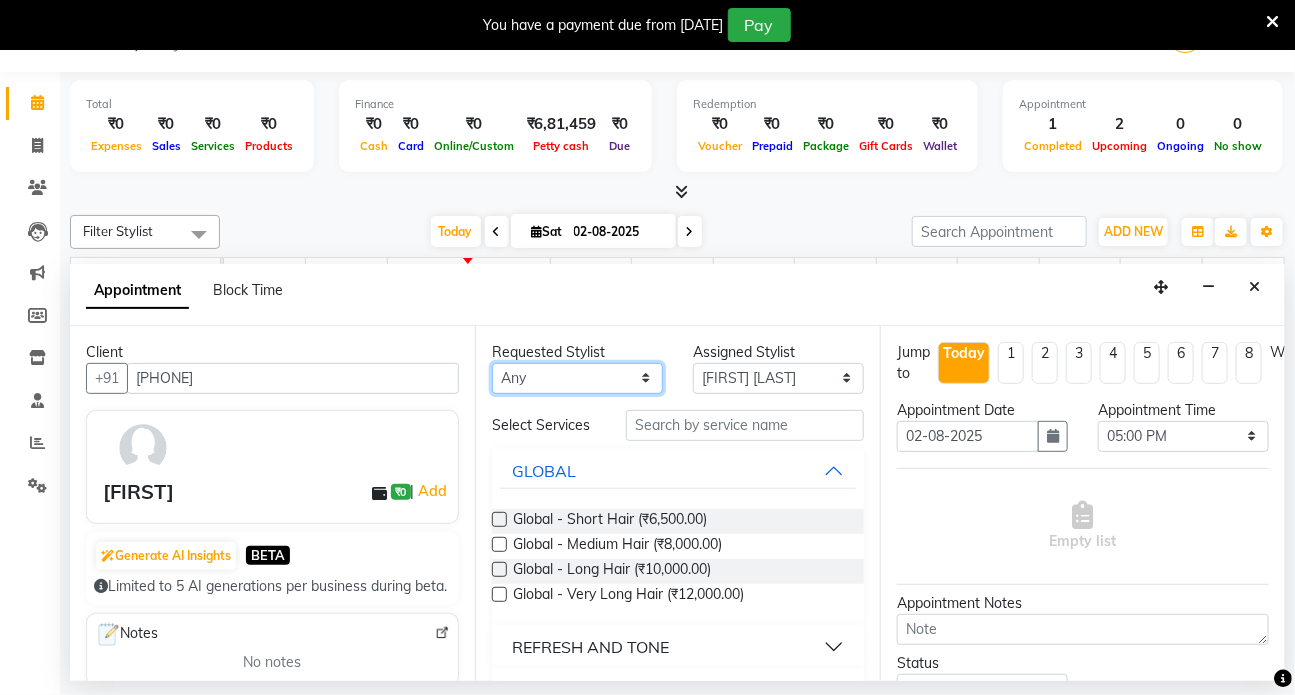 select on "54376" 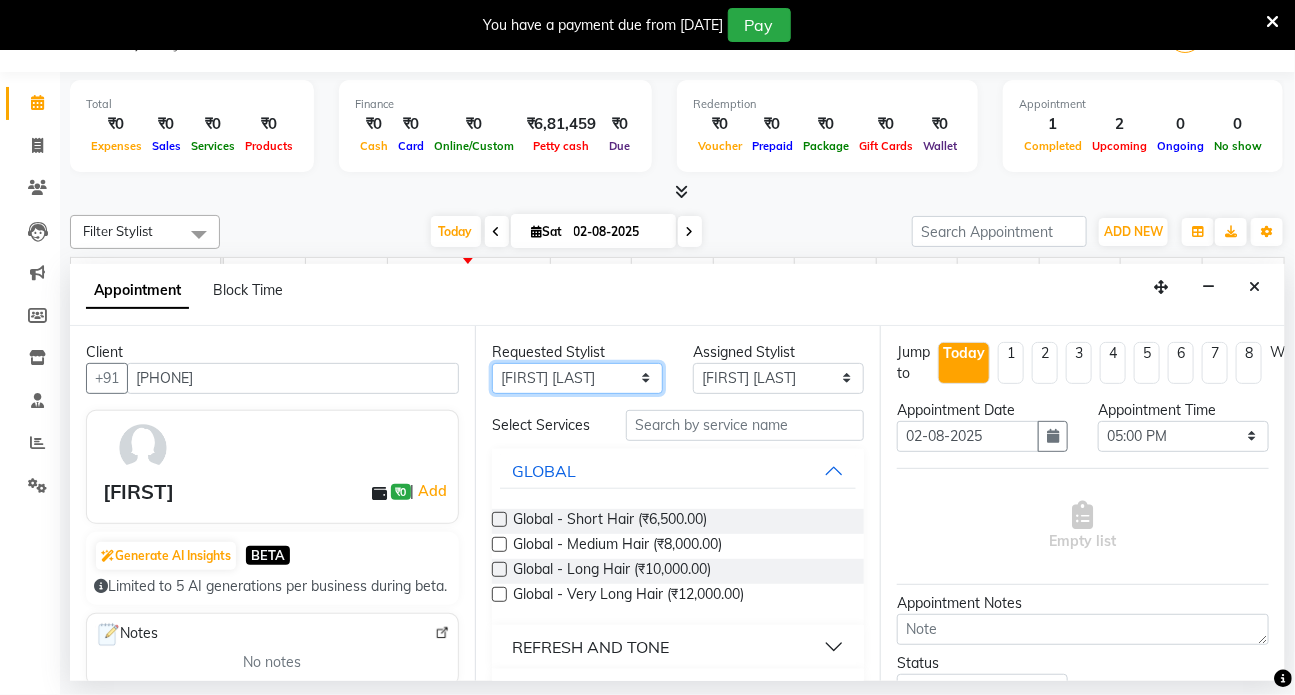 click on "Any [FIRST] [FIRST] [FIRST] [FIRST] [FIRST] [FIRST]" at bounding box center [577, 378] 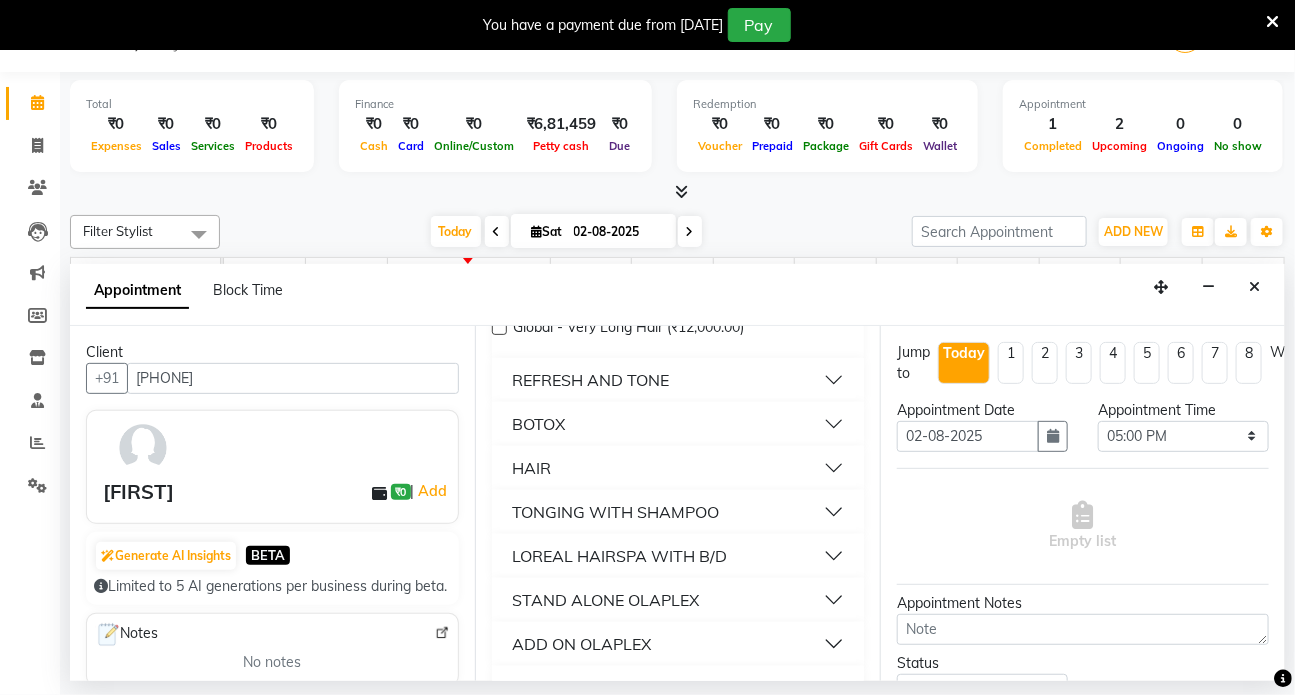 scroll, scrollTop: 272, scrollLeft: 0, axis: vertical 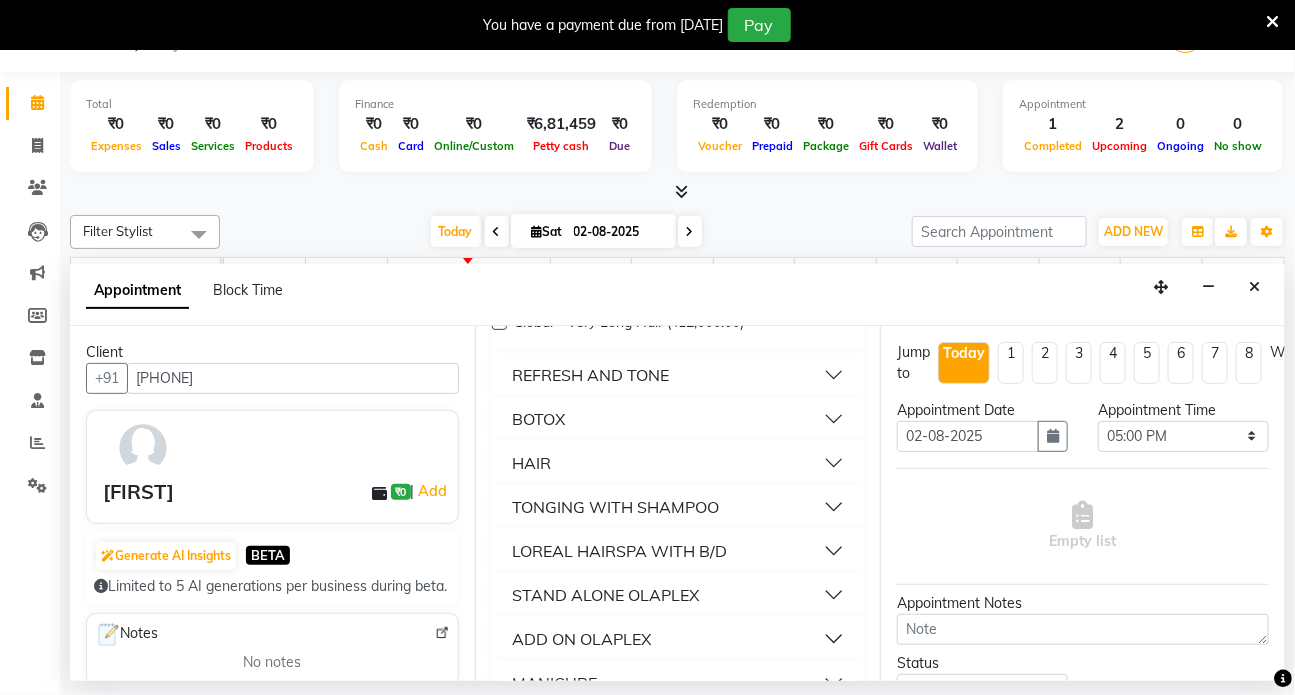 click on "HAIR" at bounding box center [678, 463] 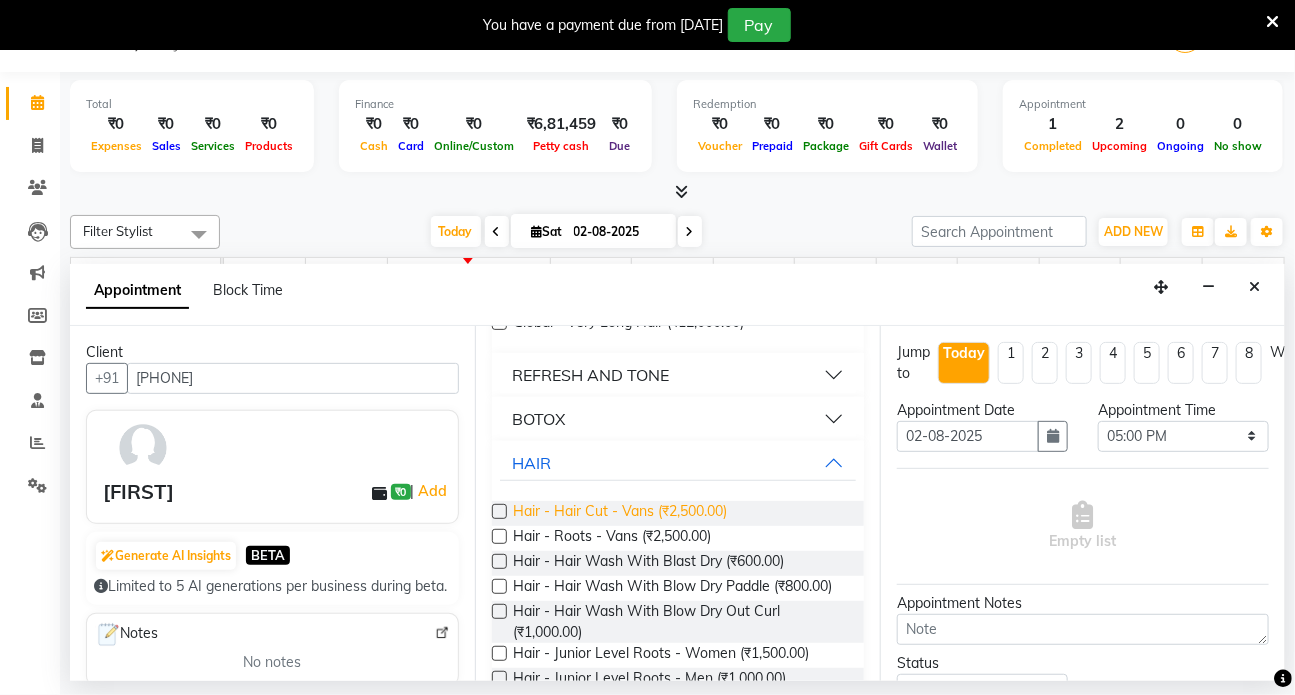 click on "Hair - Hair Cut - Vans (₹2,500.00)" at bounding box center [620, 513] 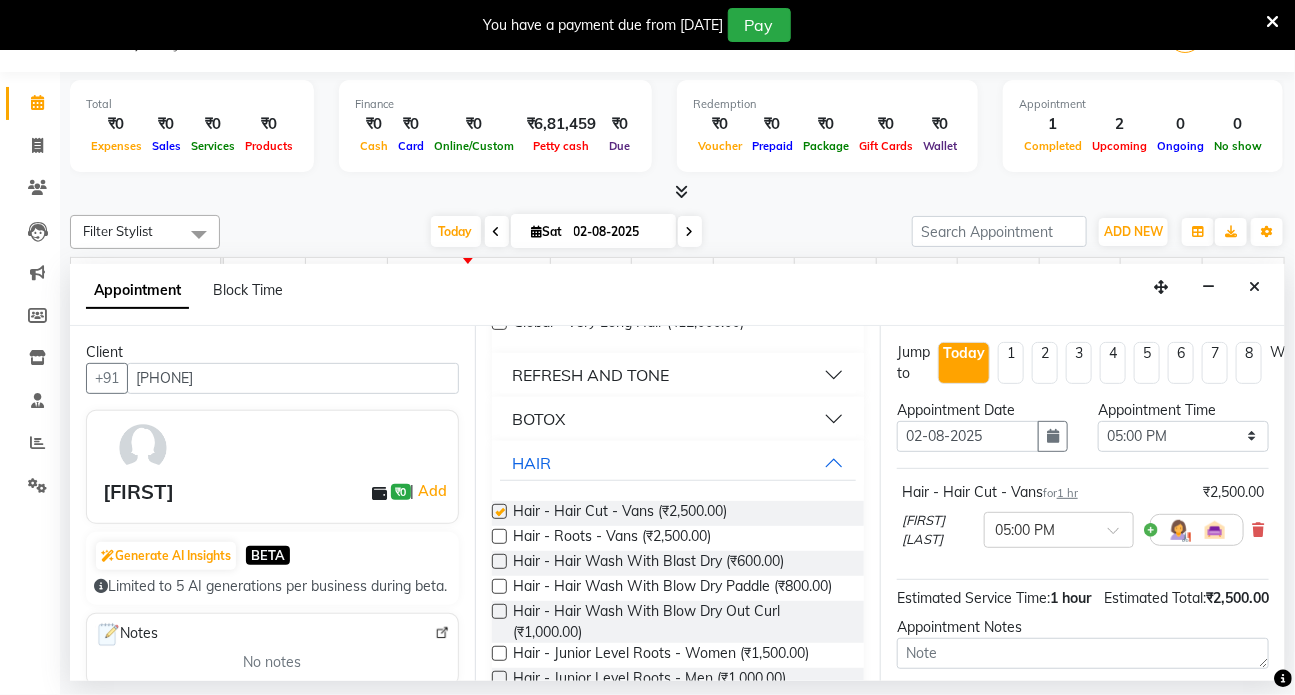 checkbox on "false" 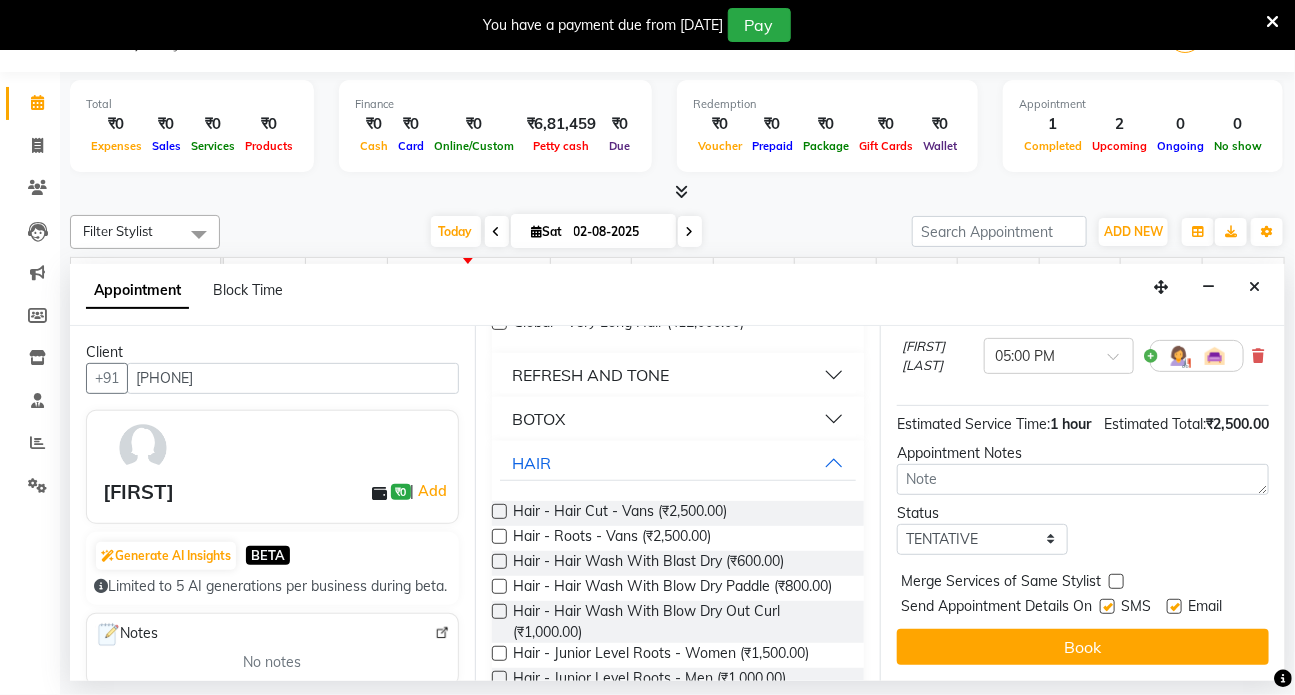 scroll, scrollTop: 208, scrollLeft: 0, axis: vertical 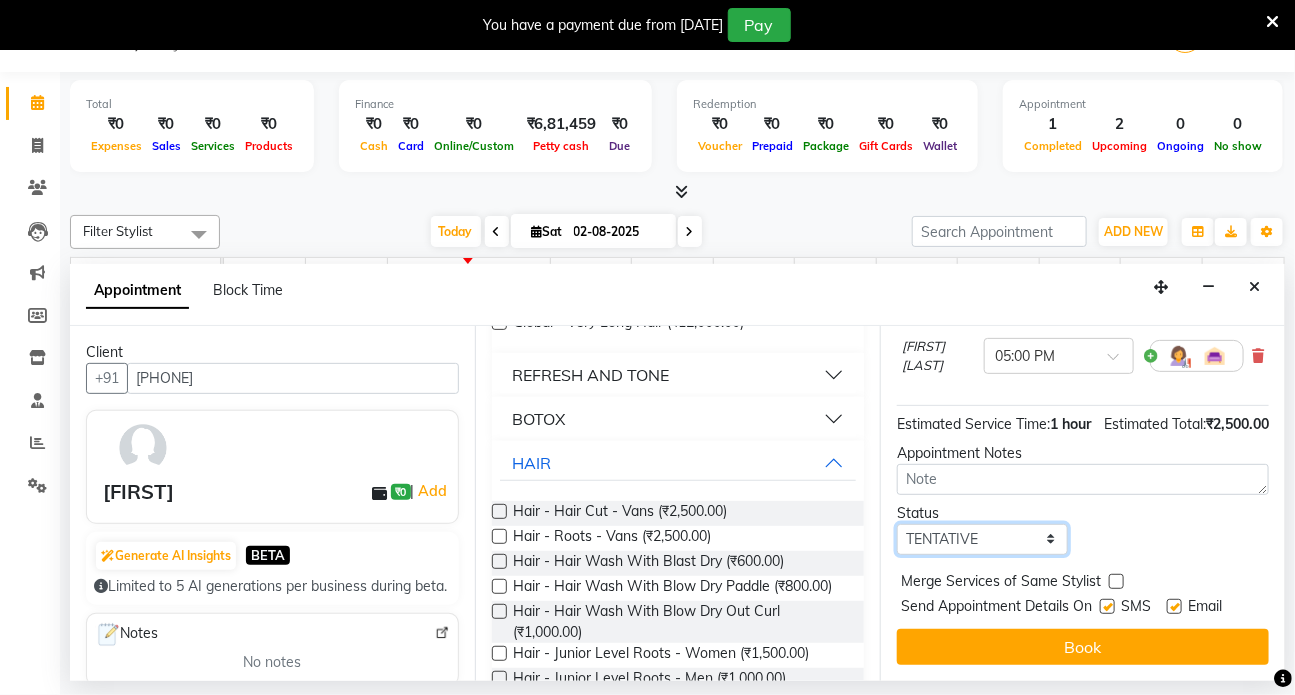 click on "Select TENTATIVE CONFIRM CHECK-IN UPCOMING" at bounding box center (982, 539) 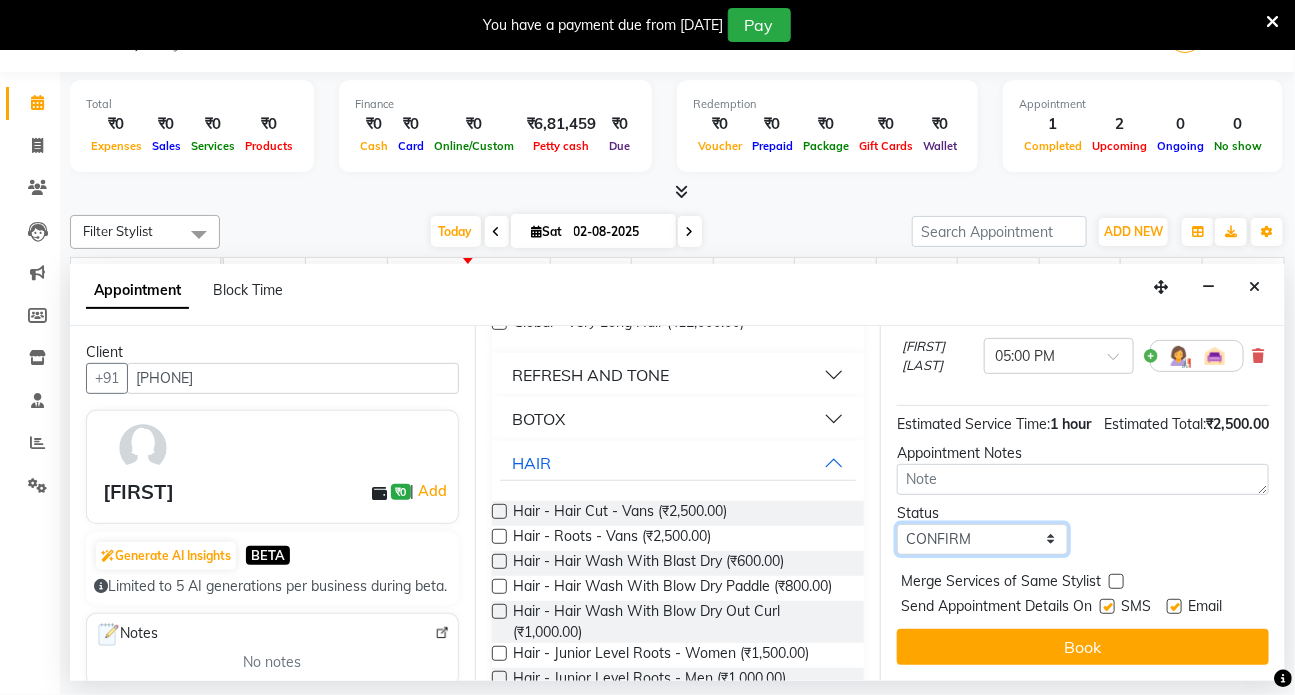 click on "Select TENTATIVE CONFIRM CHECK-IN UPCOMING" at bounding box center (982, 539) 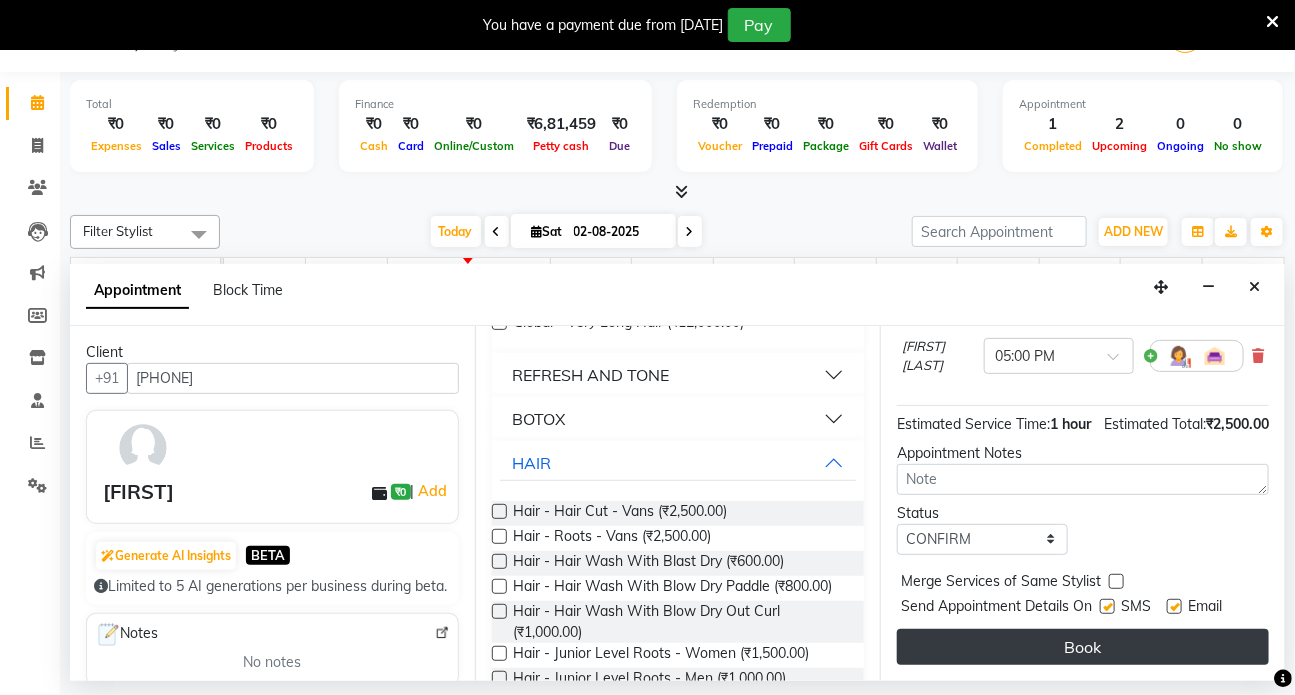 click on "Book" at bounding box center [1083, 647] 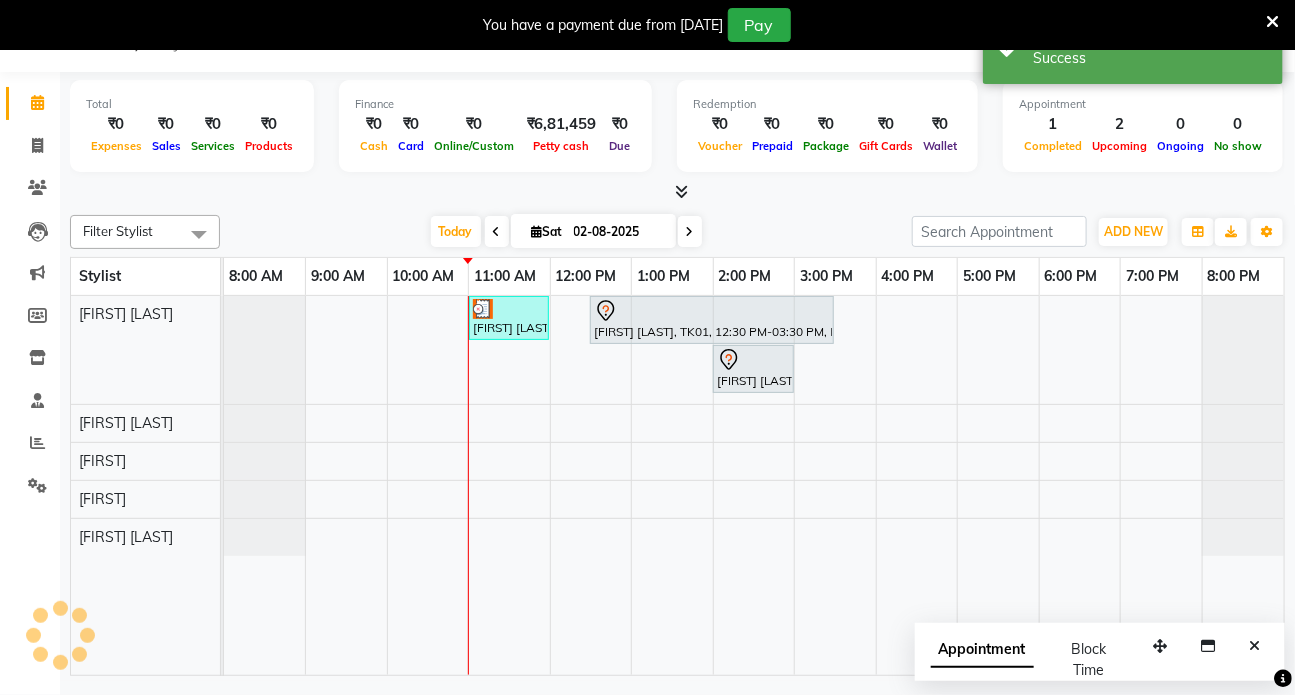 scroll, scrollTop: 0, scrollLeft: 0, axis: both 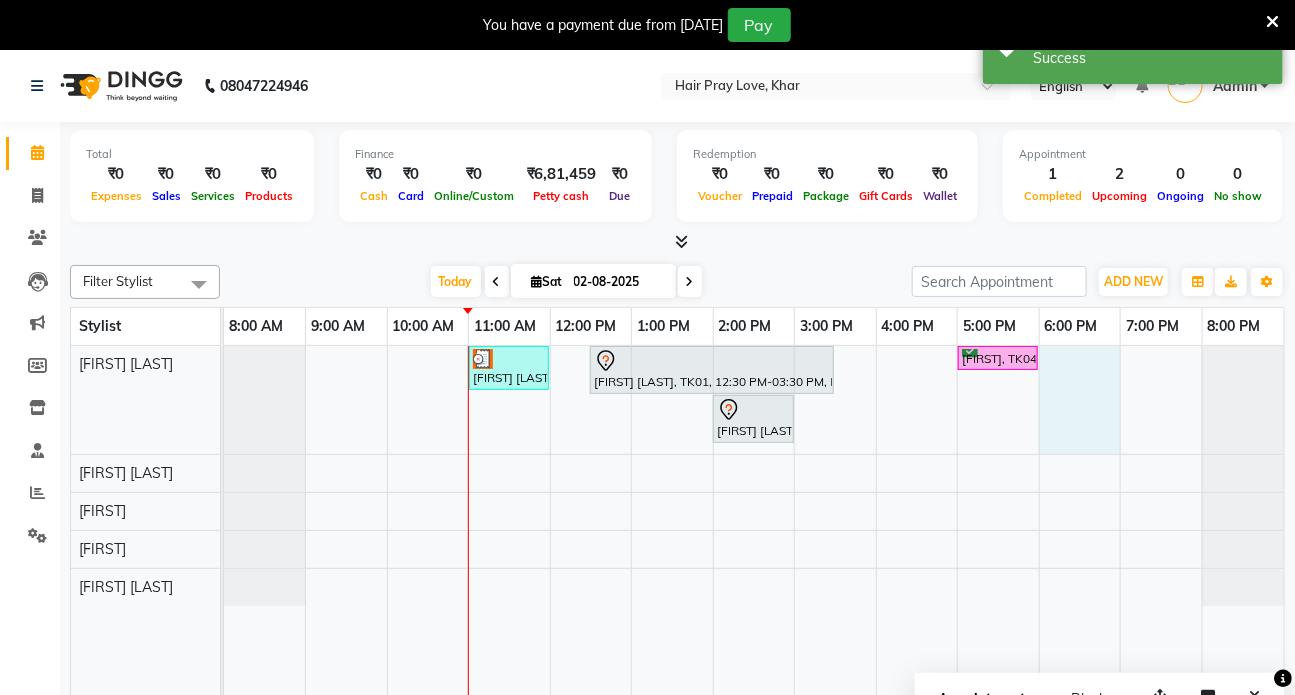click on "[FIRST] [LAST], TK02, 11:00 AM-12:00 PM, haircut             [FIRST] [LAST], TK01, 12:30 PM-03:30 PM, Balayage Medium Hair     [FIRST], TK04, 05:00 PM-06:00 PM, Hair - Hair Cut - Vans             [FIRST] [LAST], TK03, 02:00 PM-03:00 PM, Hair - Hair Cut - Vans" at bounding box center [754, 535] 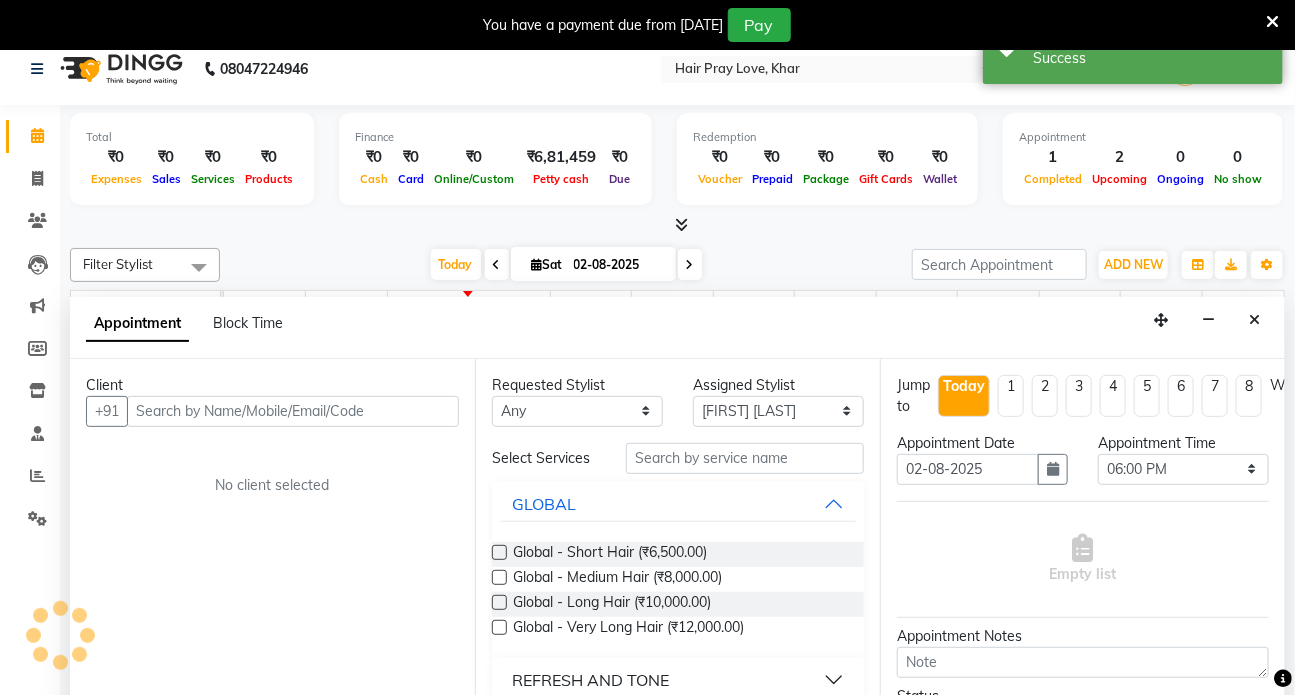 scroll, scrollTop: 50, scrollLeft: 0, axis: vertical 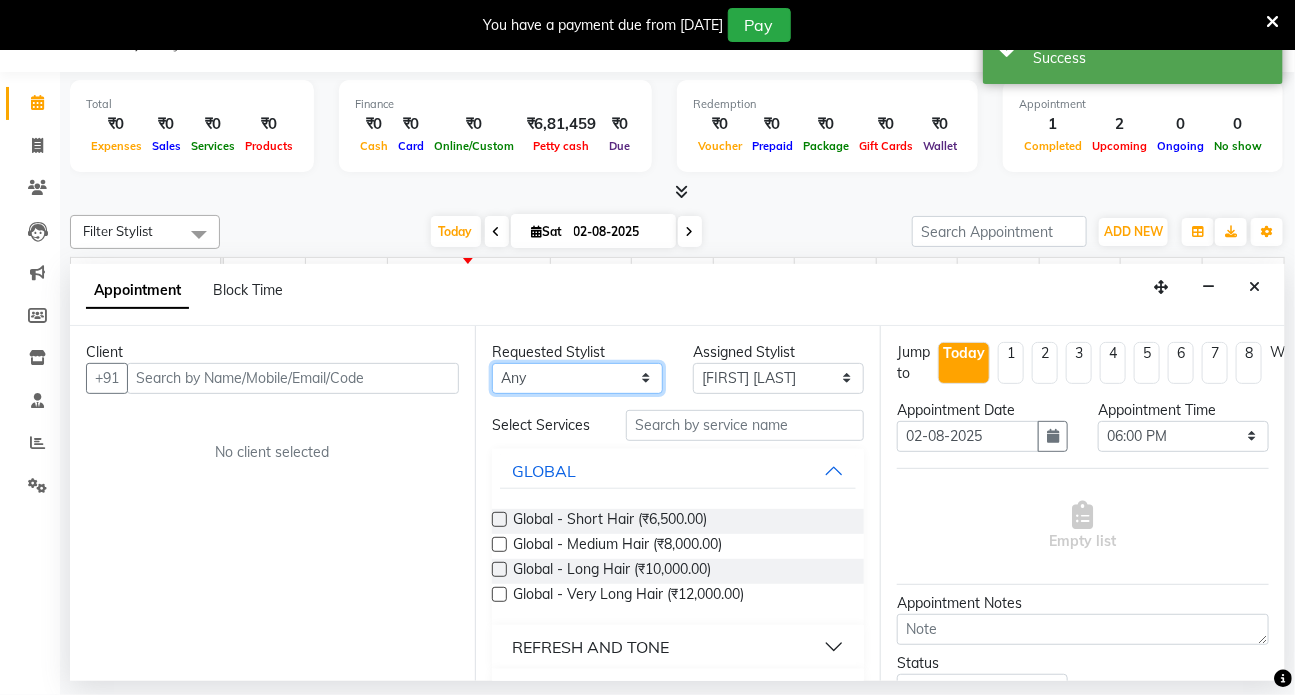 click on "Any [FIRST] [FIRST] [FIRST] [FIRST] [FIRST] [FIRST]" at bounding box center (577, 378) 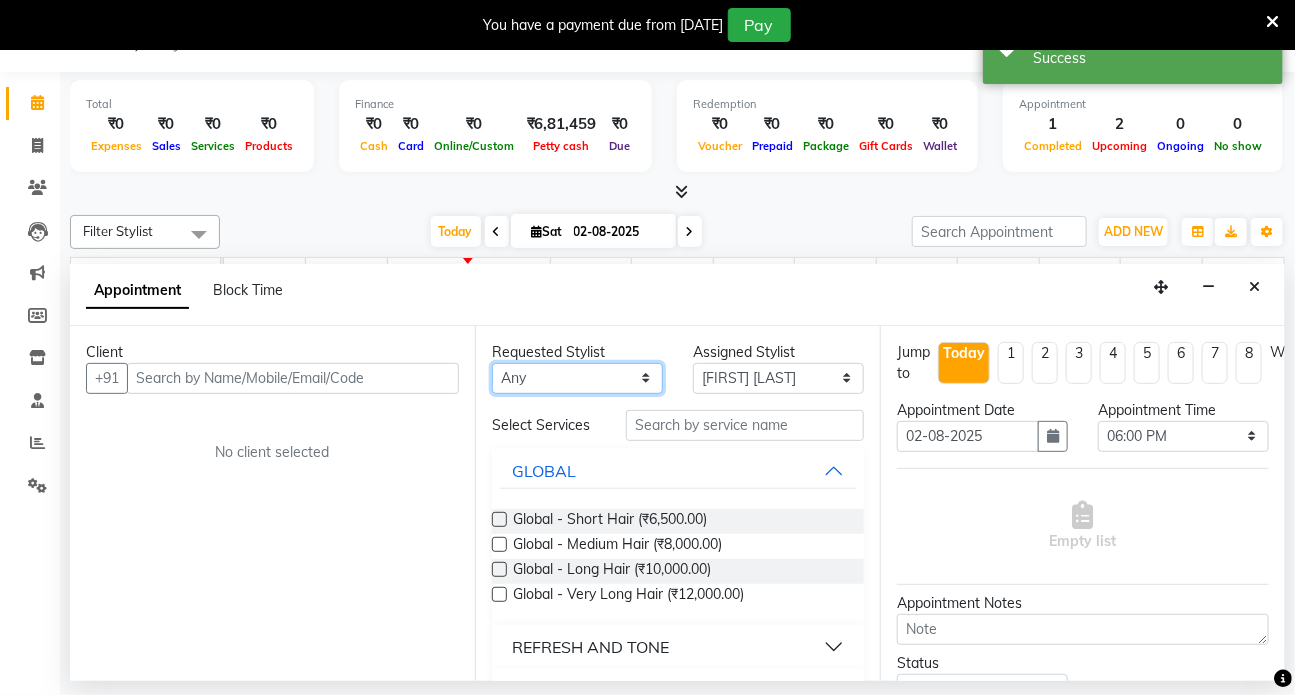 select on "54376" 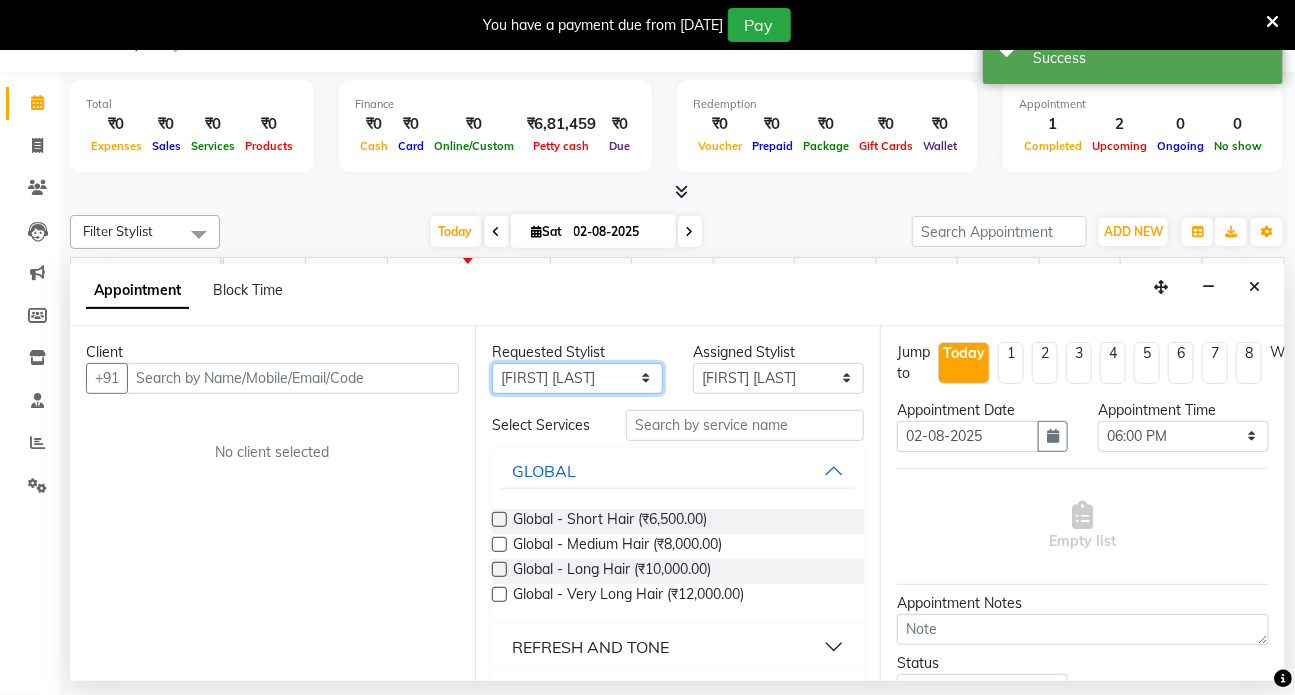 click on "Any [FIRST] [FIRST] [FIRST] [FIRST] [FIRST] [FIRST]" at bounding box center [577, 378] 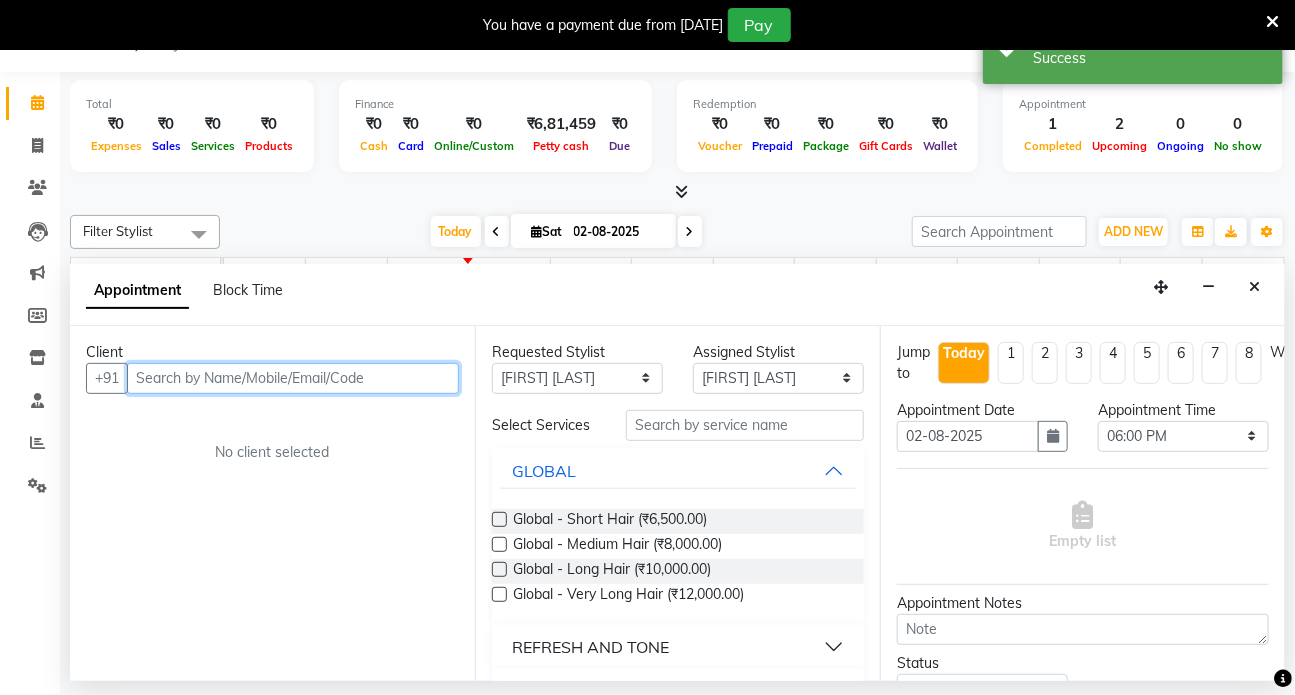 click at bounding box center [293, 378] 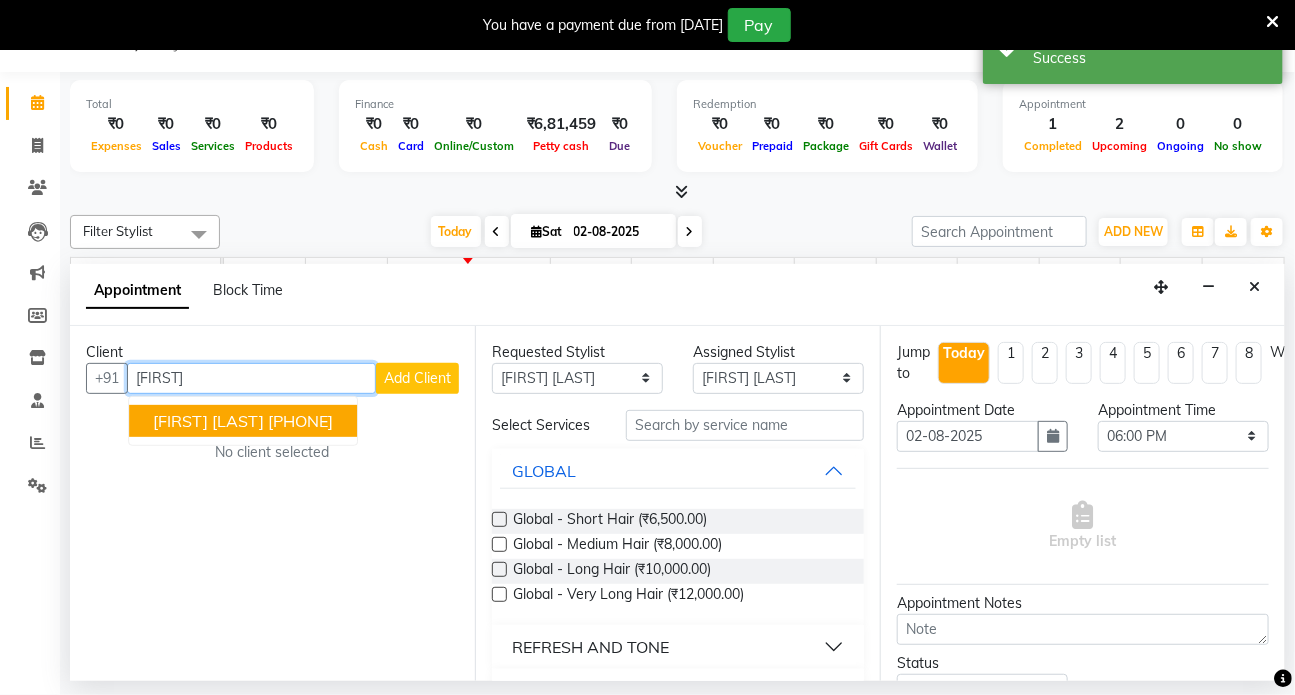 click on "[FIRST] [LAST]  [PHONE]" at bounding box center [243, 421] 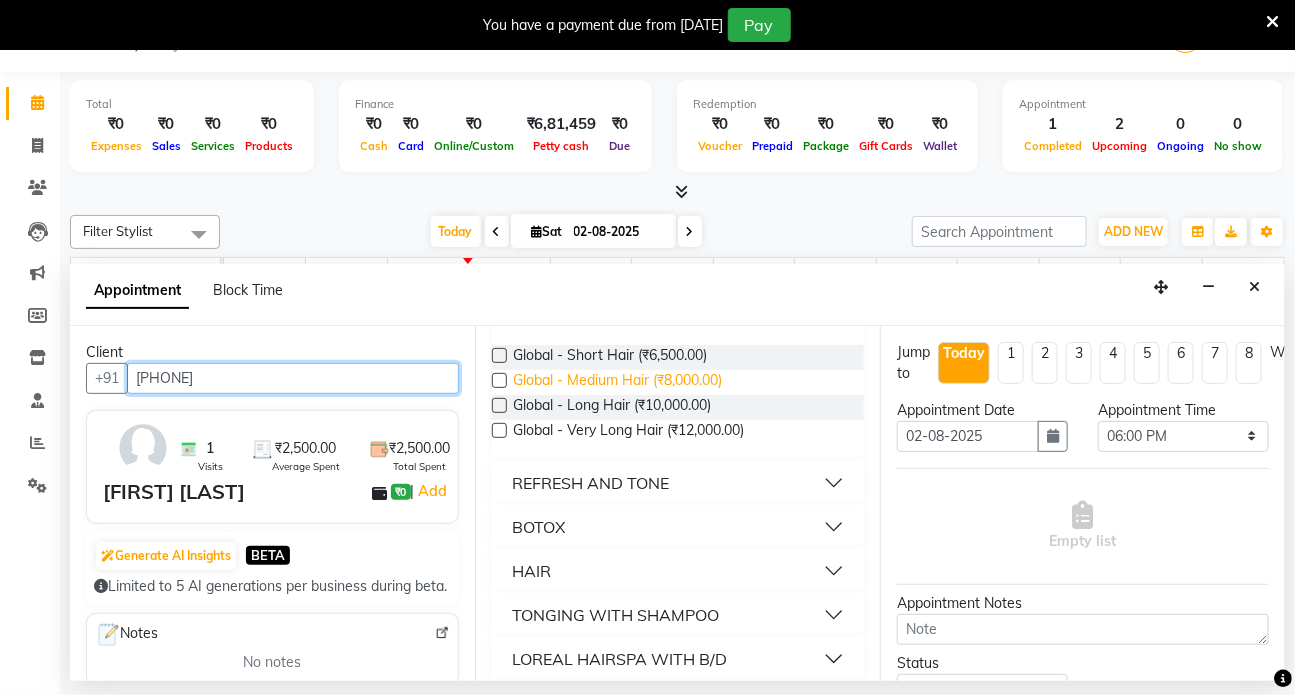 scroll, scrollTop: 181, scrollLeft: 0, axis: vertical 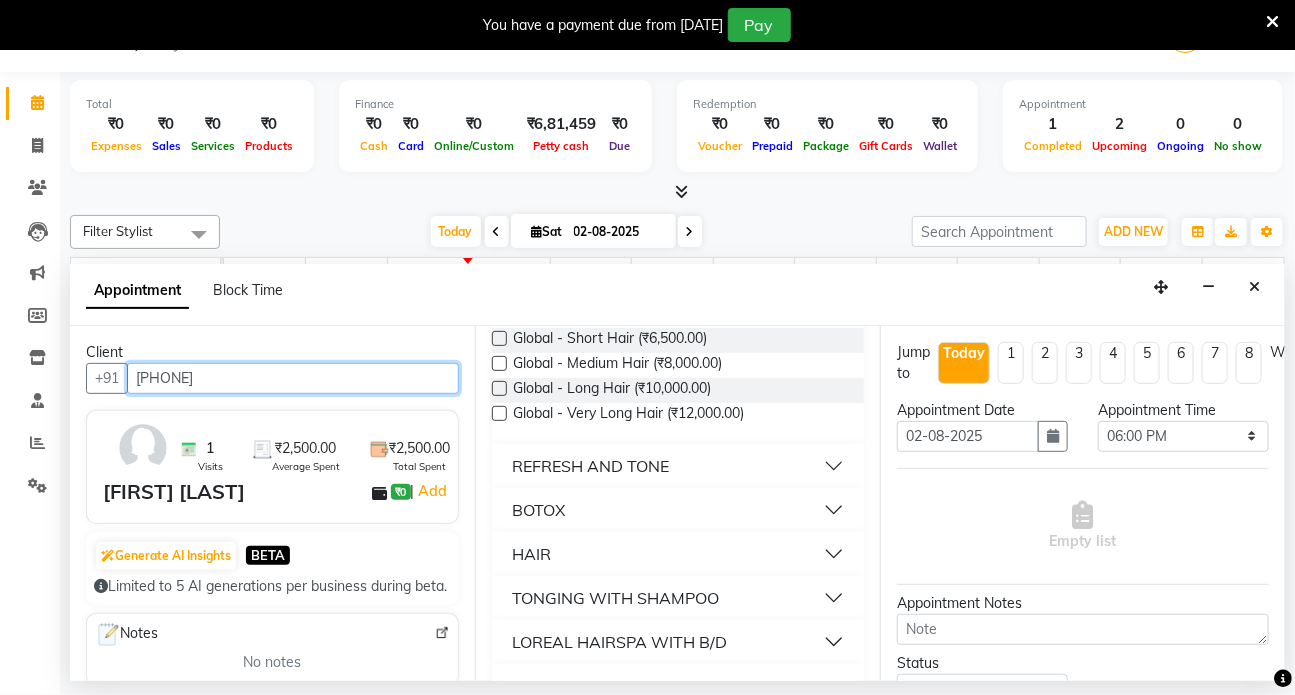 type on "[PHONE]" 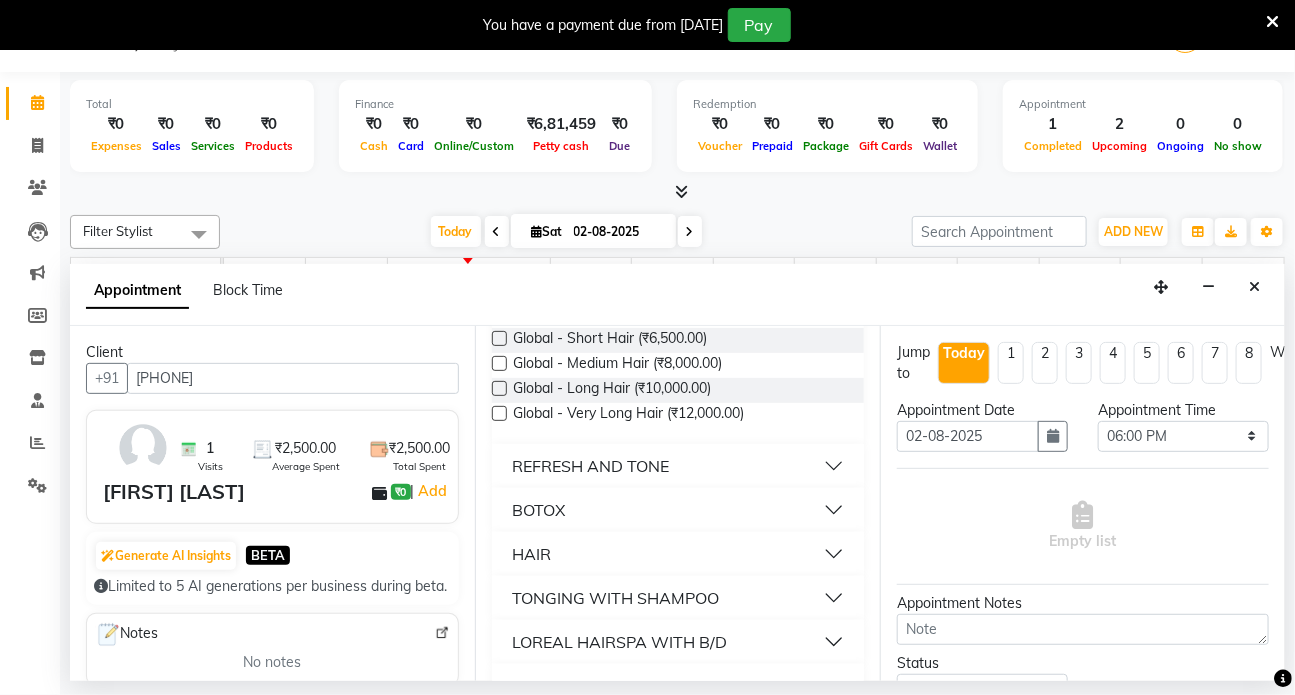 click on "HAIR" at bounding box center [678, 554] 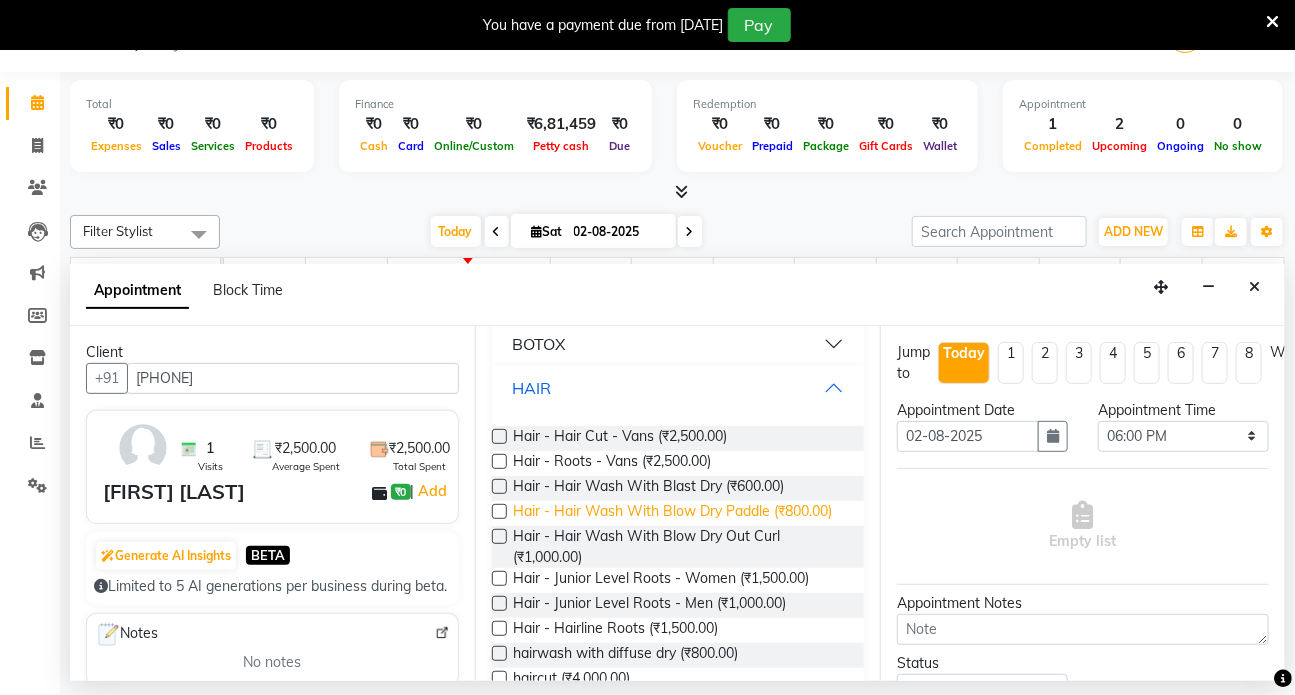 scroll, scrollTop: 363, scrollLeft: 0, axis: vertical 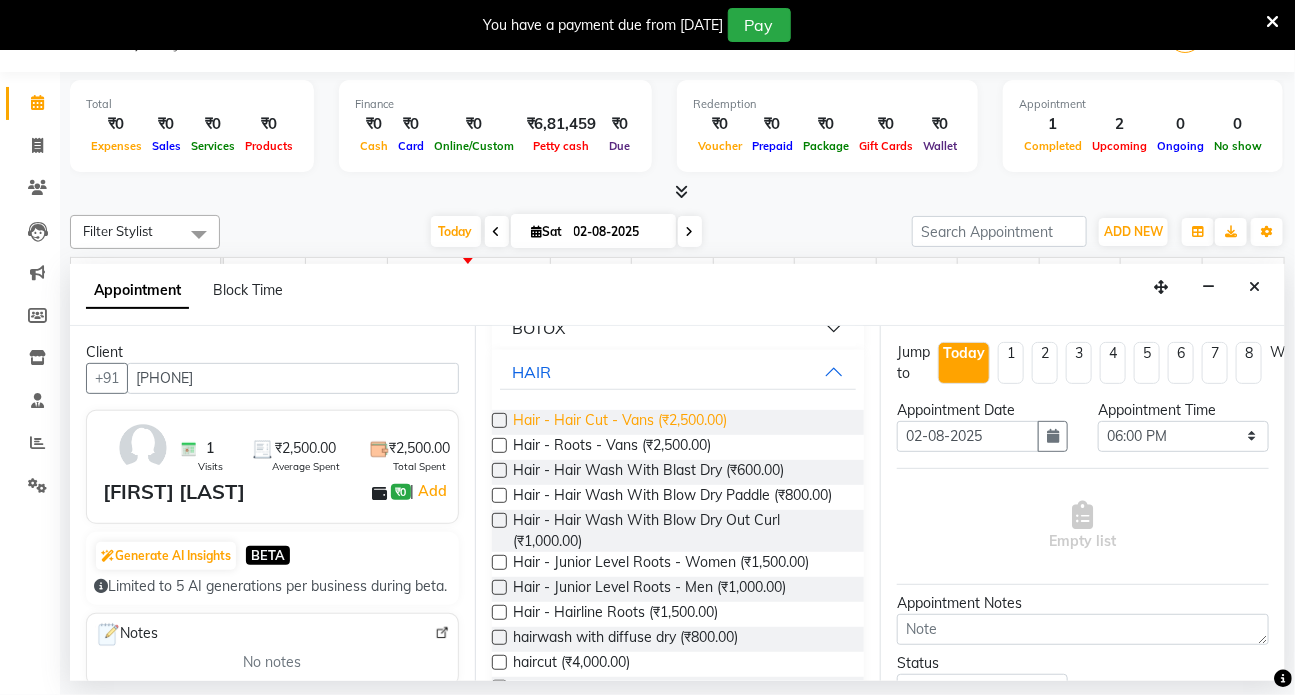 click on "Hair - Hair Cut - Vans (₹2,500.00)" at bounding box center (620, 422) 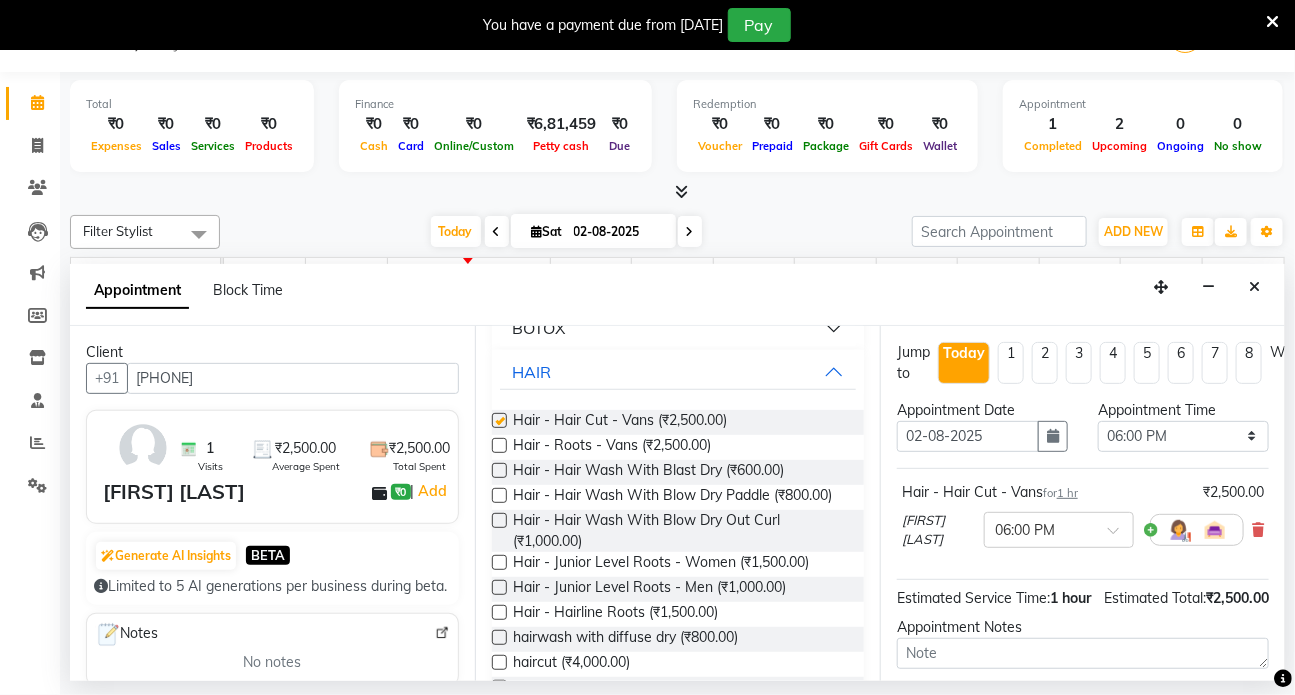 checkbox on "false" 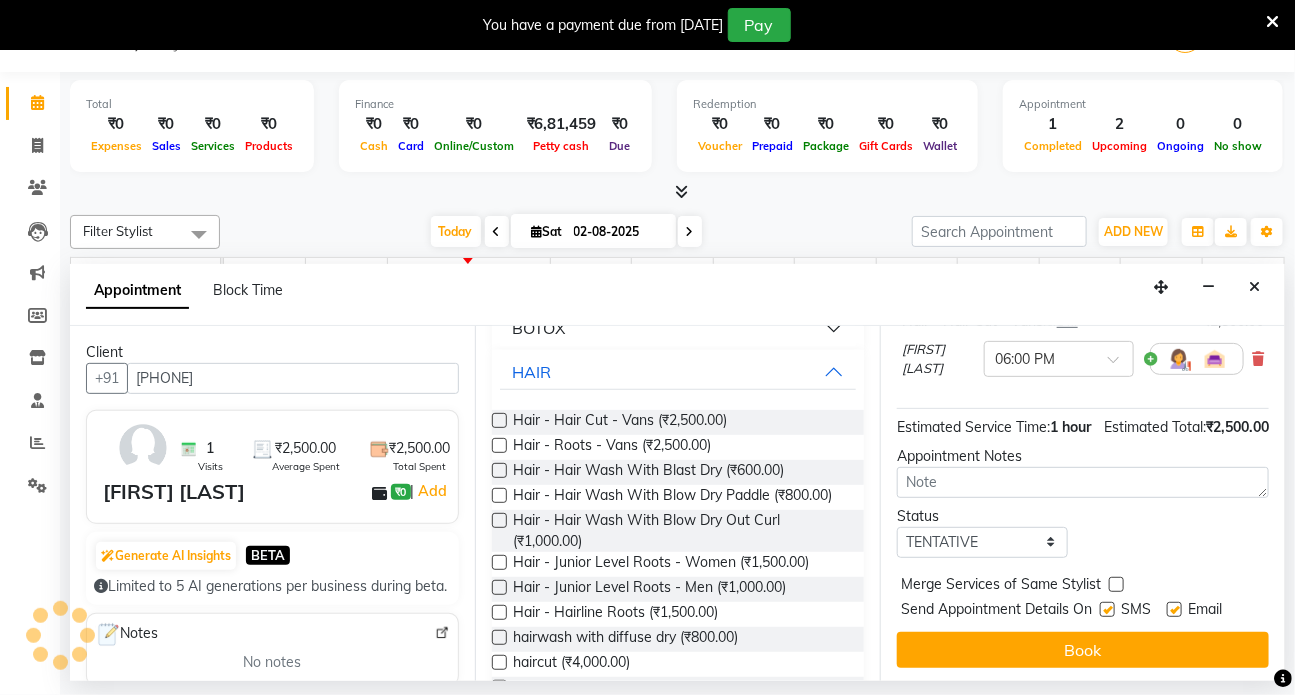 scroll, scrollTop: 181, scrollLeft: 0, axis: vertical 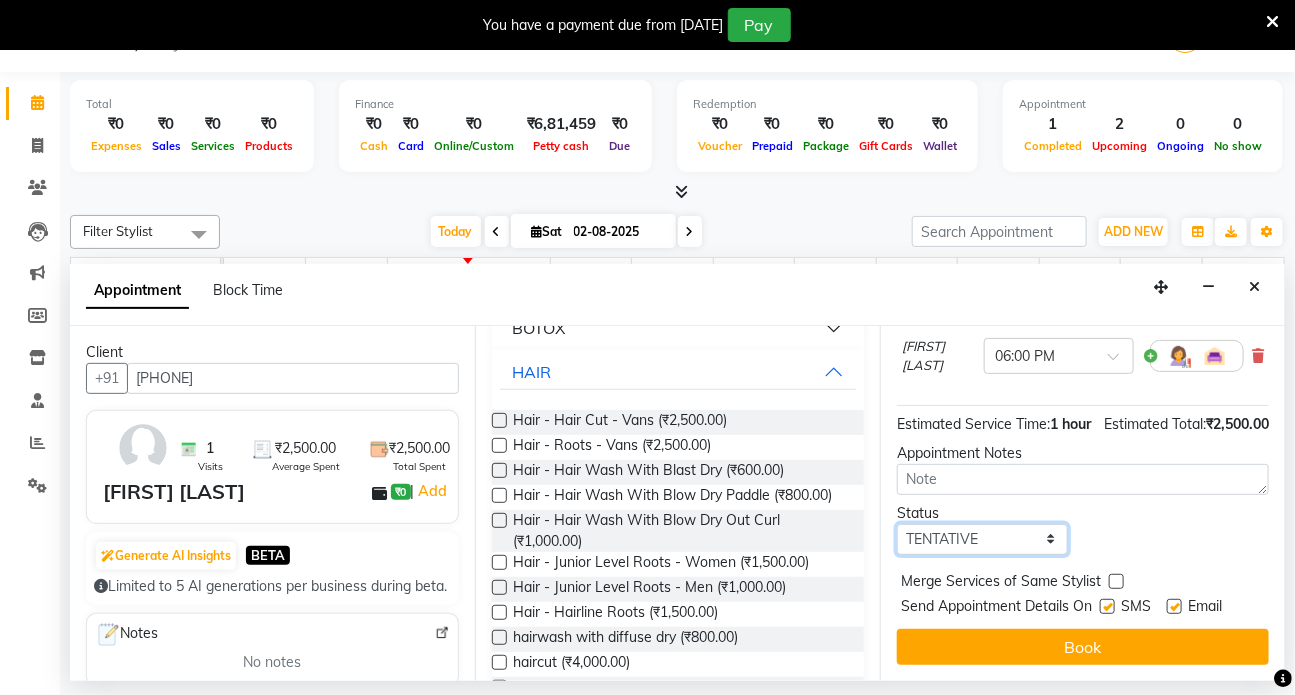 click on "Select TENTATIVE CONFIRM CHECK-IN UPCOMING" at bounding box center [982, 539] 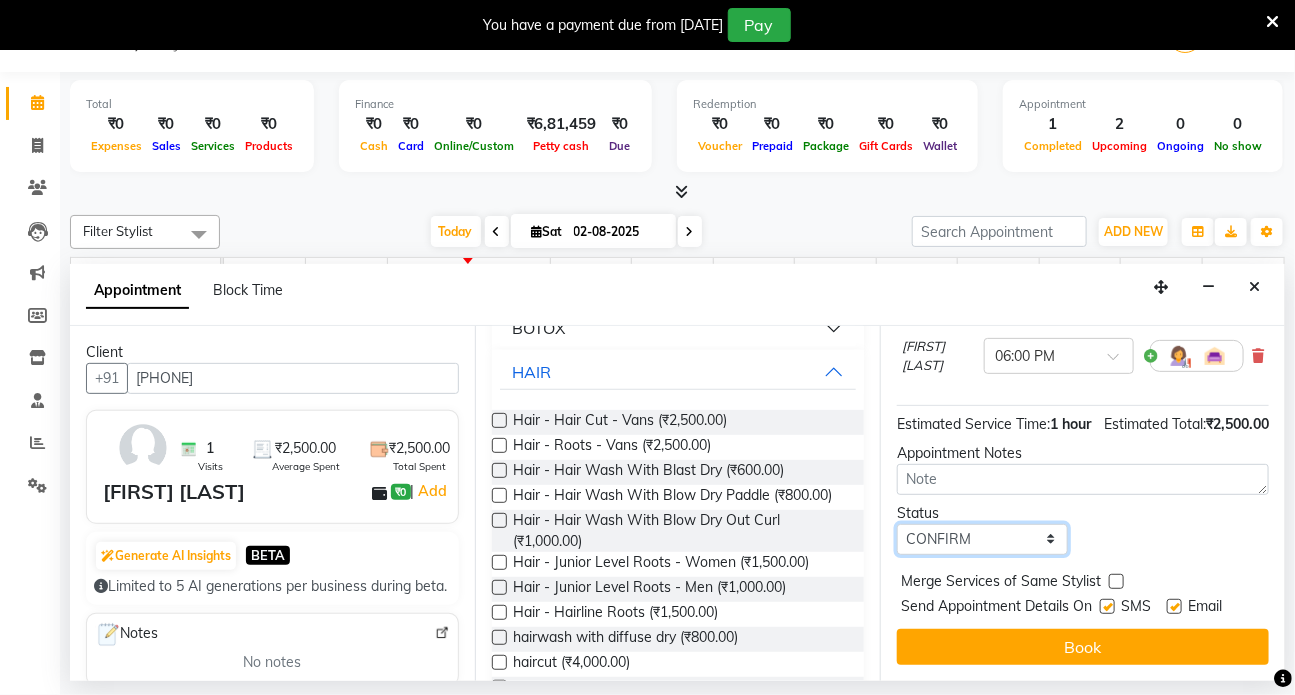 click on "Select TENTATIVE CONFIRM CHECK-IN UPCOMING" at bounding box center (982, 539) 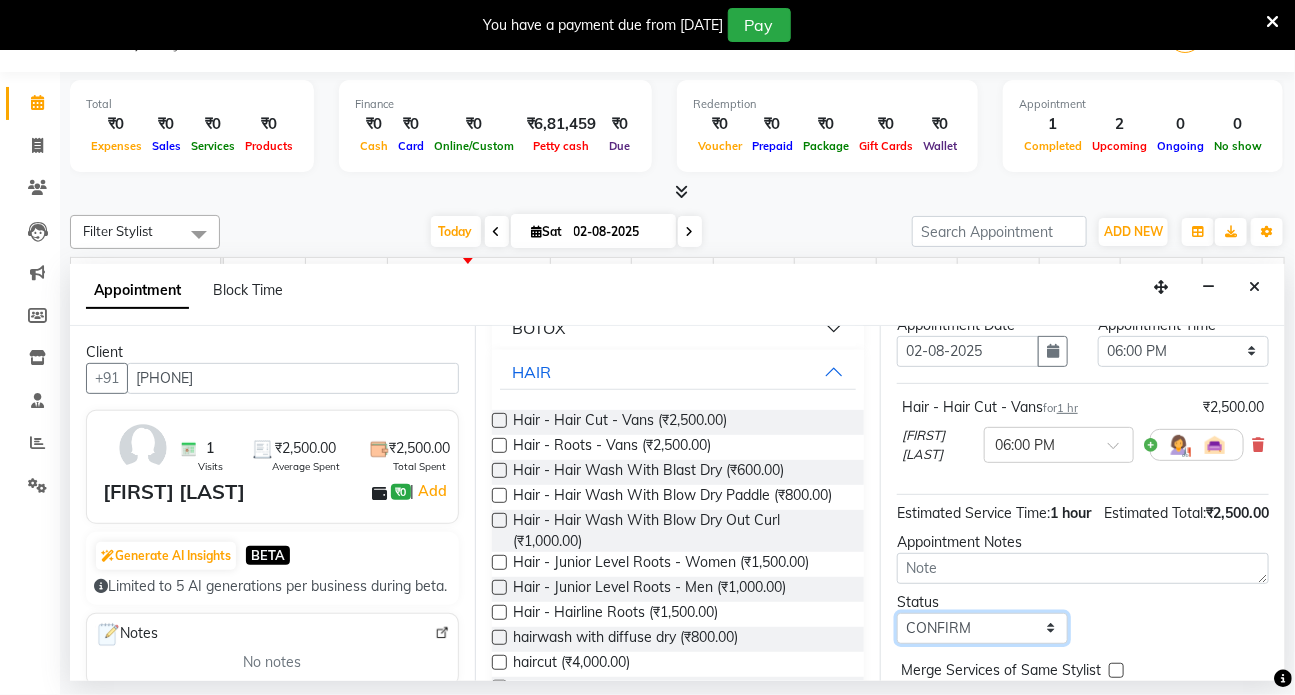 scroll, scrollTop: 0, scrollLeft: 0, axis: both 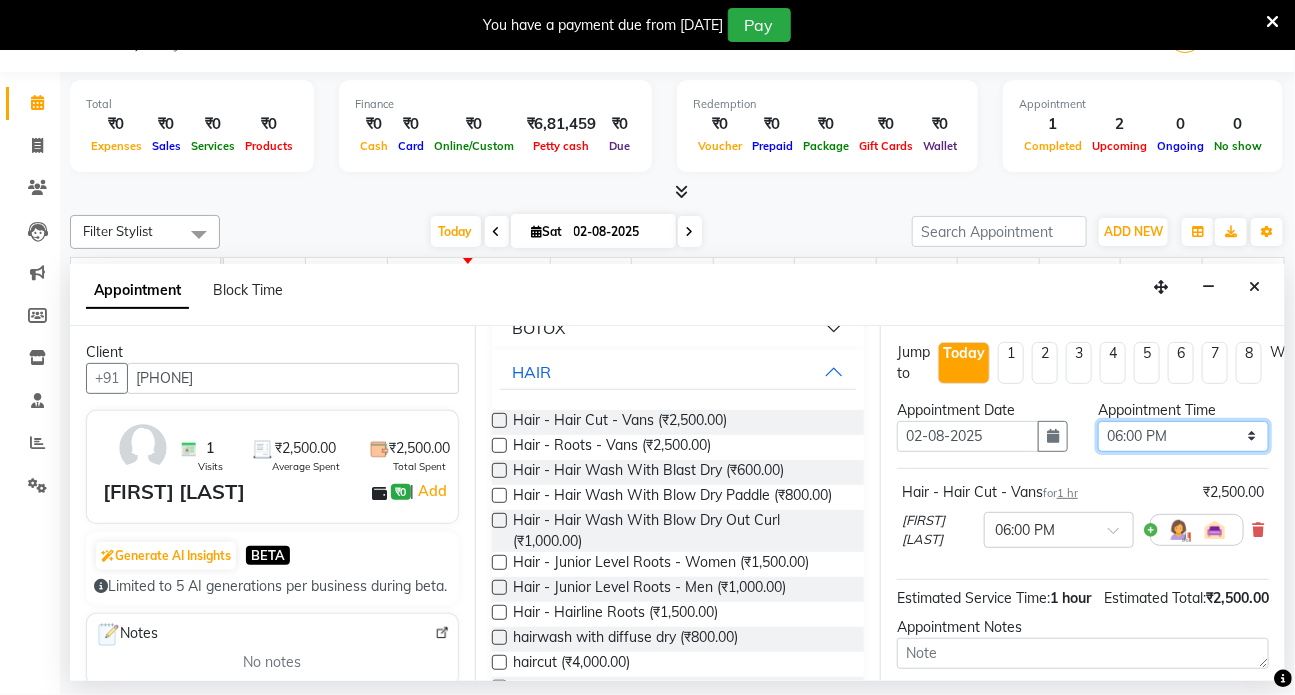 click on "Select 09:00 AM 09:15 AM 09:30 AM 09:45 AM 10:00 AM 10:15 AM 10:30 AM 10:45 AM 11:00 AM 11:15 AM 11:30 AM 11:45 AM 12:00 PM 12:15 PM 12:30 PM 12:45 PM 01:00 PM 01:15 PM 01:30 PM 01:45 PM 02:00 PM 02:15 PM 02:30 PM 02:45 PM 03:00 PM 03:15 PM 03:30 PM 03:45 PM 04:00 PM 04:15 PM 04:30 PM 04:45 PM 05:00 PM 05:15 PM 05:30 PM 05:45 PM 06:00 PM 06:15 PM 06:30 PM 06:45 PM 07:00 PM 07:15 PM 07:30 PM 07:45 PM 08:00 PM" at bounding box center (1183, 436) 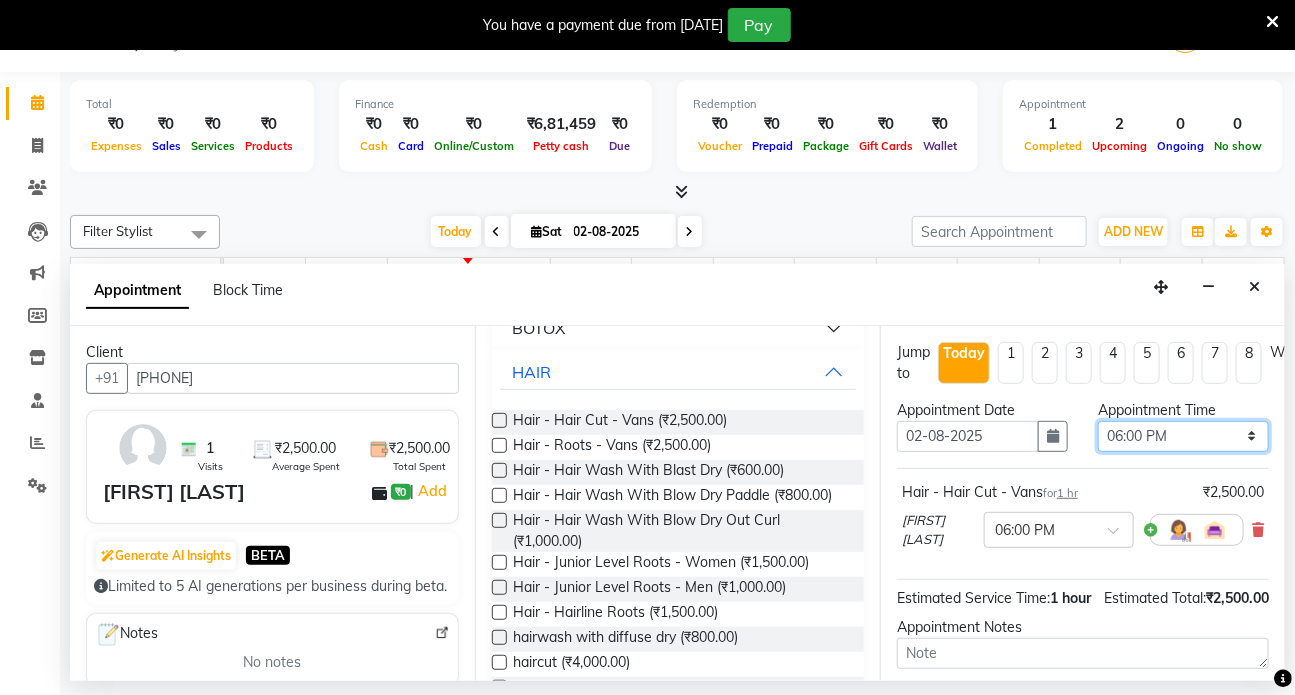 select on "1110" 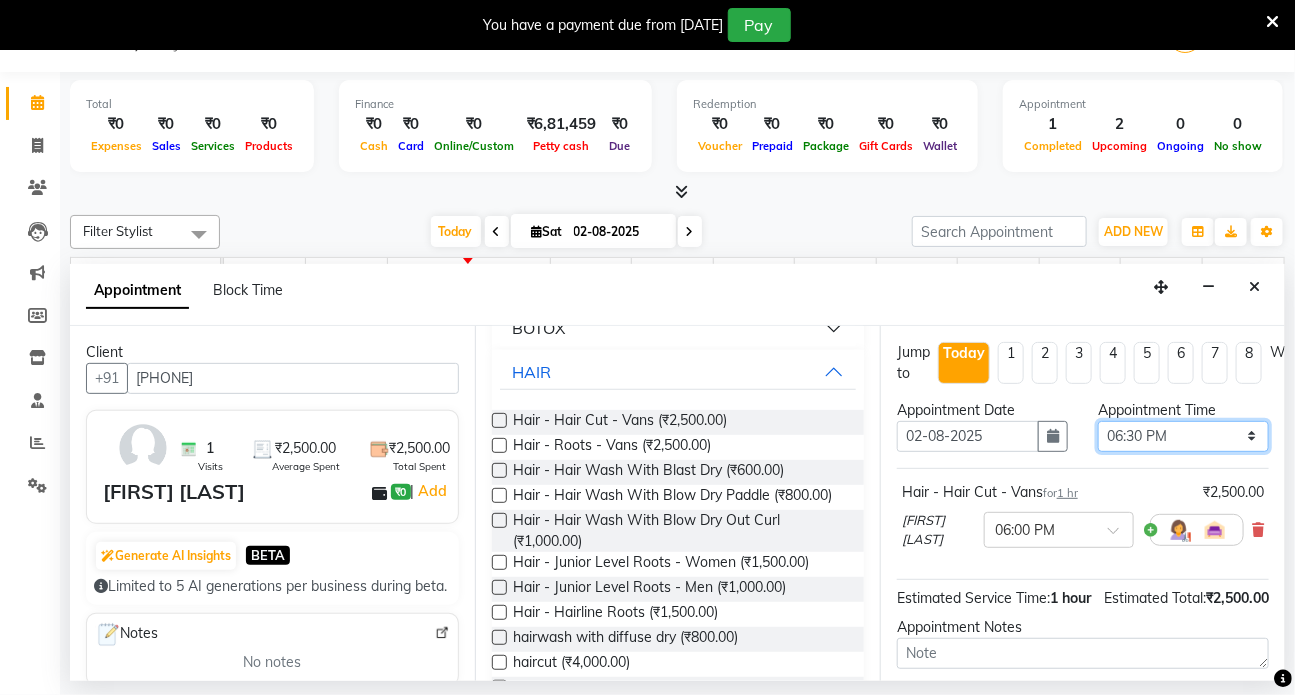 click on "Select 09:00 AM 09:15 AM 09:30 AM 09:45 AM 10:00 AM 10:15 AM 10:30 AM 10:45 AM 11:00 AM 11:15 AM 11:30 AM 11:45 AM 12:00 PM 12:15 PM 12:30 PM 12:45 PM 01:00 PM 01:15 PM 01:30 PM 01:45 PM 02:00 PM 02:15 PM 02:30 PM 02:45 PM 03:00 PM 03:15 PM 03:30 PM 03:45 PM 04:00 PM 04:15 PM 04:30 PM 04:45 PM 05:00 PM 05:15 PM 05:30 PM 05:45 PM 06:00 PM 06:15 PM 06:30 PM 06:45 PM 07:00 PM 07:15 PM 07:30 PM 07:45 PM 08:00 PM" at bounding box center [1183, 436] 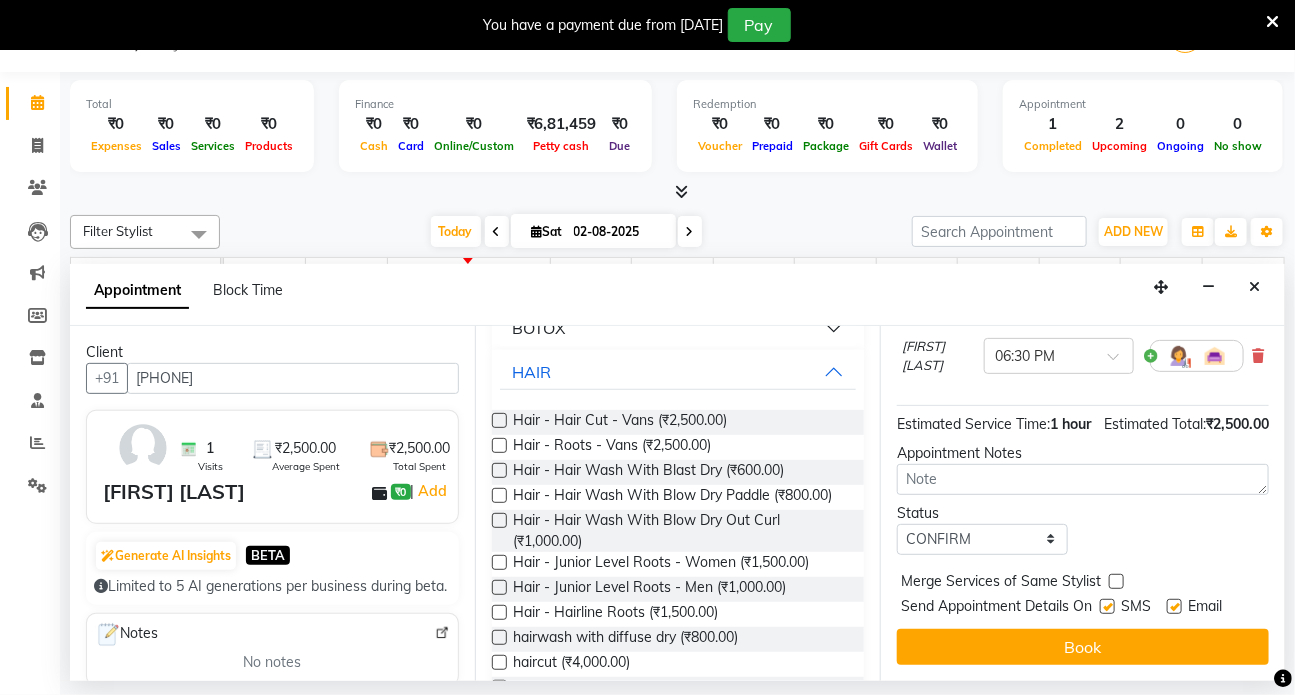 scroll, scrollTop: 208, scrollLeft: 0, axis: vertical 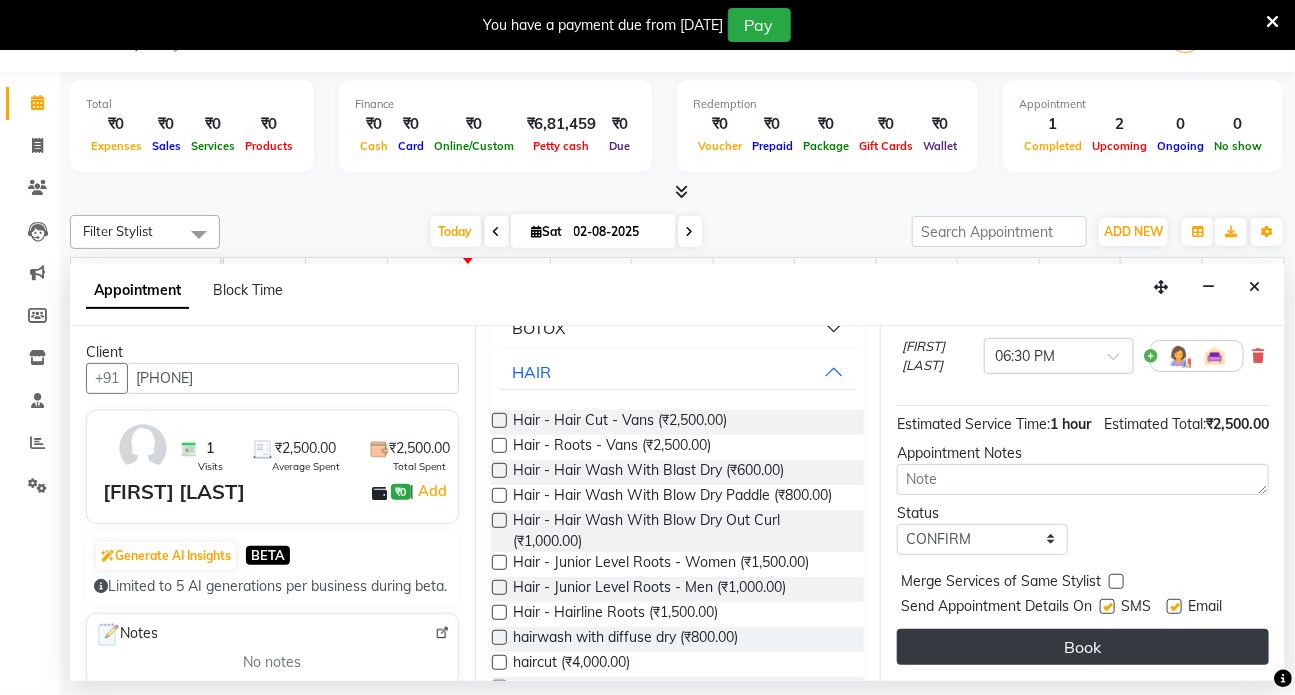 click on "Book" at bounding box center [1083, 647] 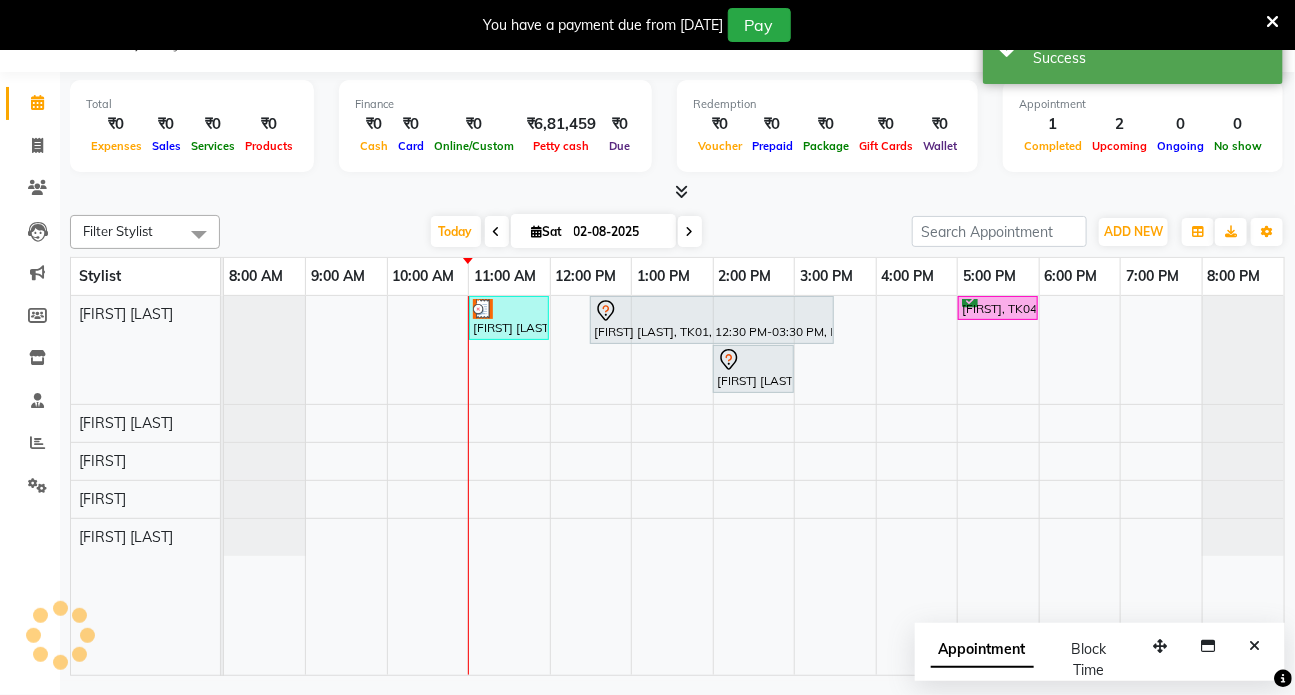 scroll, scrollTop: 0, scrollLeft: 0, axis: both 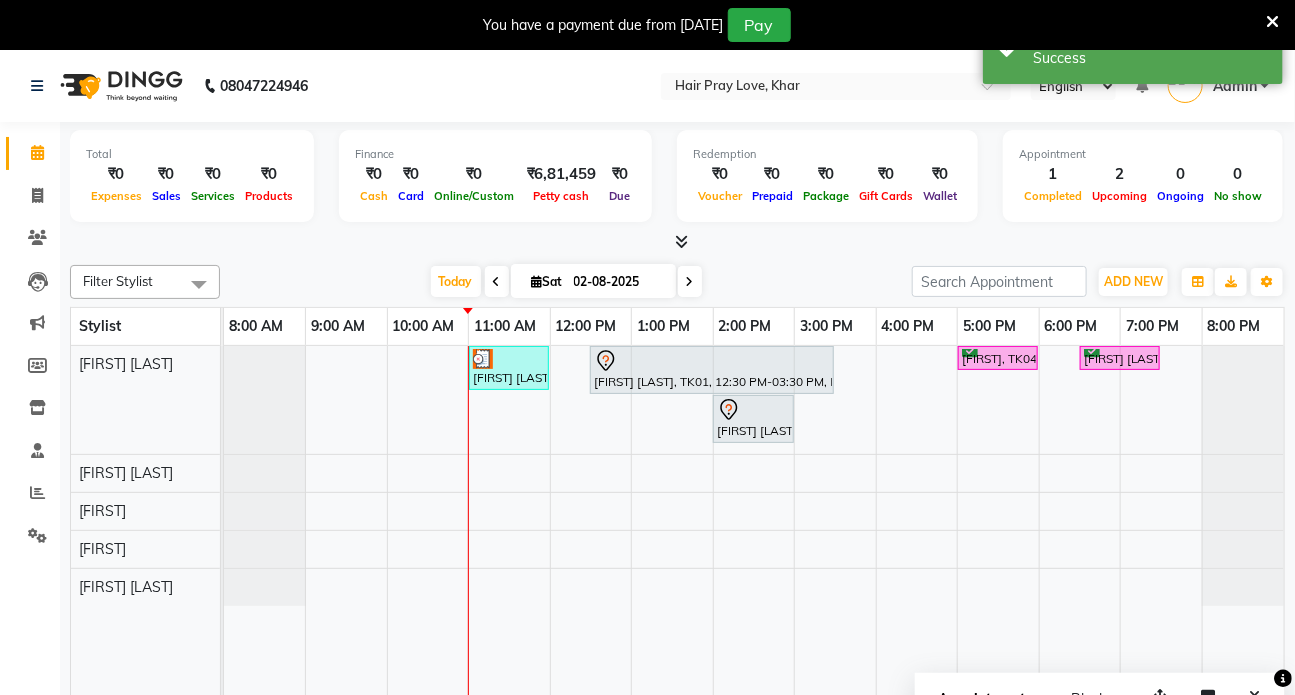click on "[FIRST] [LAST], TK02, 11:00 AM-12:00 PM, haircut             [FIRST] [LAST], TK01, 12:30 PM-03:30 PM, Balayage Medium Hair     [FIRST], TK04, 05:00 PM-06:00 PM, Hair - Hair Cut - Vans     [FIRST] [LAST], TK05, 06:30 PM-07:30 PM, Hair - Hair Cut - Vans             [FIRST] [LAST], TK03, 02:00 PM-03:00 PM, Hair - Hair Cut - Vans" at bounding box center (754, 535) 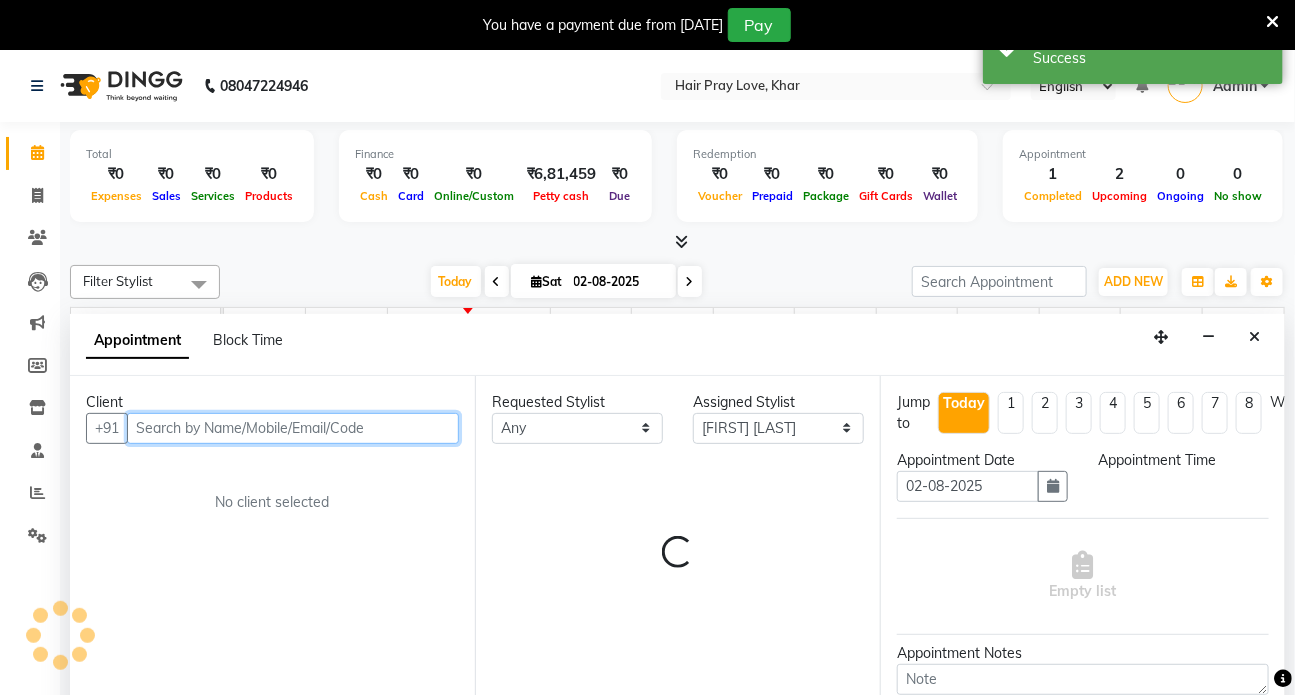 scroll, scrollTop: 50, scrollLeft: 0, axis: vertical 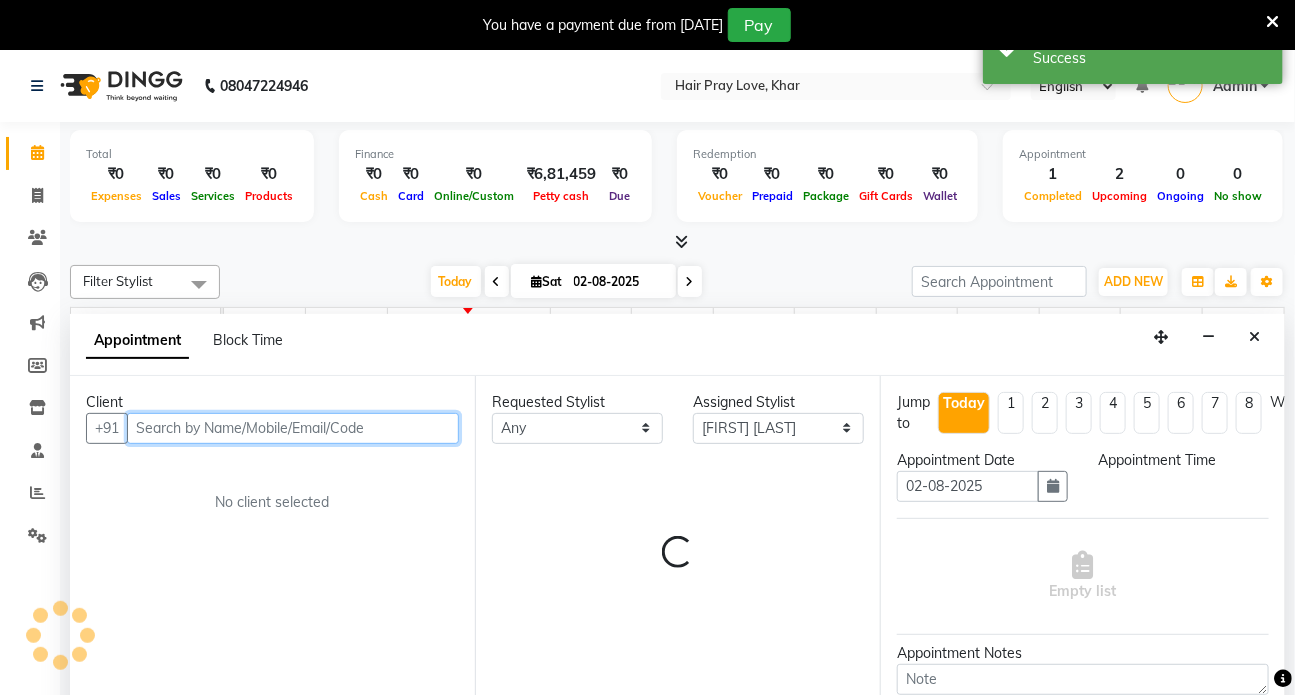 select on "1080" 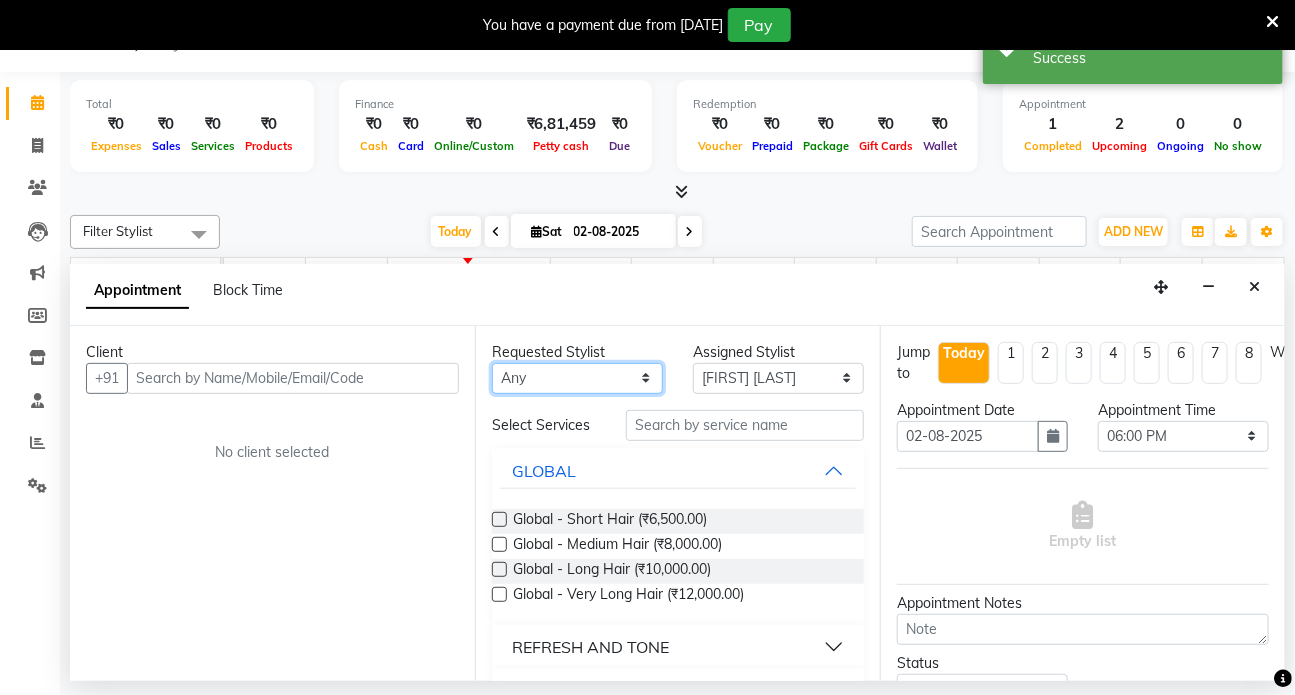 click on "Any [FIRST] [FIRST] [FIRST] [FIRST] [FIRST] [FIRST]" at bounding box center [577, 378] 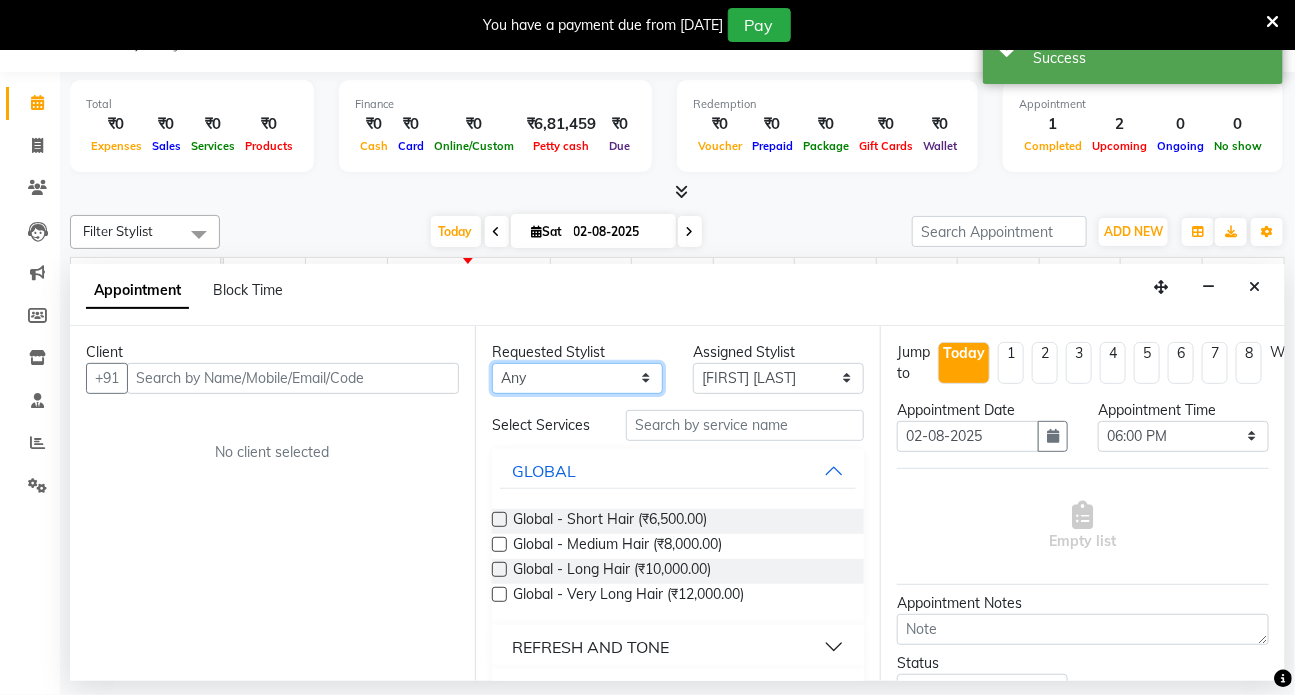 select on "54376" 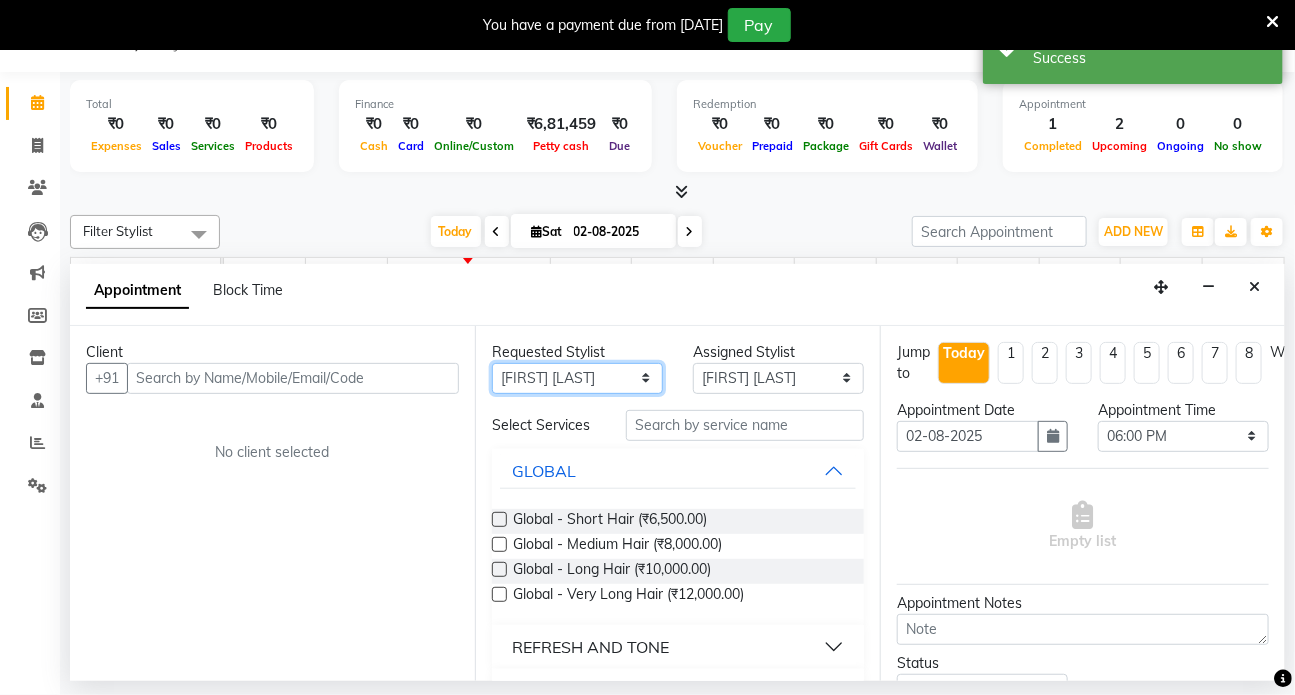 click on "Any [FIRST] [FIRST] [FIRST] [FIRST] [FIRST] [FIRST]" at bounding box center [577, 378] 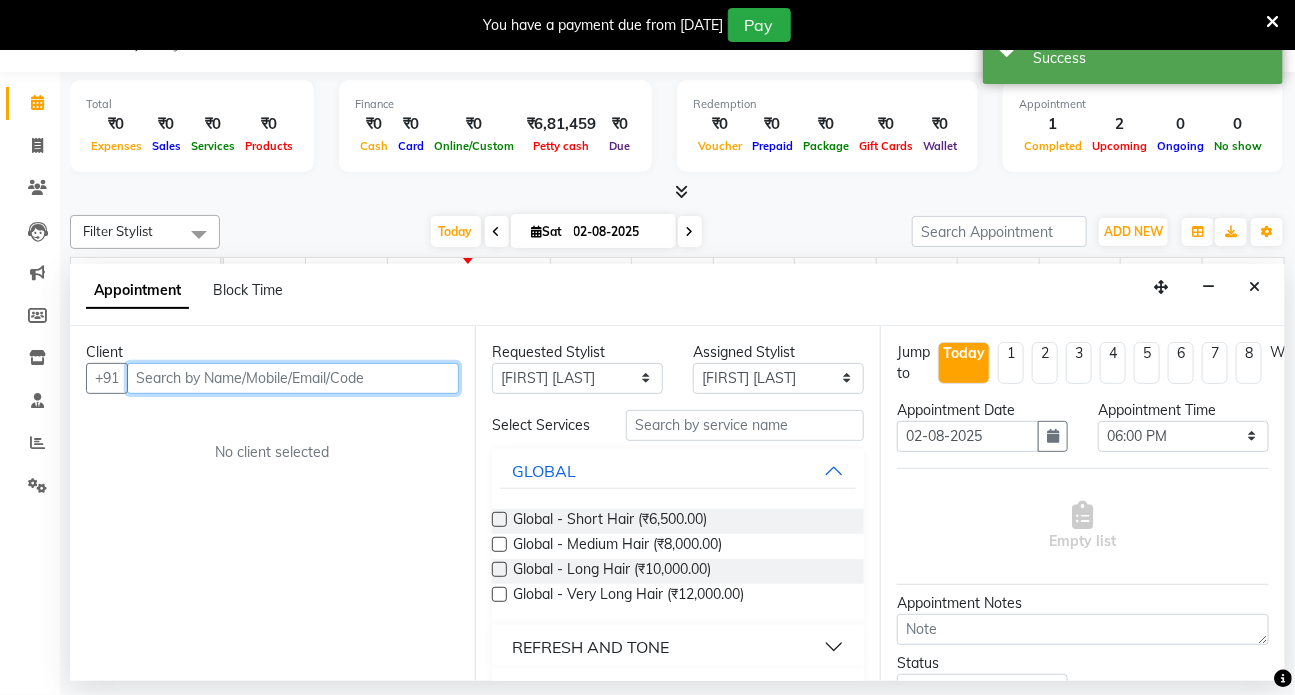 click at bounding box center (293, 378) 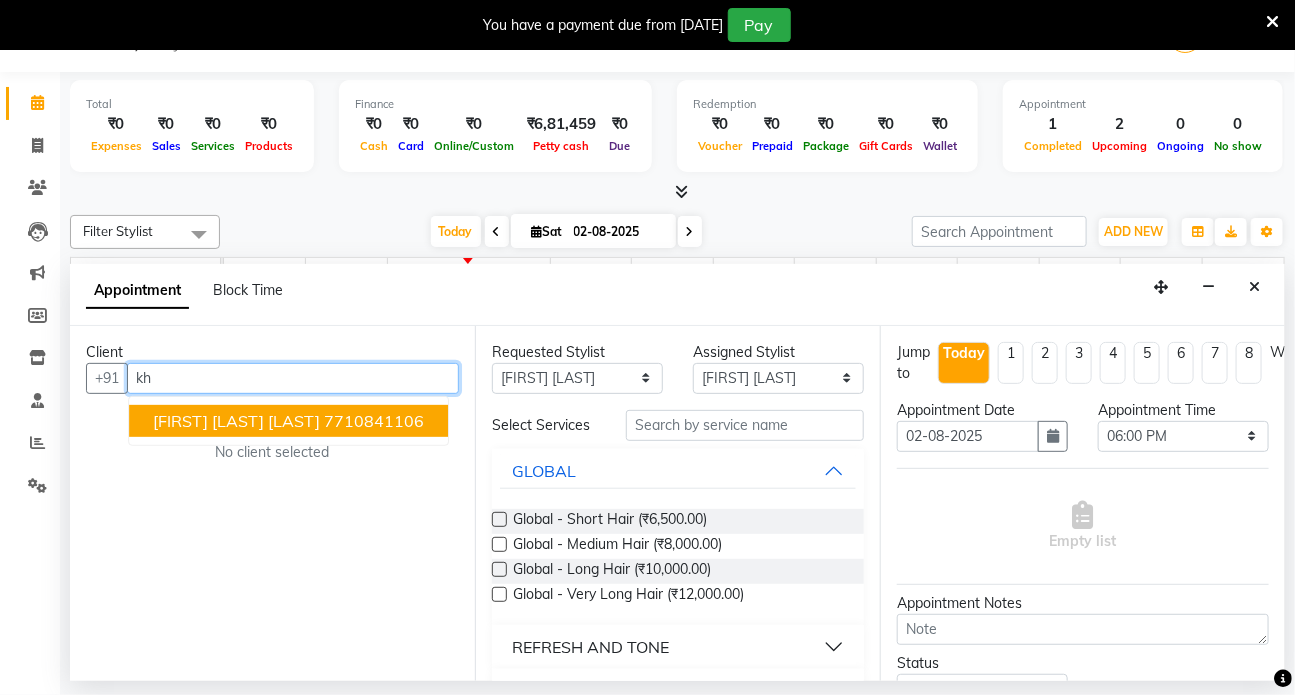type on "k" 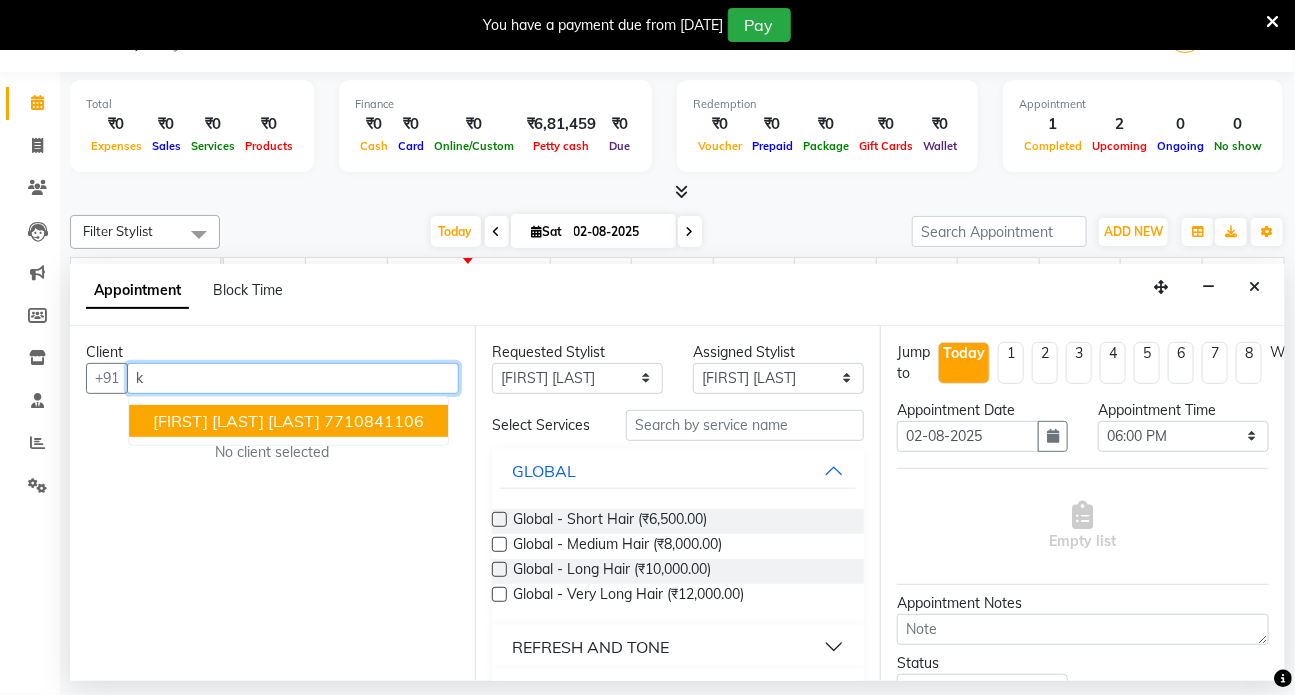 type 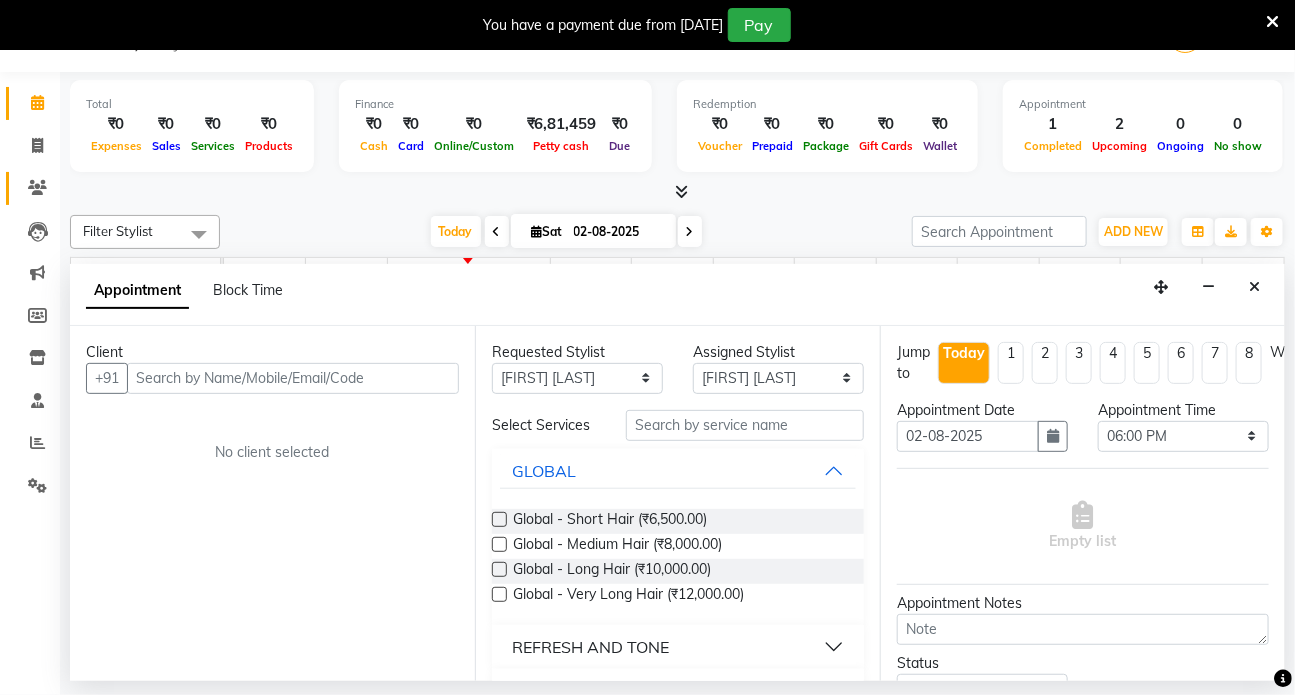 click 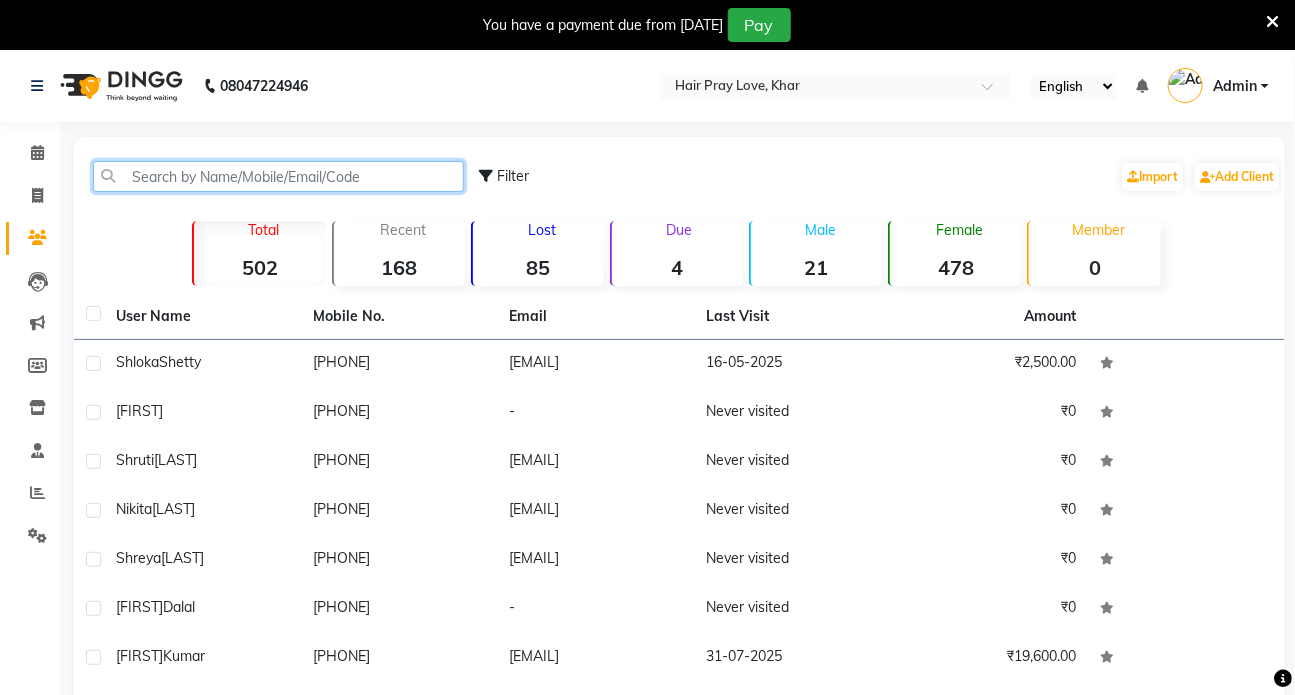 click 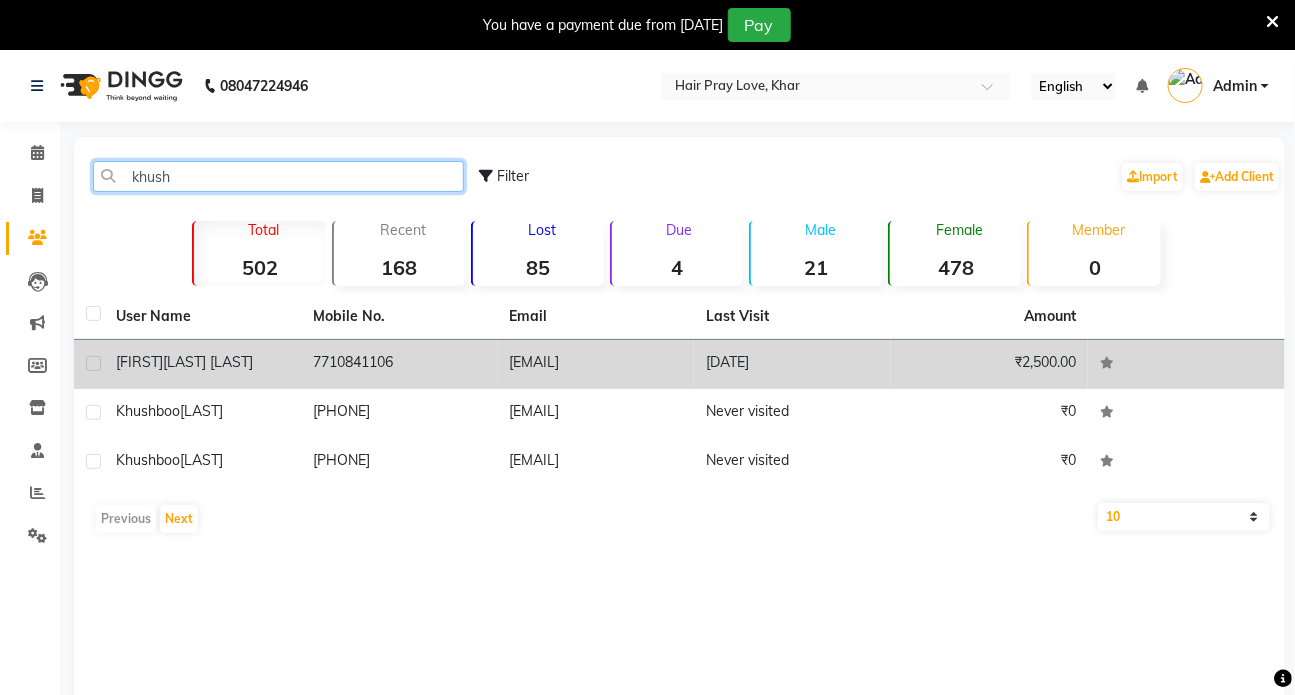 type on "khush" 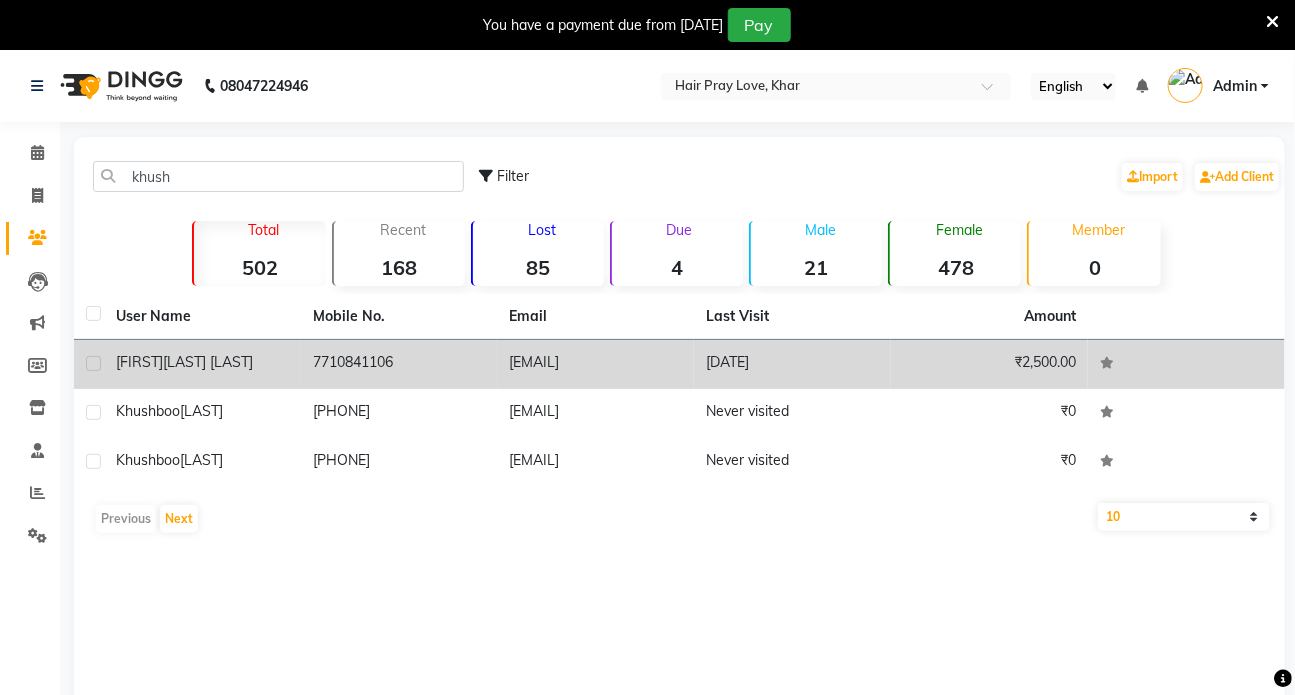 click on "[FIRST]  [LAST]                                                                                                                                [LAST]" 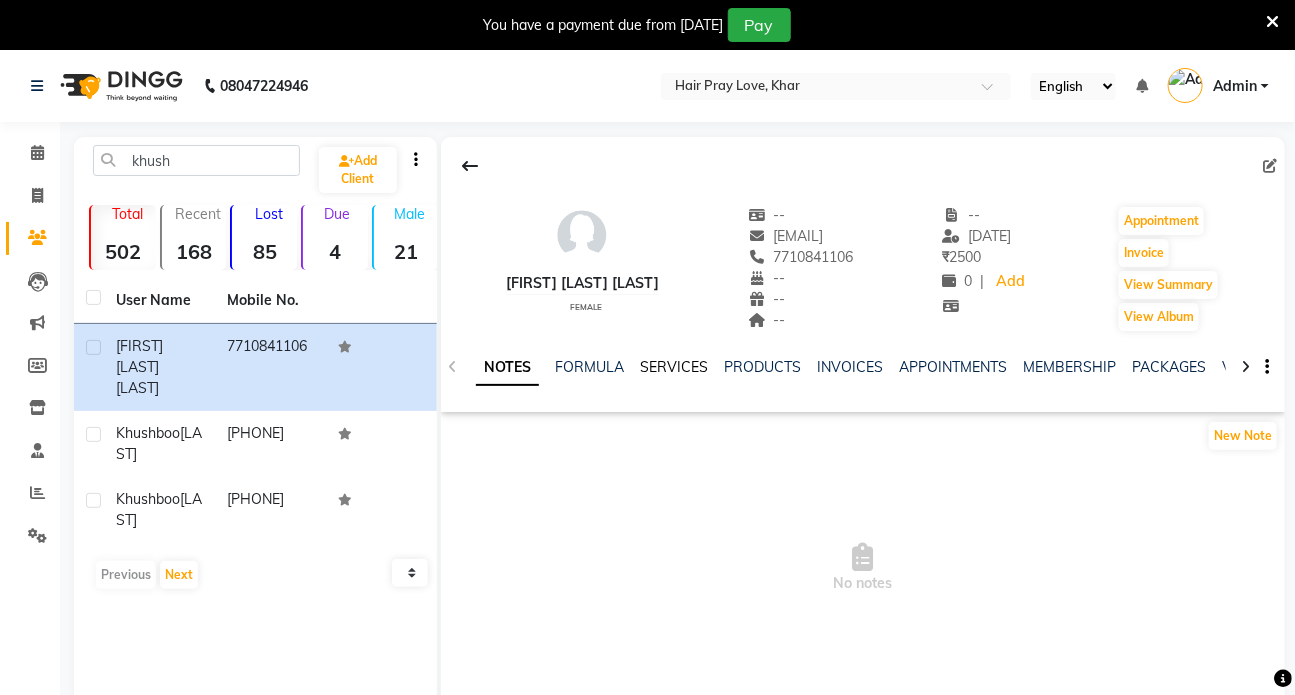 click on "SERVICES" 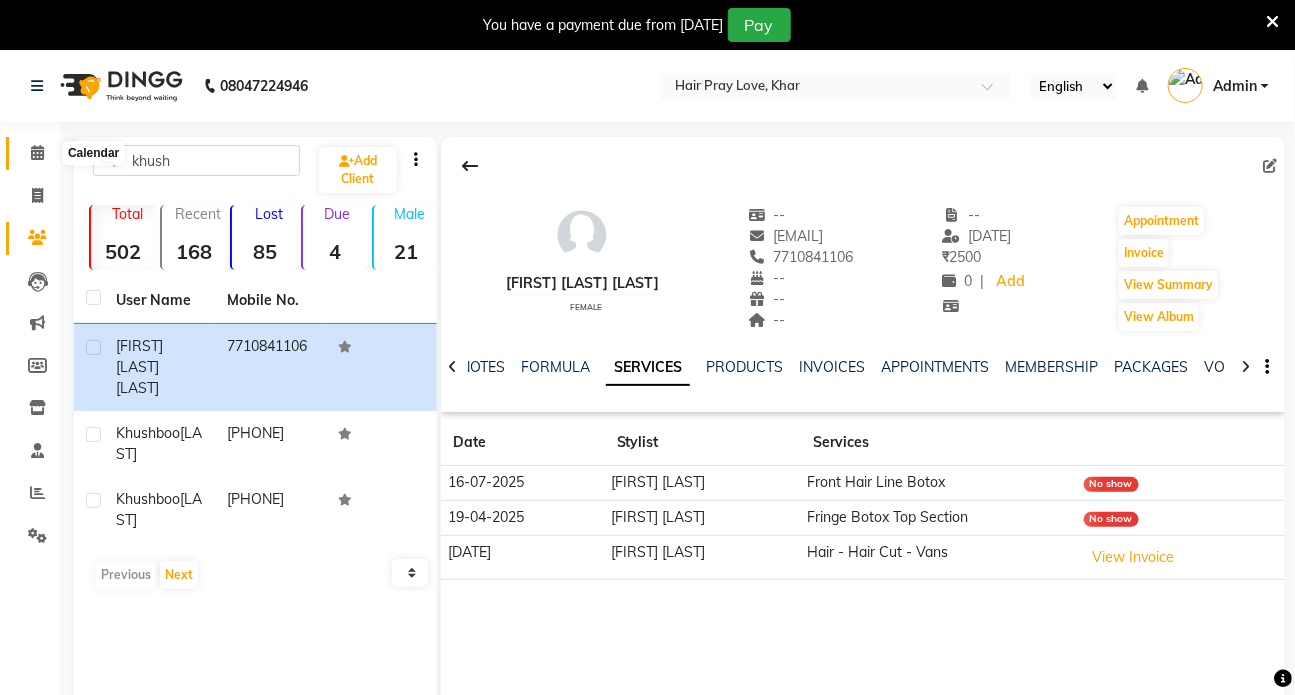 click 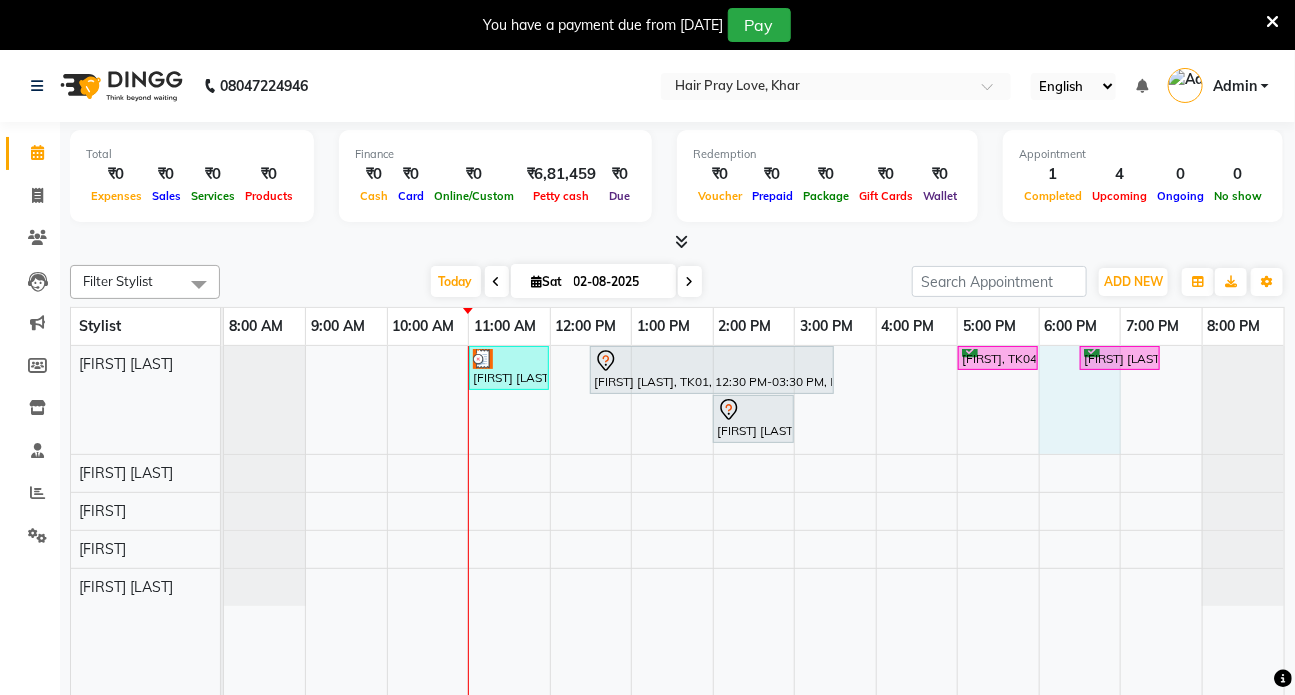 click on "[FIRST] [LAST], TK02, 11:00 AM-12:00 PM, haircut             [FIRST] [LAST], TK01, 12:30 PM-03:30 PM, Balayage Medium Hair     [FIRST], TK04, 05:00 PM-06:00 PM, Hair - Hair Cut - Vans     [FIRST] [LAST], TK05, 06:30 PM-07:30 PM, Hair - Hair Cut - Vans             [FIRST] [LAST], TK03, 02:00 PM-03:00 PM, Hair - Hair Cut - Vans" at bounding box center [754, 535] 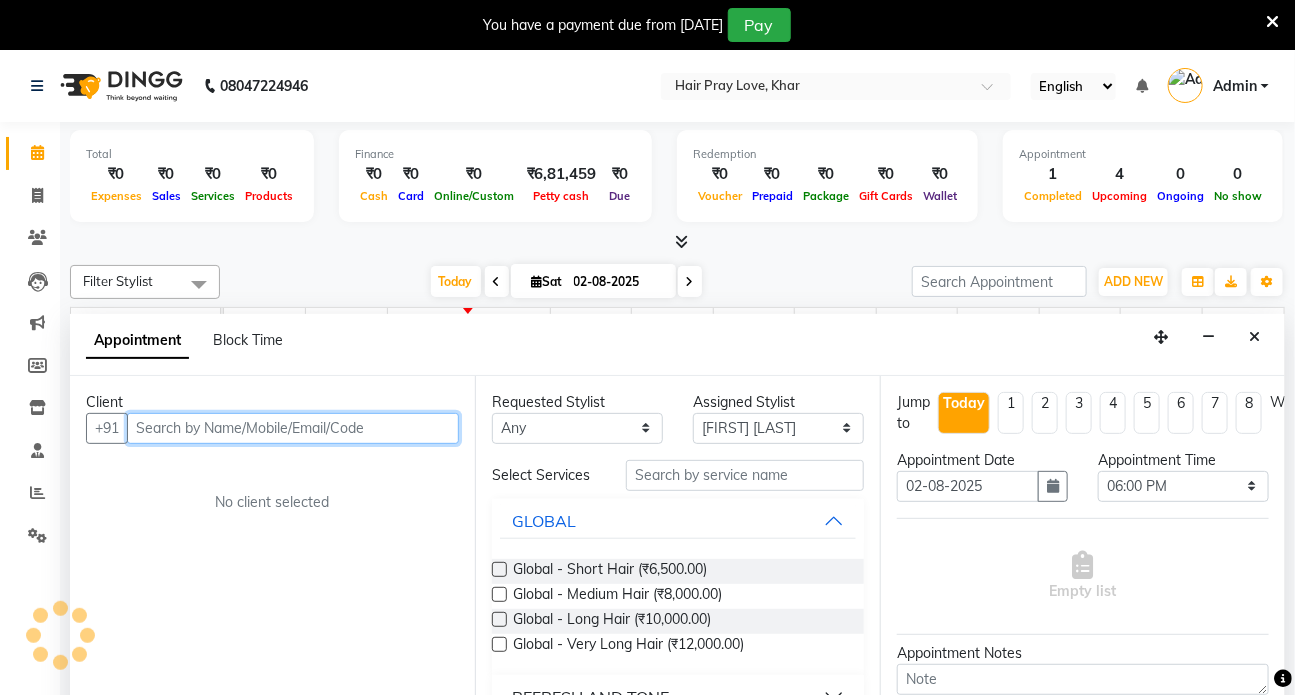 scroll, scrollTop: 50, scrollLeft: 0, axis: vertical 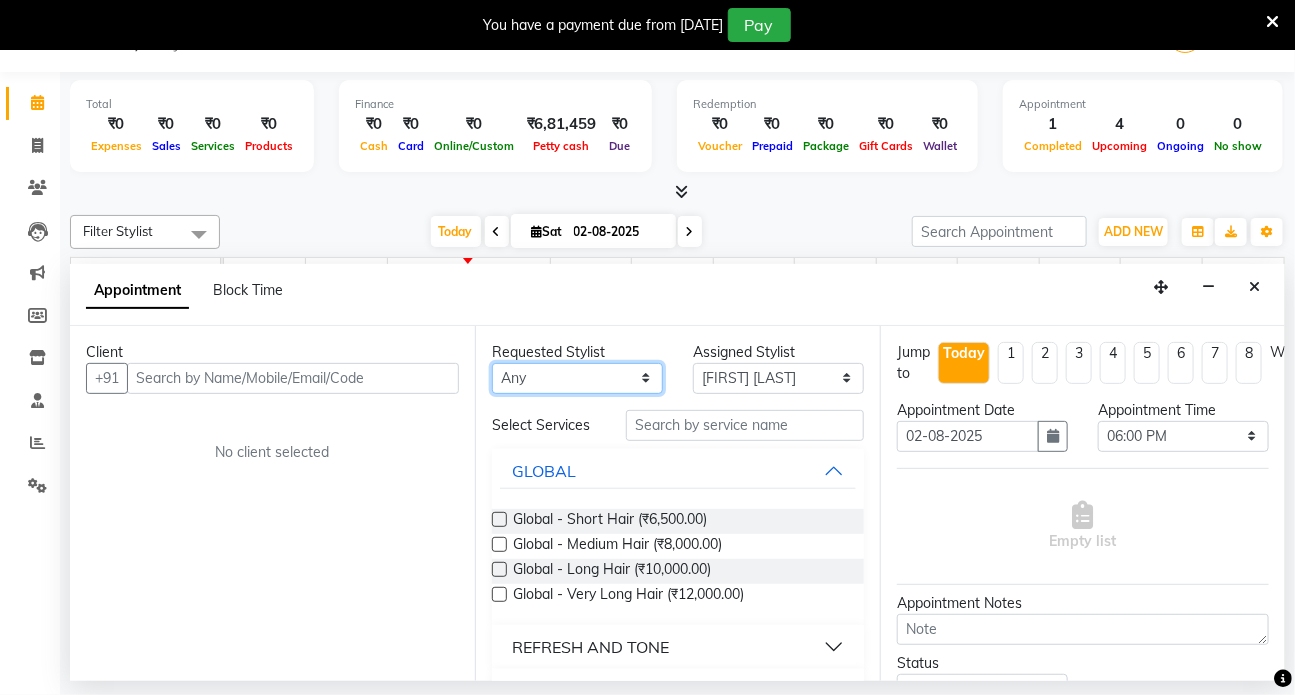 click on "Any [FIRST] [FIRST] [FIRST] [FIRST] [FIRST] [FIRST]" at bounding box center (577, 378) 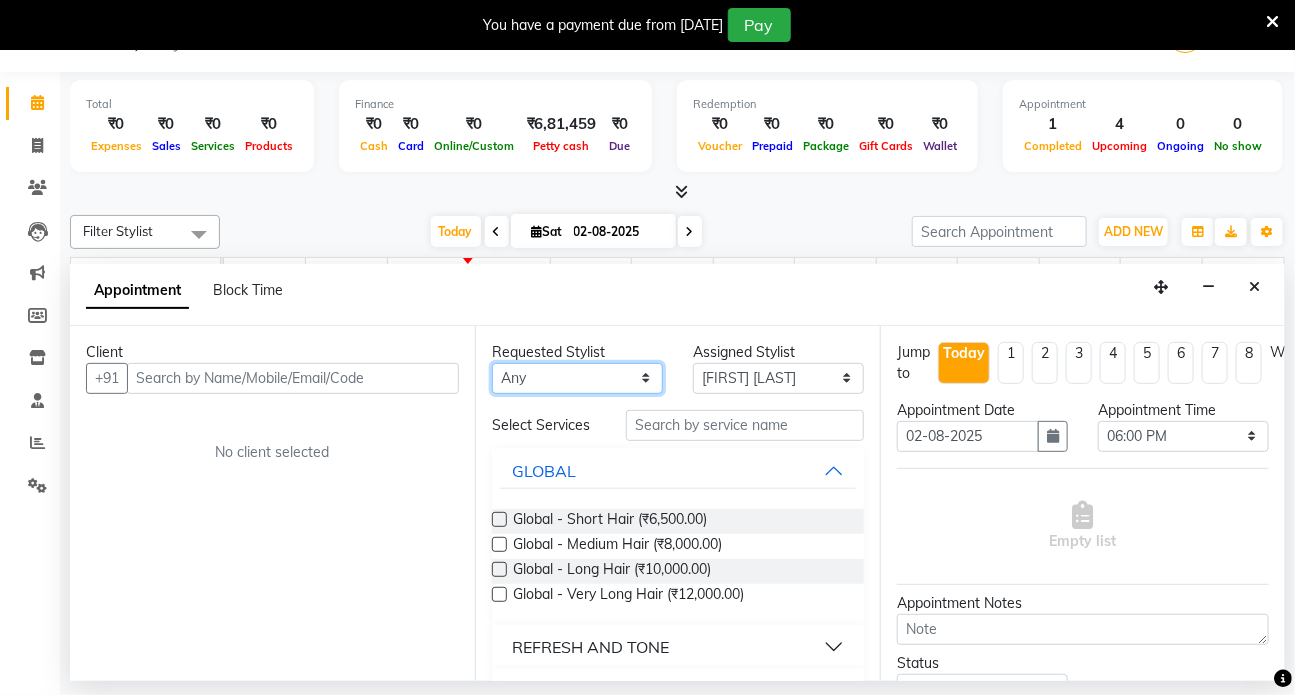 select on "54376" 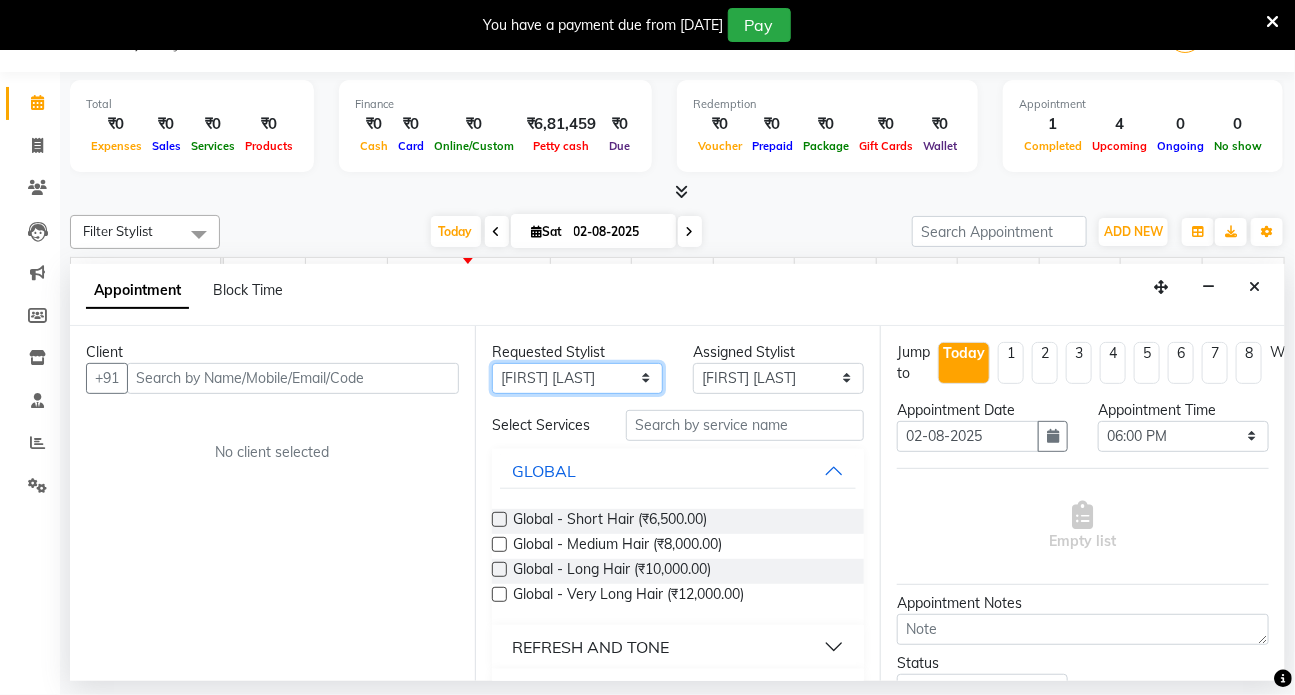click on "Any [FIRST] [FIRST] [FIRST] [FIRST] [FIRST] [FIRST]" at bounding box center (577, 378) 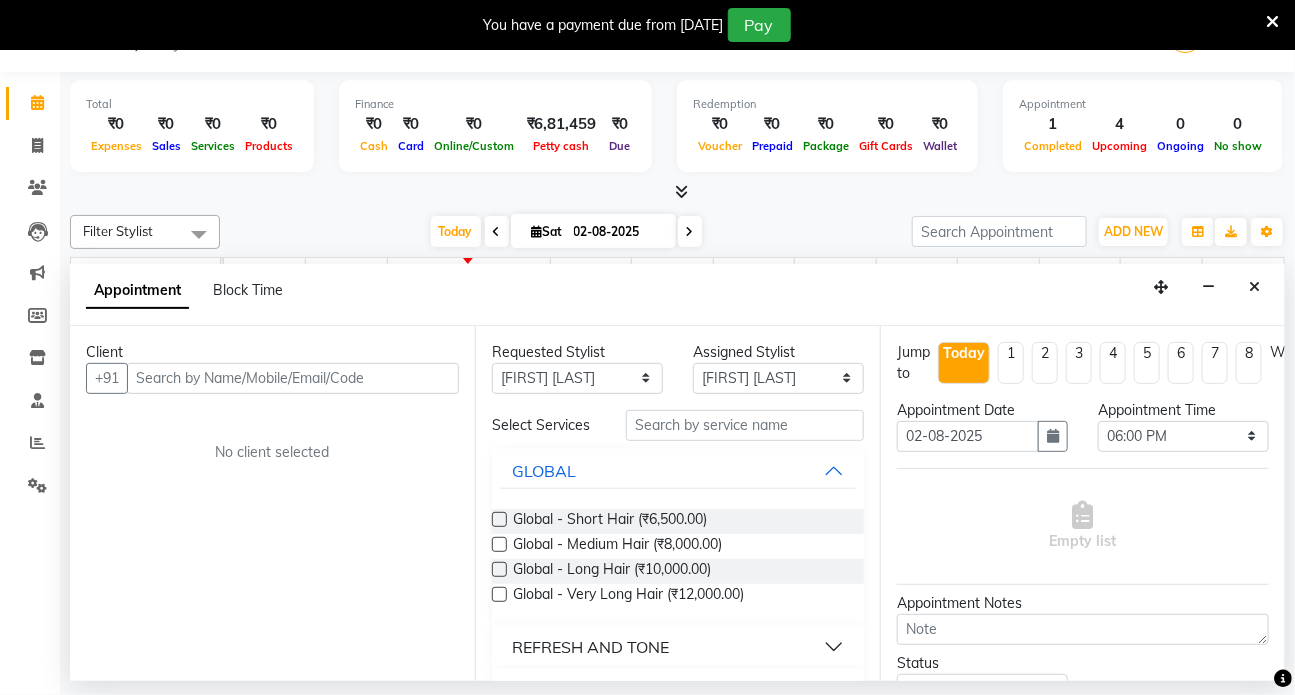 click on "Client" at bounding box center (272, 352) 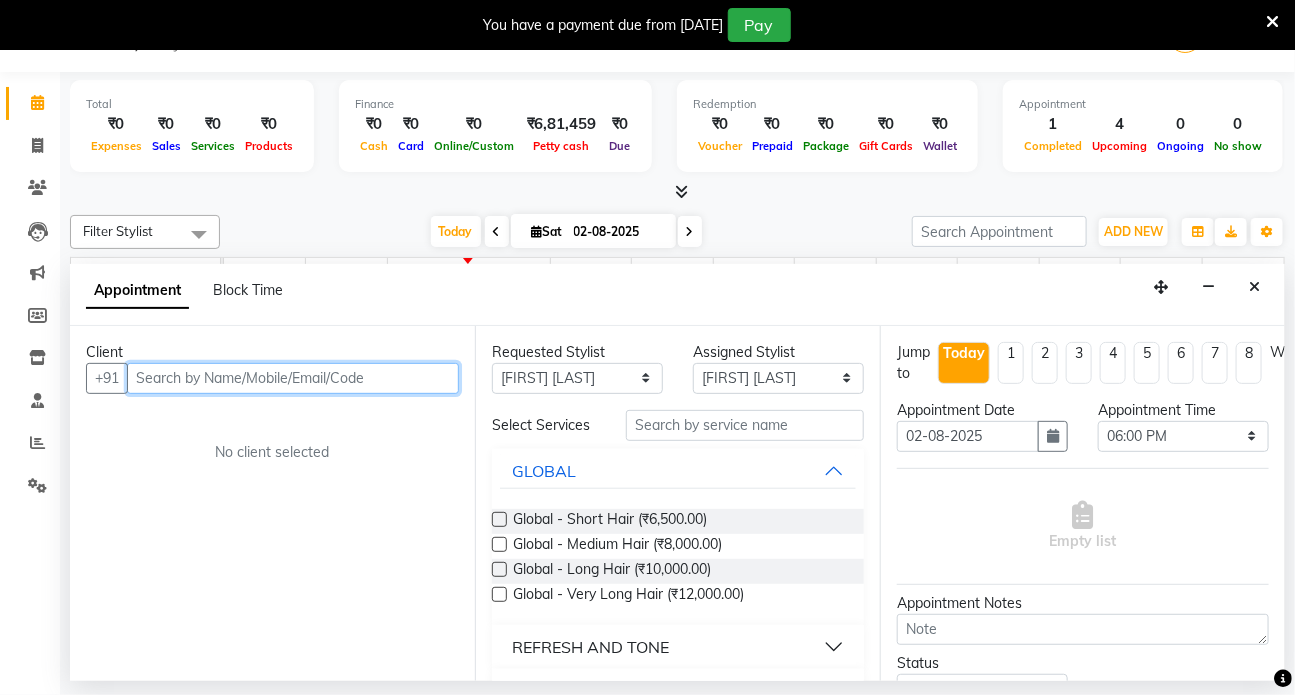 click at bounding box center (293, 378) 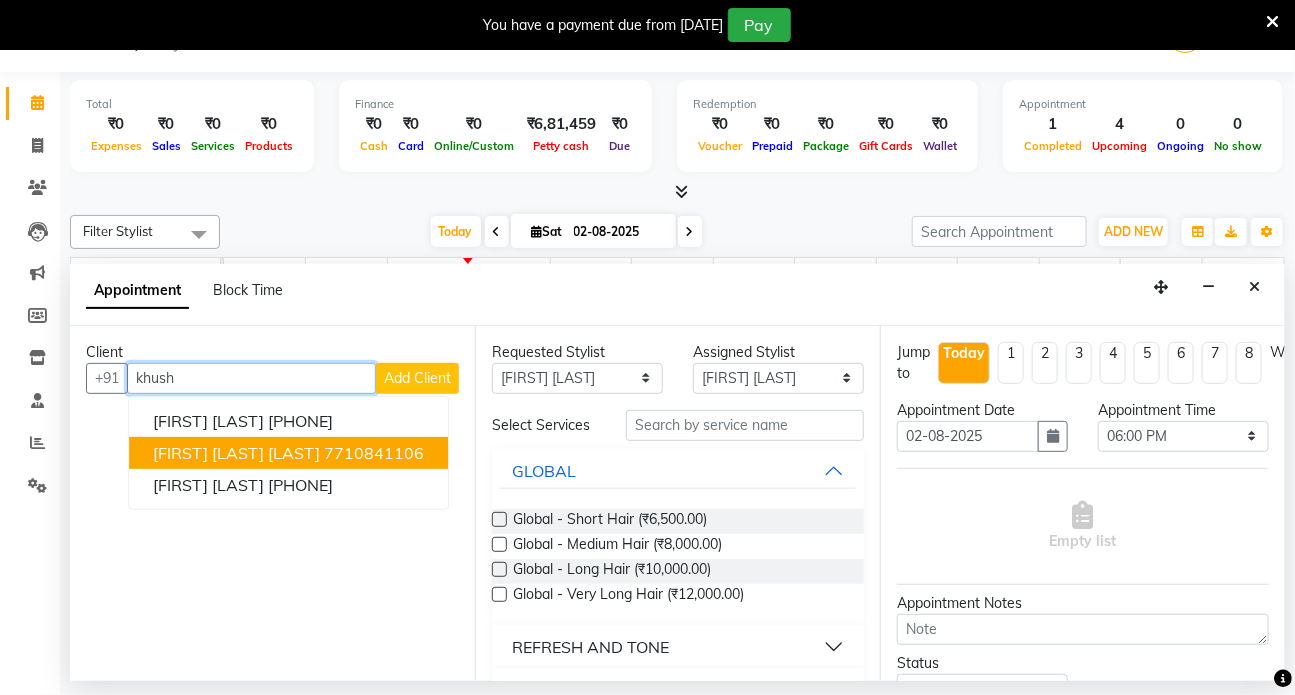 click on "[FIRST]  [LAST]                                                                                                                                [LAST]" at bounding box center [236, 453] 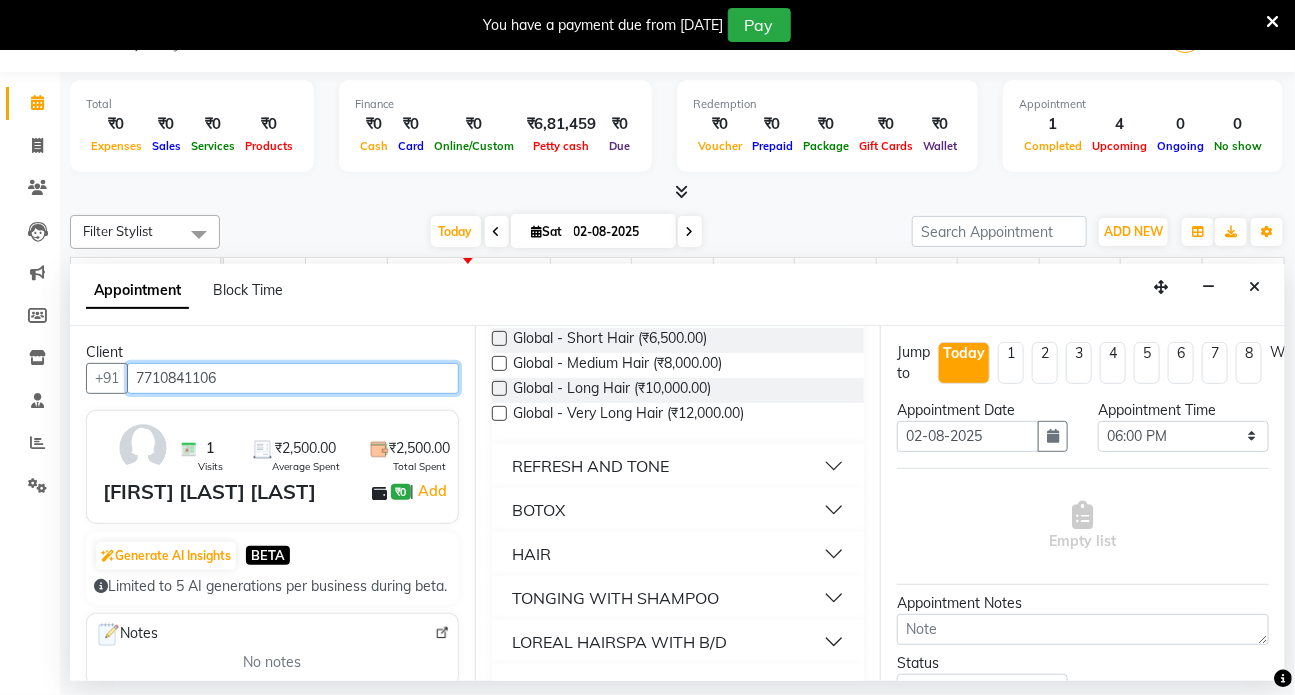 scroll, scrollTop: 363, scrollLeft: 0, axis: vertical 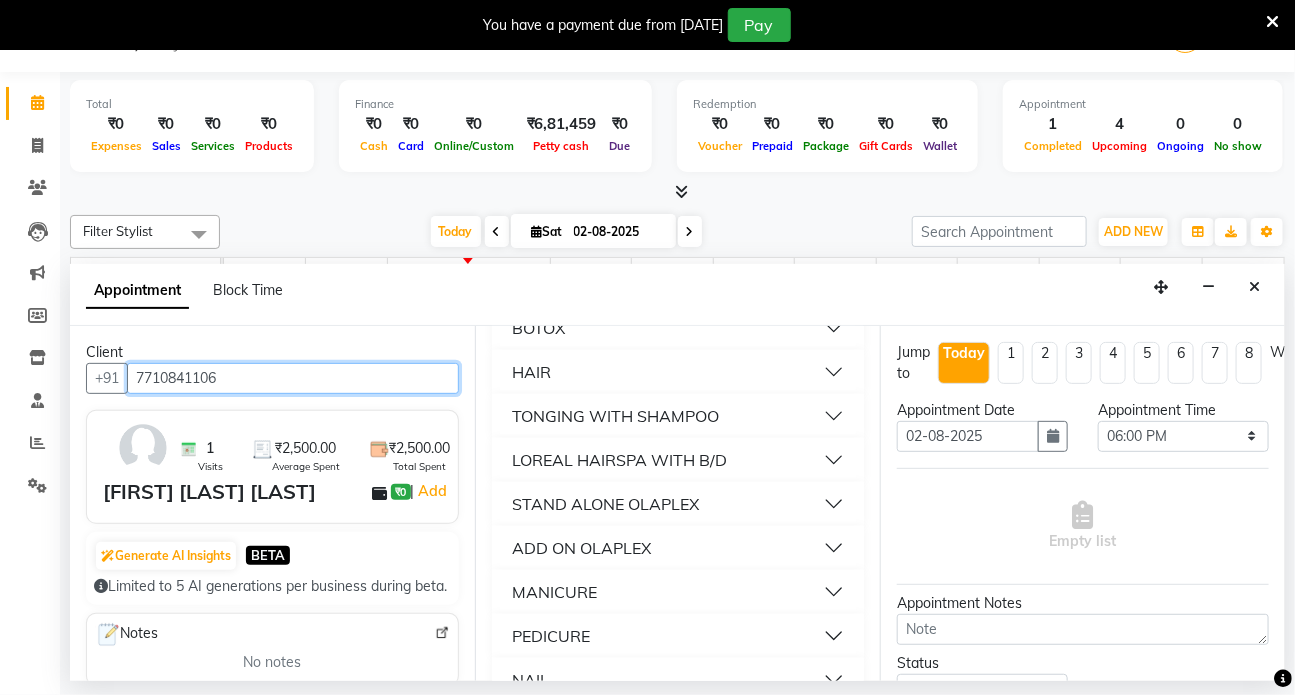 type on "7710841106" 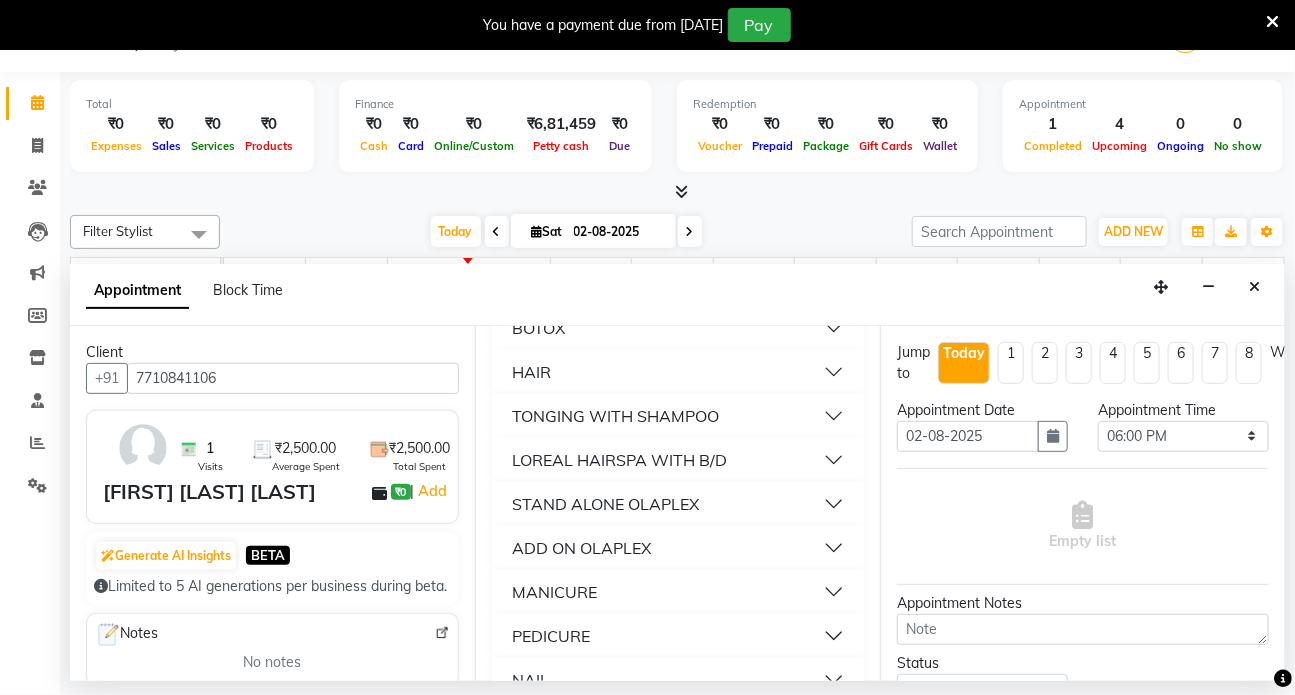 click on "TONGING WITH SHAMPOO" at bounding box center (615, 416) 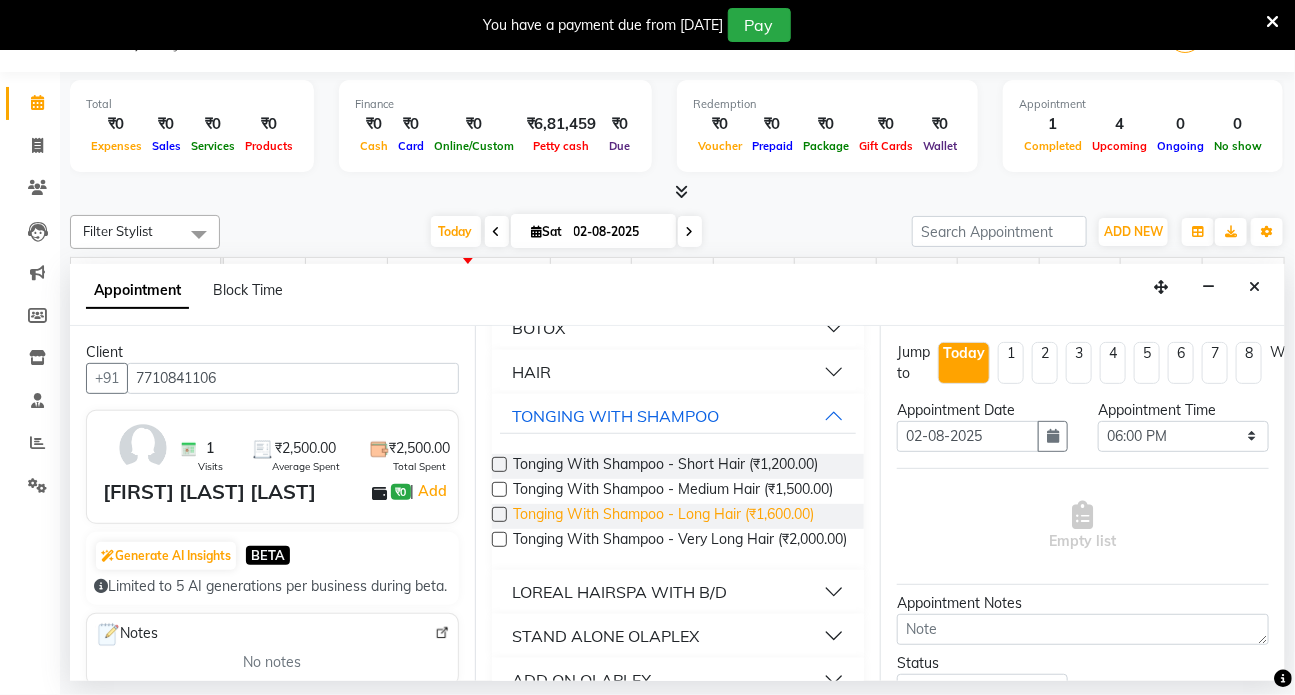 click on "Tonging With Shampoo - Long Hair (₹1,600.00)" at bounding box center [663, 516] 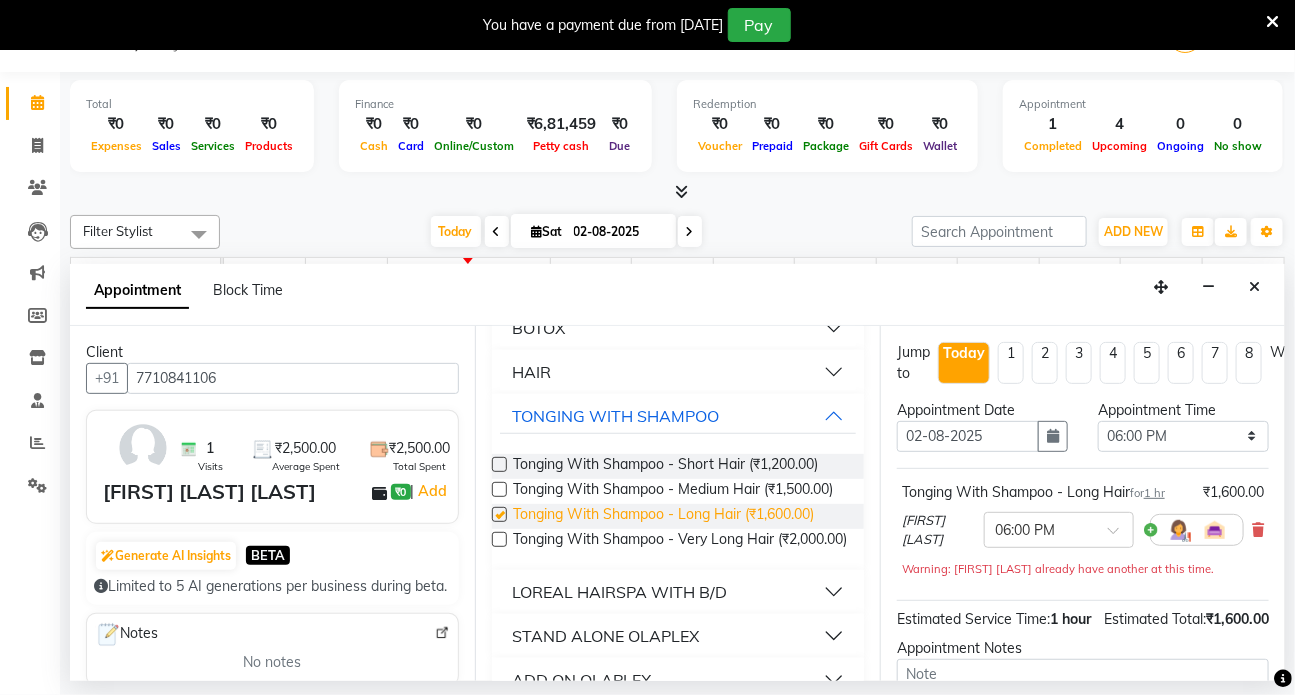 checkbox on "false" 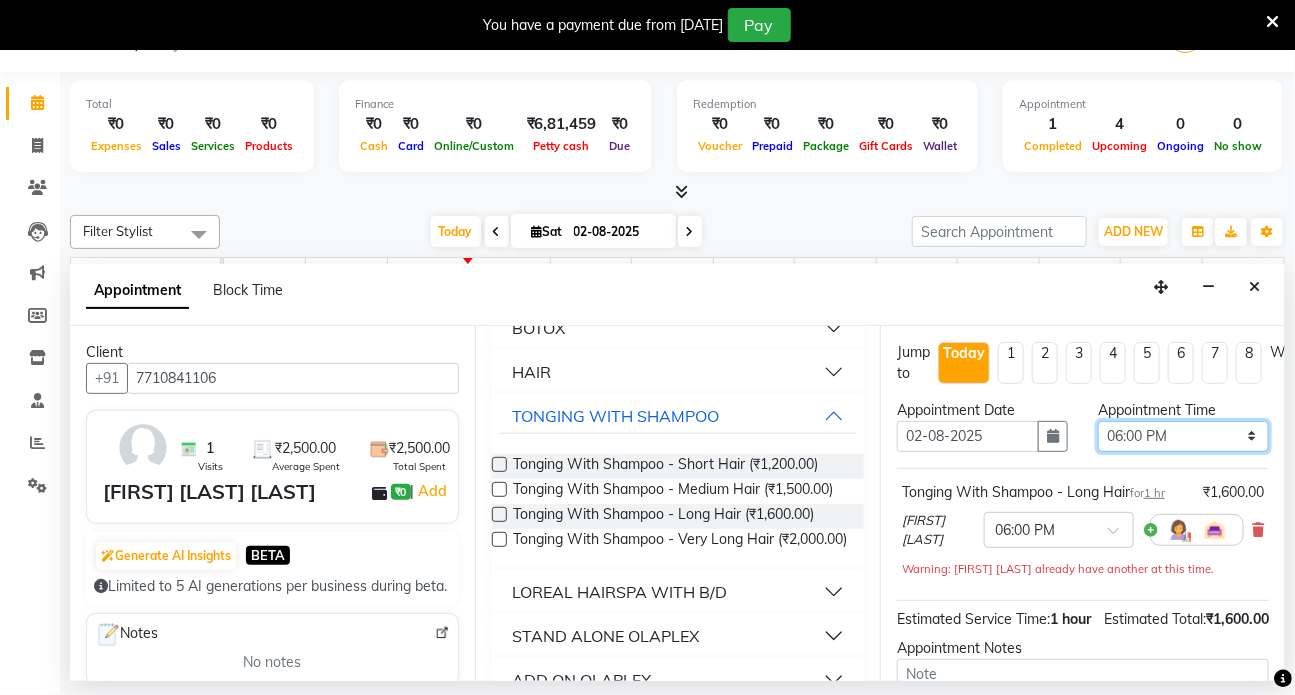 click on "Select 09:00 AM 09:15 AM 09:30 AM 09:45 AM 10:00 AM 10:15 AM 10:30 AM 10:45 AM 11:00 AM 11:15 AM 11:30 AM 11:45 AM 12:00 PM 12:15 PM 12:30 PM 12:45 PM 01:00 PM 01:15 PM 01:30 PM 01:45 PM 02:00 PM 02:15 PM 02:30 PM 02:45 PM 03:00 PM 03:15 PM 03:30 PM 03:45 PM 04:00 PM 04:15 PM 04:30 PM 04:45 PM 05:00 PM 05:15 PM 05:30 PM 05:45 PM 06:00 PM 06:15 PM 06:30 PM 06:45 PM 07:00 PM 07:15 PM 07:30 PM 07:45 PM 08:00 PM" at bounding box center (1183, 436) 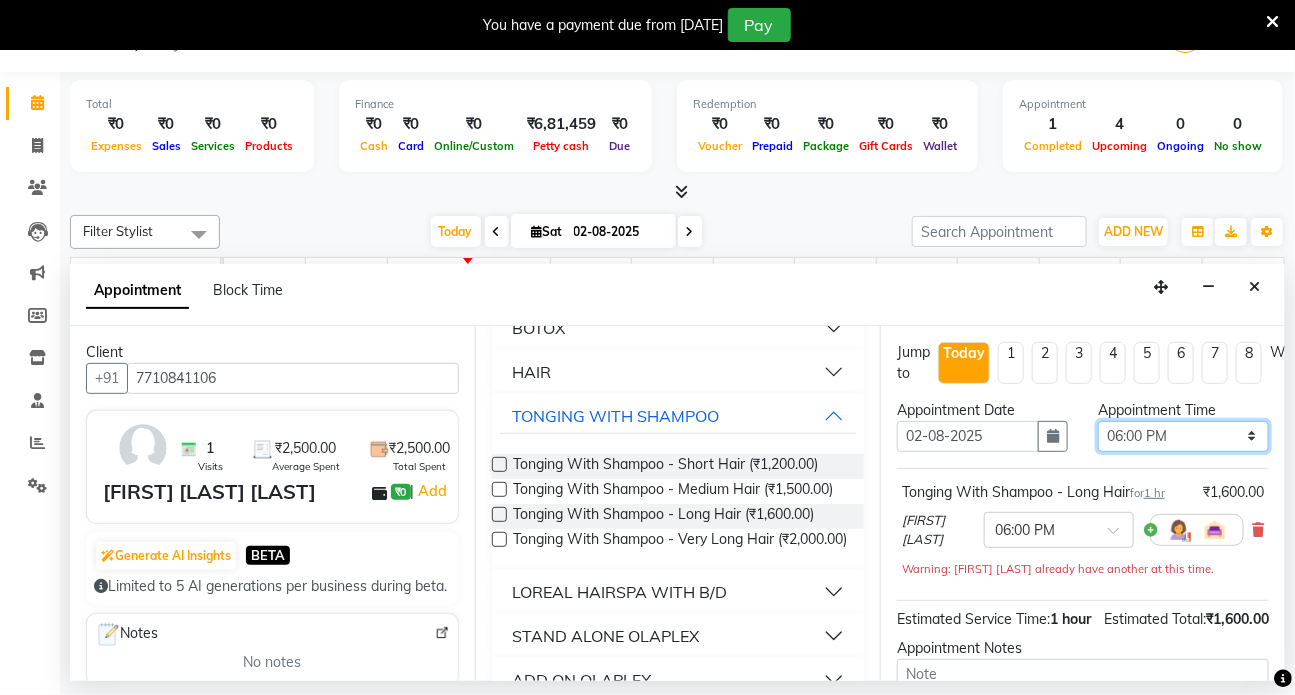 select on "1110" 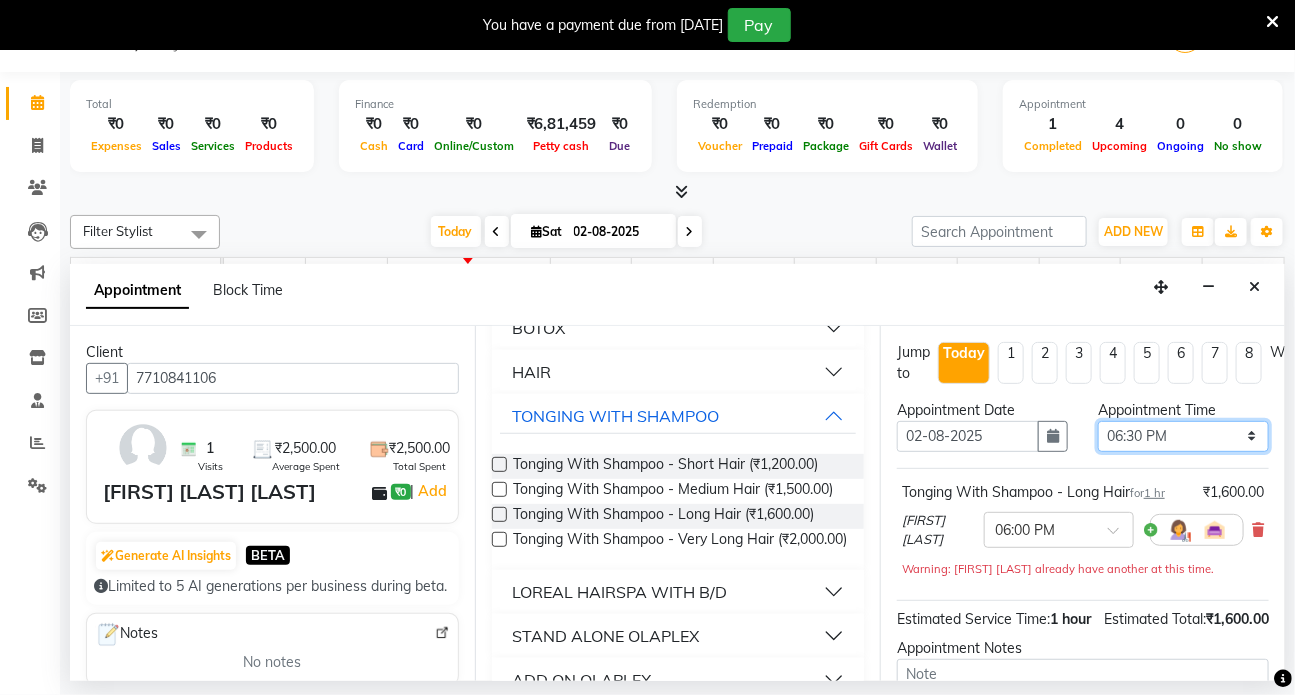click on "Select 09:00 AM 09:15 AM 09:30 AM 09:45 AM 10:00 AM 10:15 AM 10:30 AM 10:45 AM 11:00 AM 11:15 AM 11:30 AM 11:45 AM 12:00 PM 12:15 PM 12:30 PM 12:45 PM 01:00 PM 01:15 PM 01:30 PM 01:45 PM 02:00 PM 02:15 PM 02:30 PM 02:45 PM 03:00 PM 03:15 PM 03:30 PM 03:45 PM 04:00 PM 04:15 PM 04:30 PM 04:45 PM 05:00 PM 05:15 PM 05:30 PM 05:45 PM 06:00 PM 06:15 PM 06:30 PM 06:45 PM 07:00 PM 07:15 PM 07:30 PM 07:45 PM 08:00 PM" at bounding box center (1183, 436) 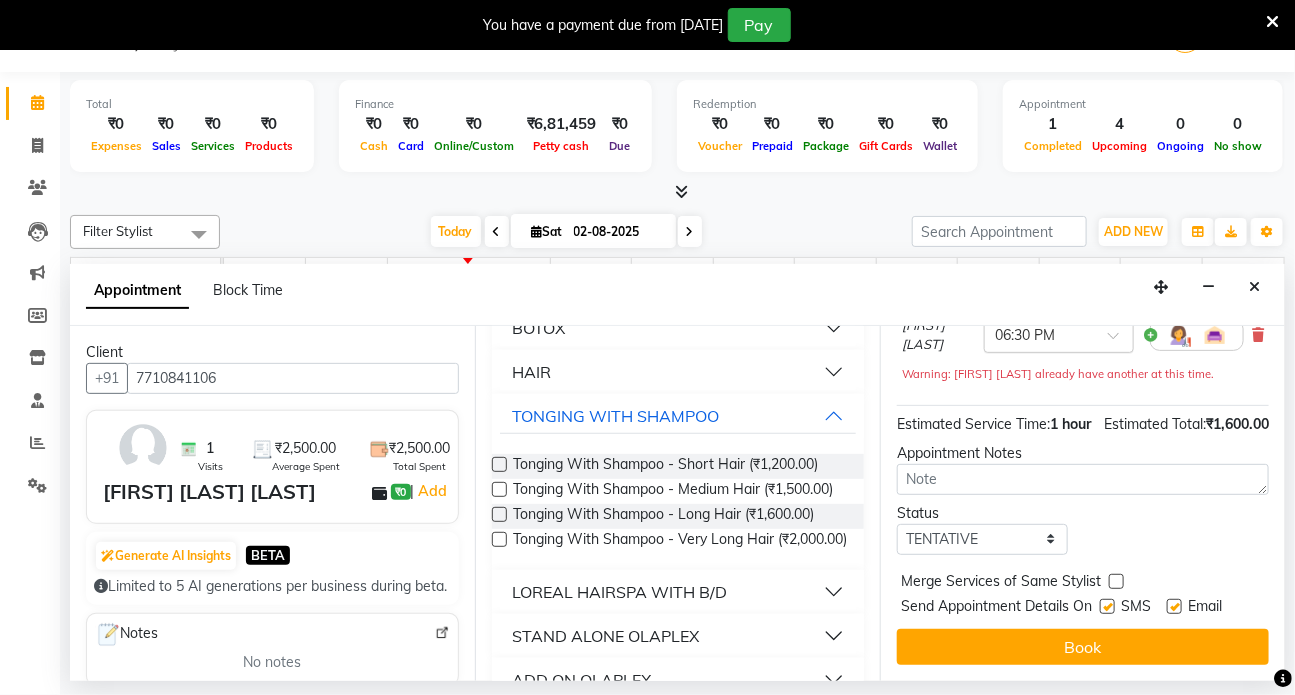scroll, scrollTop: 229, scrollLeft: 0, axis: vertical 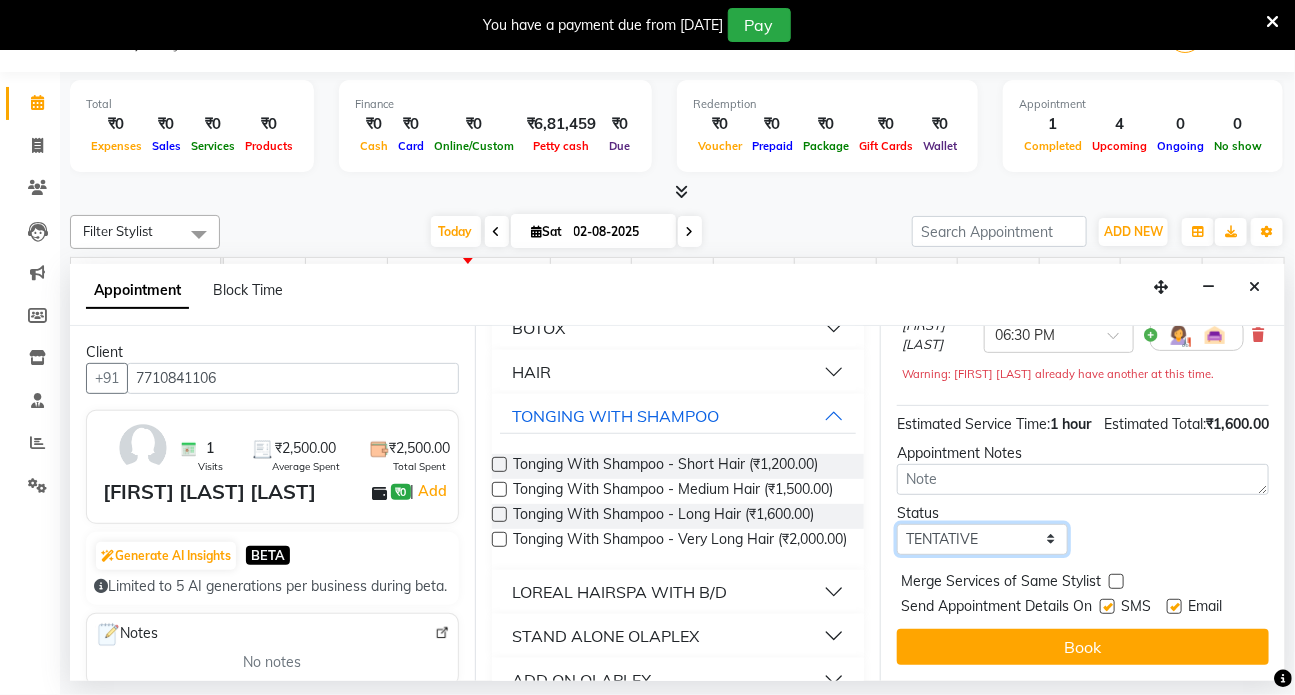click on "Select TENTATIVE CONFIRM CHECK-IN UPCOMING" at bounding box center [982, 539] 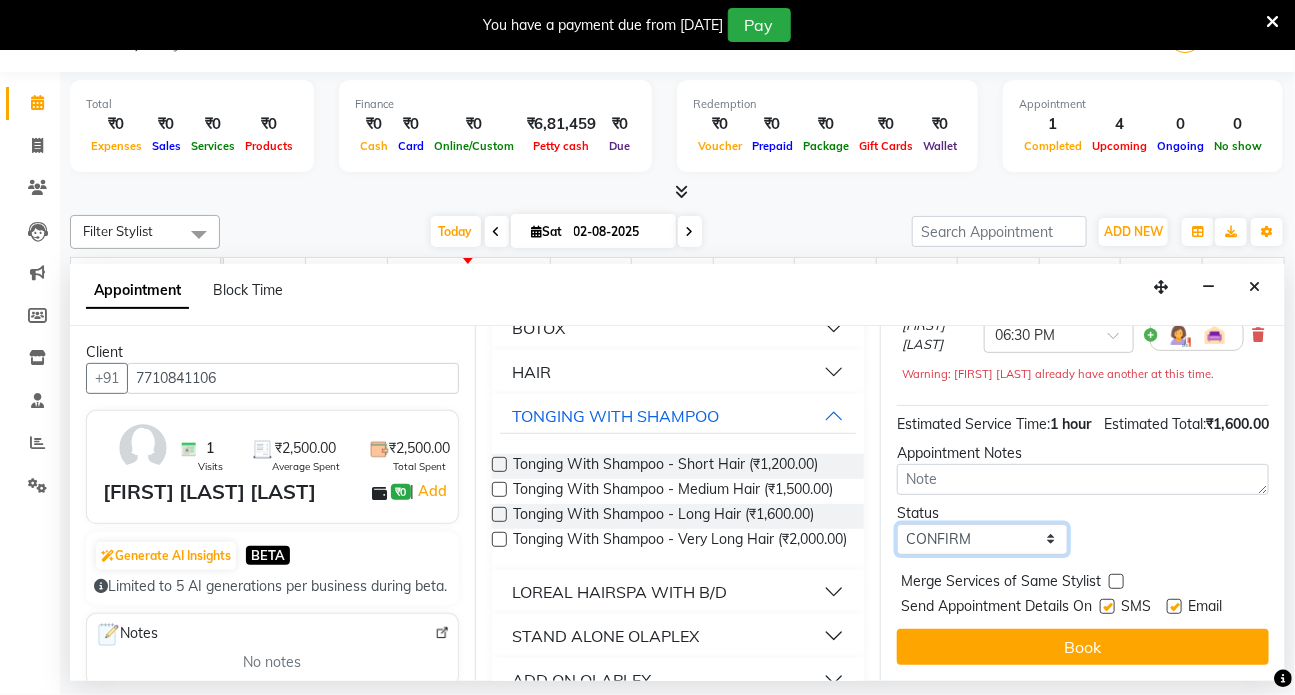 click on "Select TENTATIVE CONFIRM CHECK-IN UPCOMING" at bounding box center [982, 539] 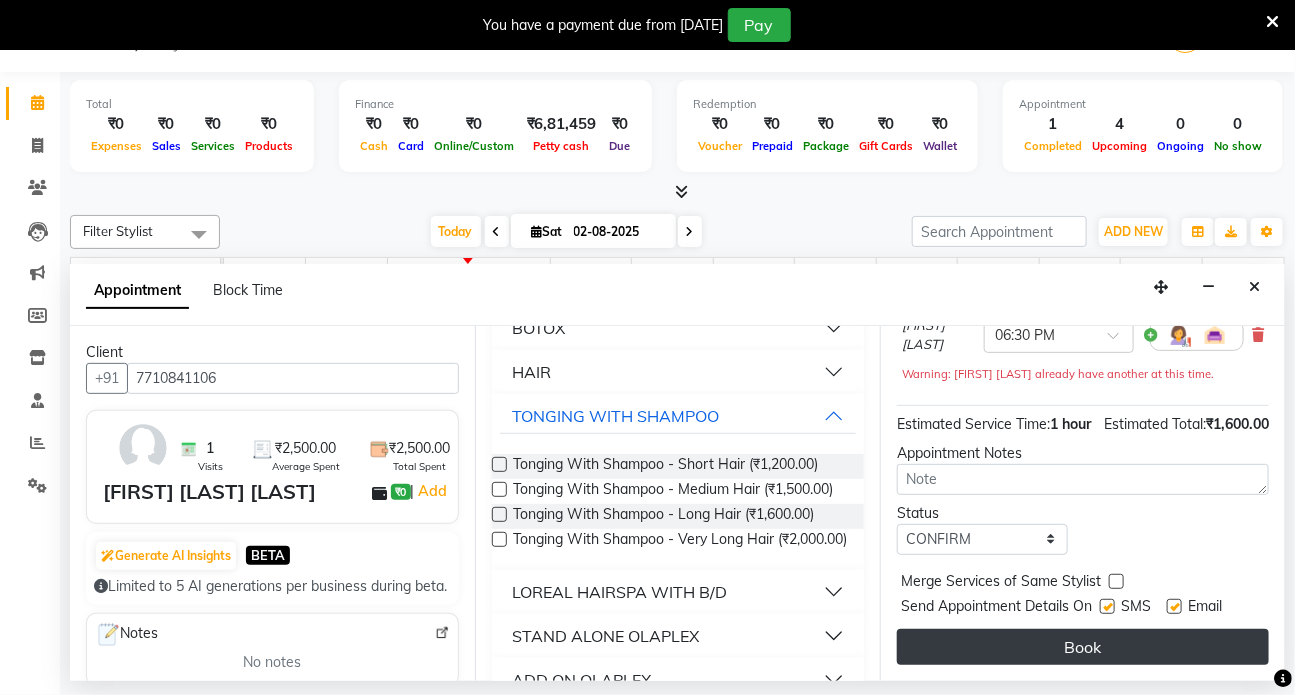 click on "Book" at bounding box center [1083, 647] 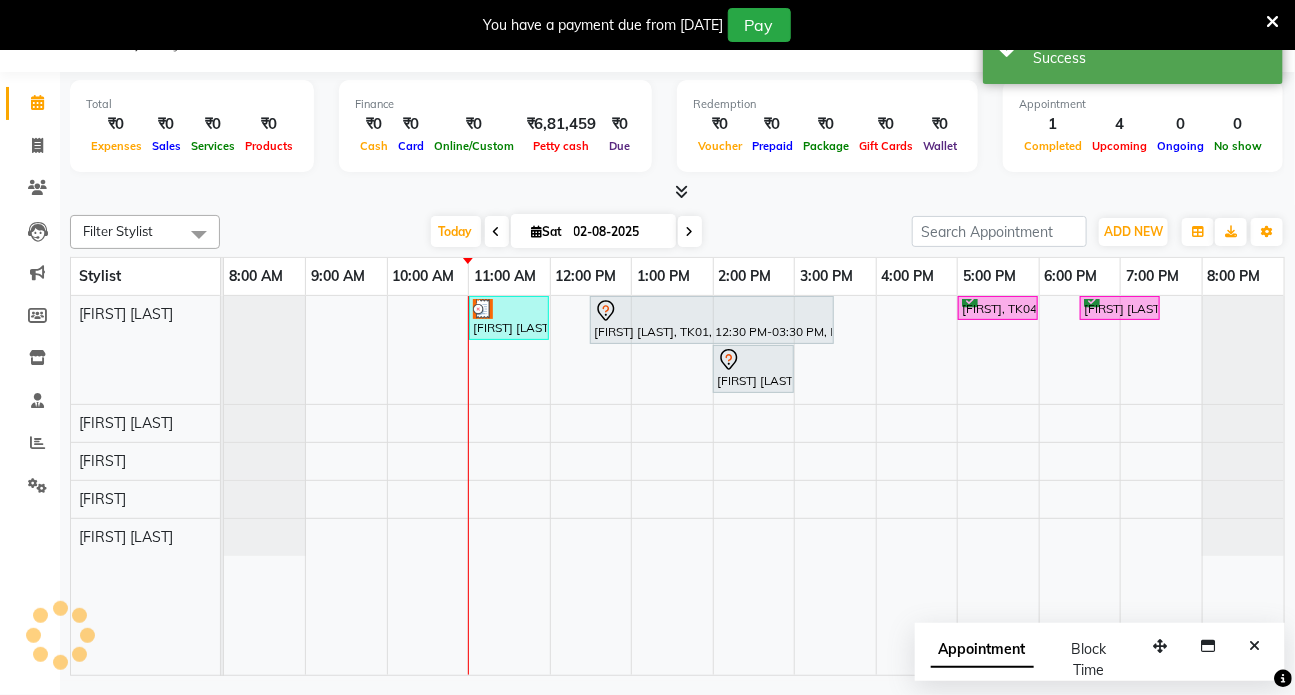 scroll, scrollTop: 0, scrollLeft: 0, axis: both 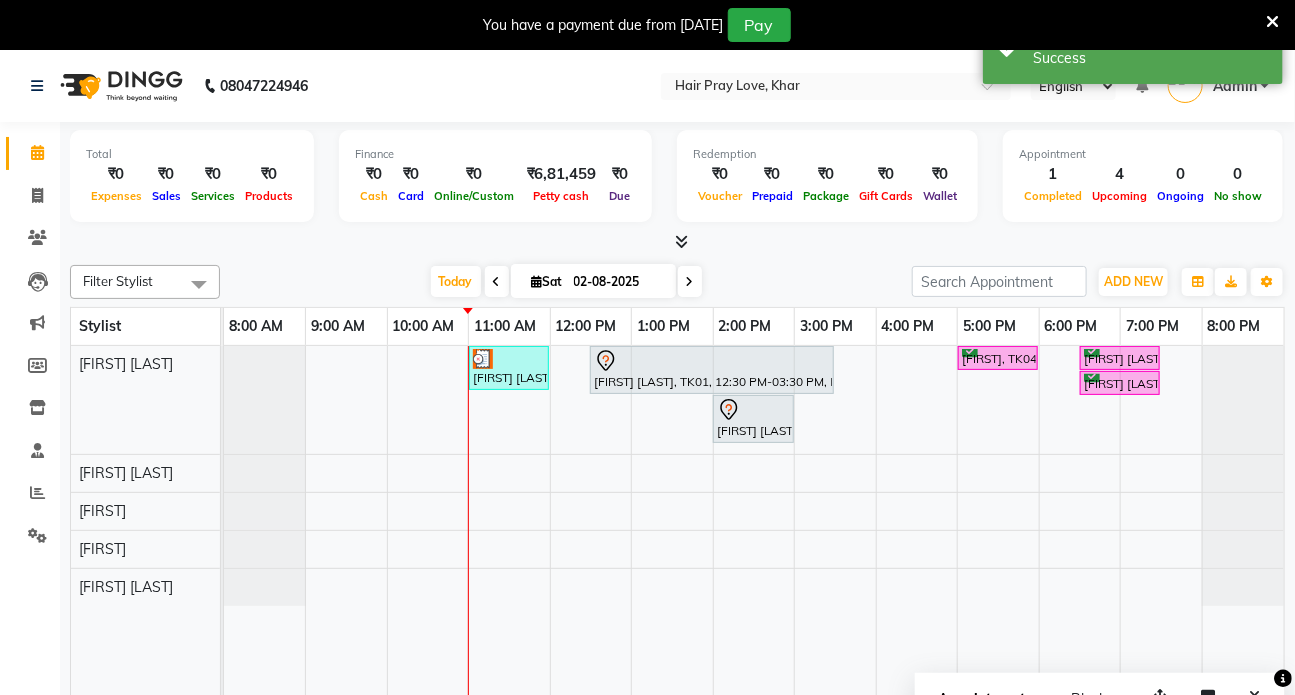 click on "[FIRST] [LAST], TK02, 11:00 AM-12:00 PM, haircut             [FIRST] [LAST], TK01, 12:30 PM-03:30 PM, Balayage Medium Hair     [FIRST], TK04, 05:00 PM-06:00 PM, Hair - Hair Cut - Vans     [FIRST] [LAST]                                                                                                                                [LAST], TK06, 06:30 PM-07:30 PM, Tonging With Shampoo - Long Hair     [FIRST] [LAST], TK05, 06:30 PM-07:30 PM, Hair - Hair Cut - Vans             [FIRST] [LAST], TK03, 02:00 PM-03:00 PM, Hair - Hair Cut - Vans" at bounding box center (754, 535) 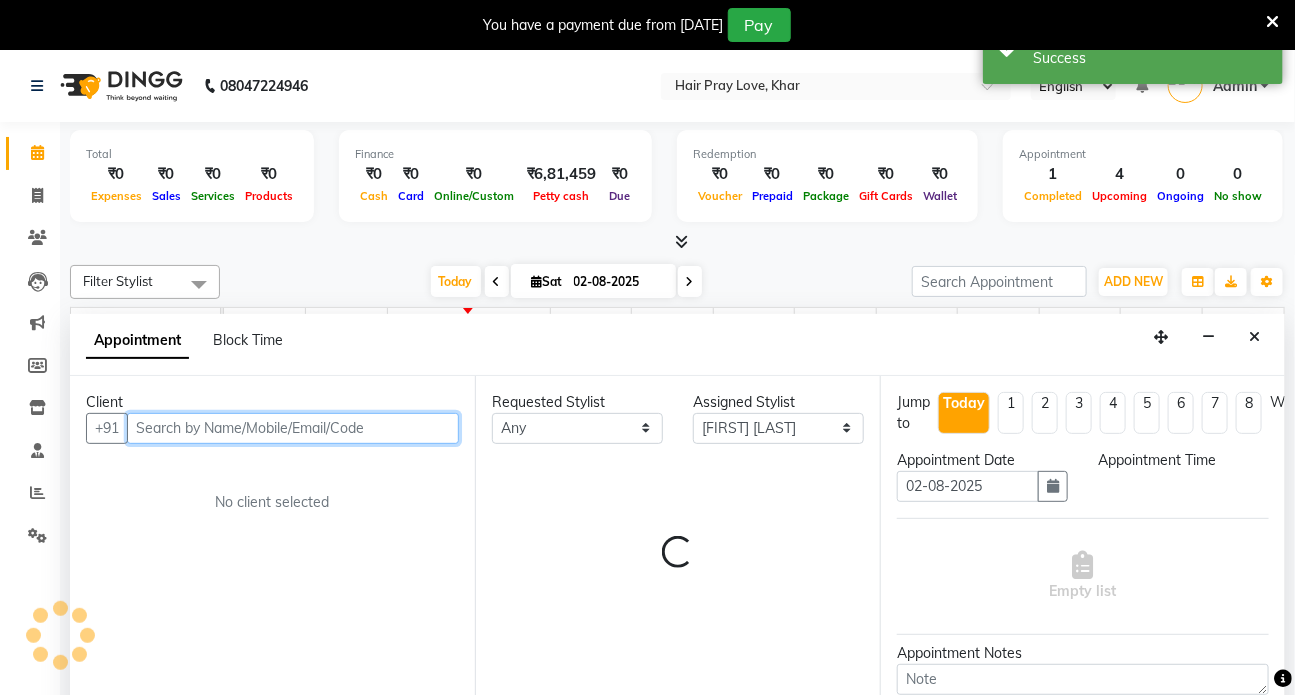 scroll, scrollTop: 50, scrollLeft: 0, axis: vertical 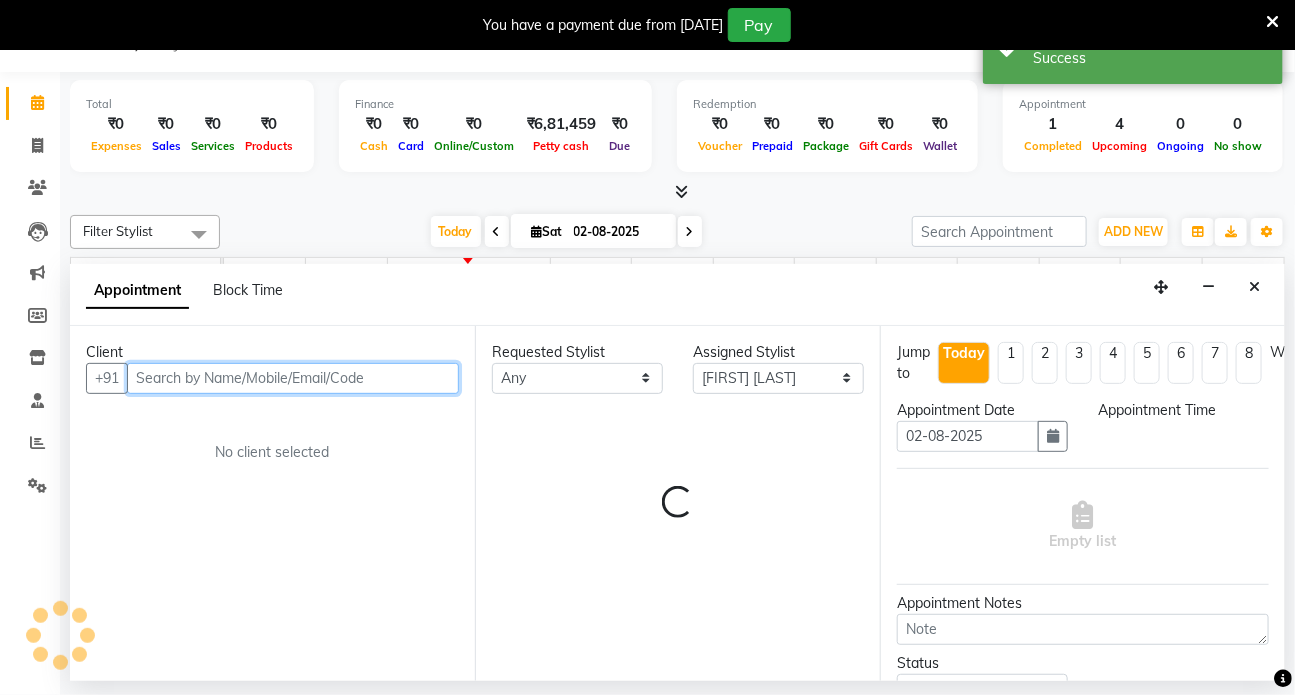 select on "1140" 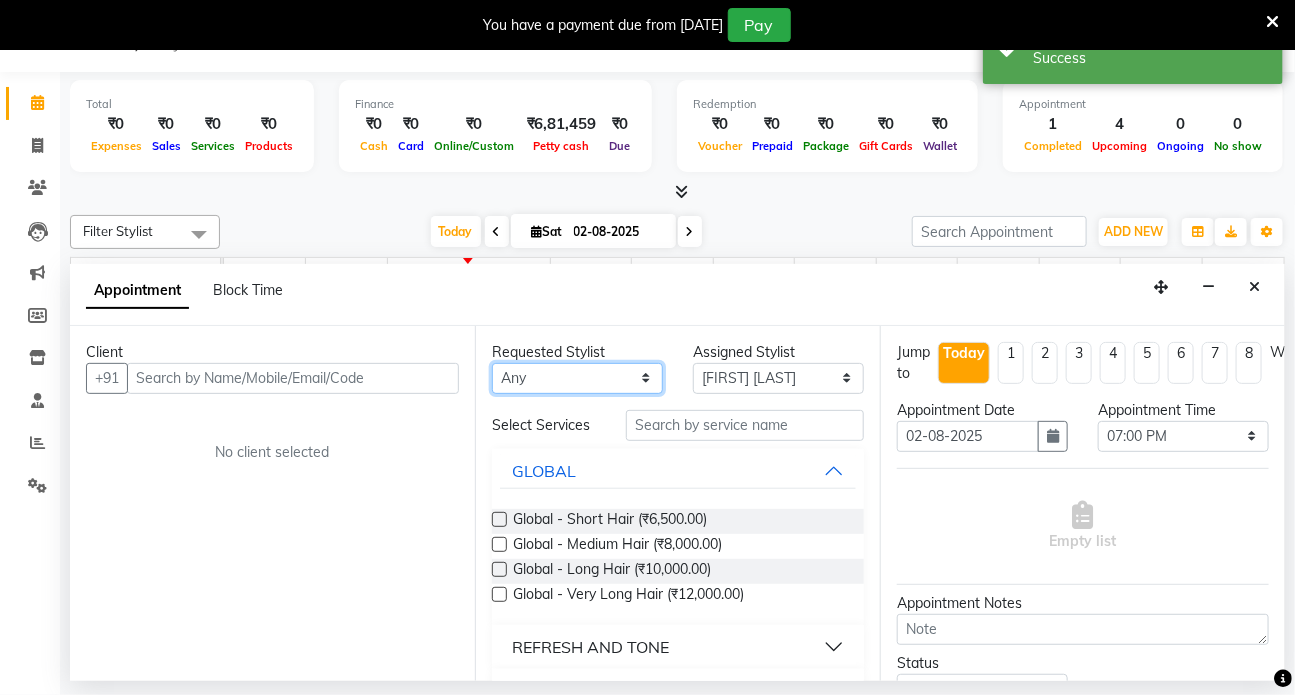 click on "Any [FIRST] [FIRST] [FIRST] [FIRST] [FIRST] [FIRST]" at bounding box center [577, 378] 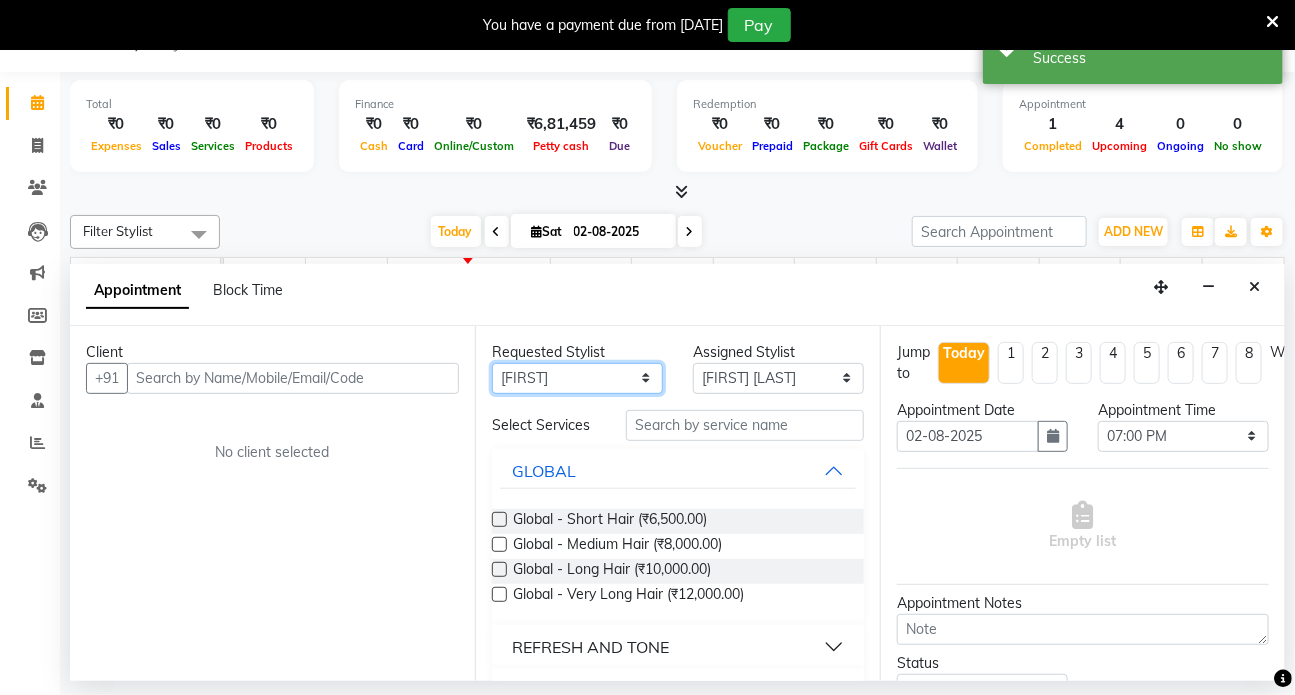 click on "Any [FIRST] [FIRST] [FIRST] [FIRST] [FIRST] [FIRST]" at bounding box center [577, 378] 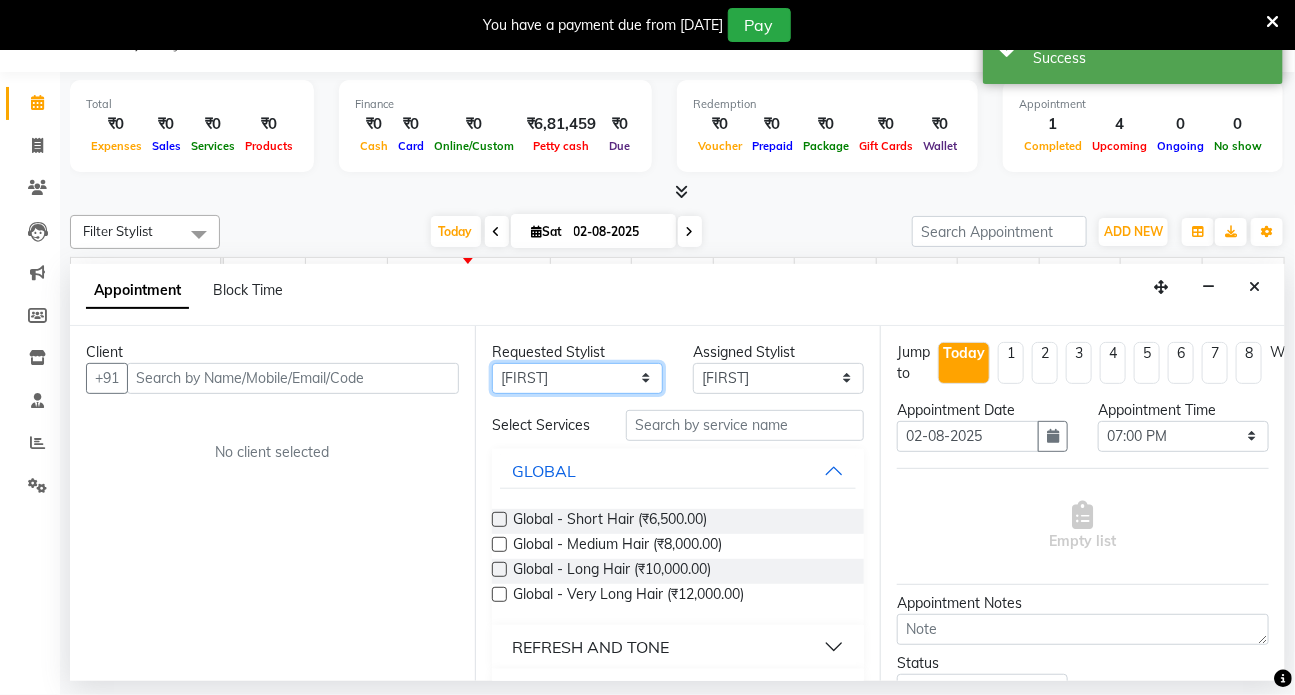 click on "Any [FIRST] [FIRST] [FIRST] [FIRST] [FIRST] [FIRST]" at bounding box center (577, 378) 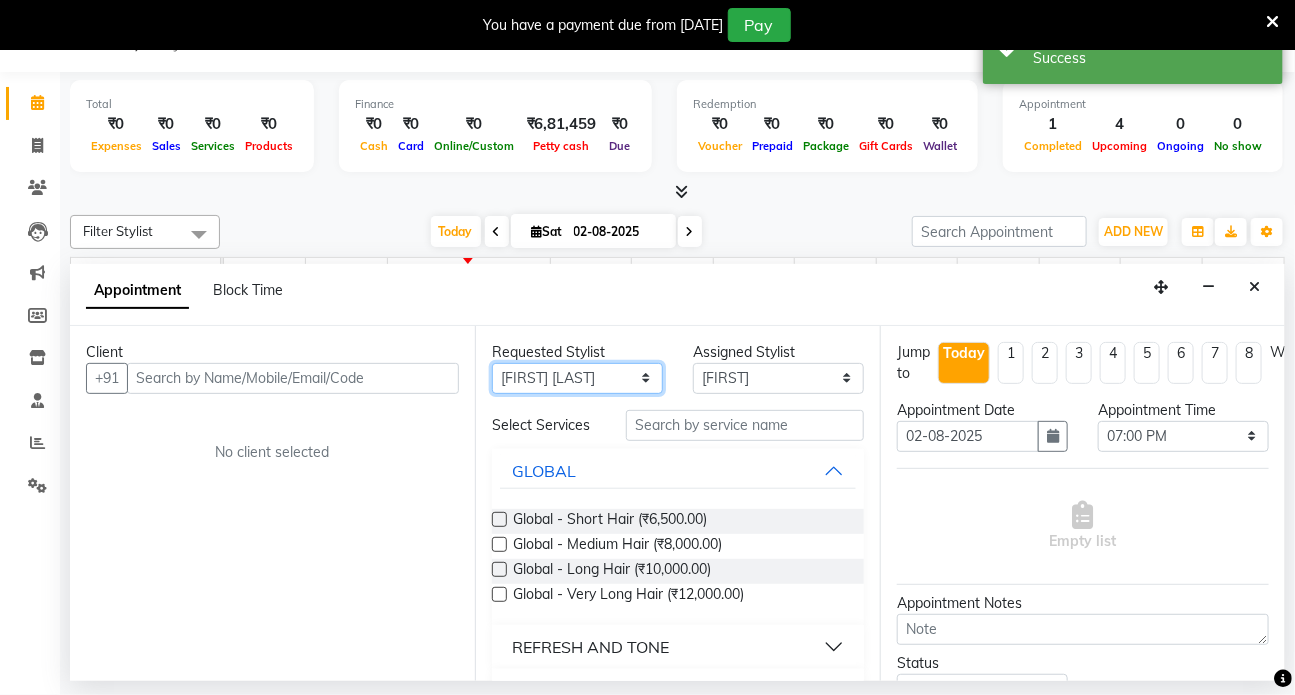 click on "Any [FIRST] [FIRST] [FIRST] [FIRST] [FIRST] [FIRST]" at bounding box center [577, 378] 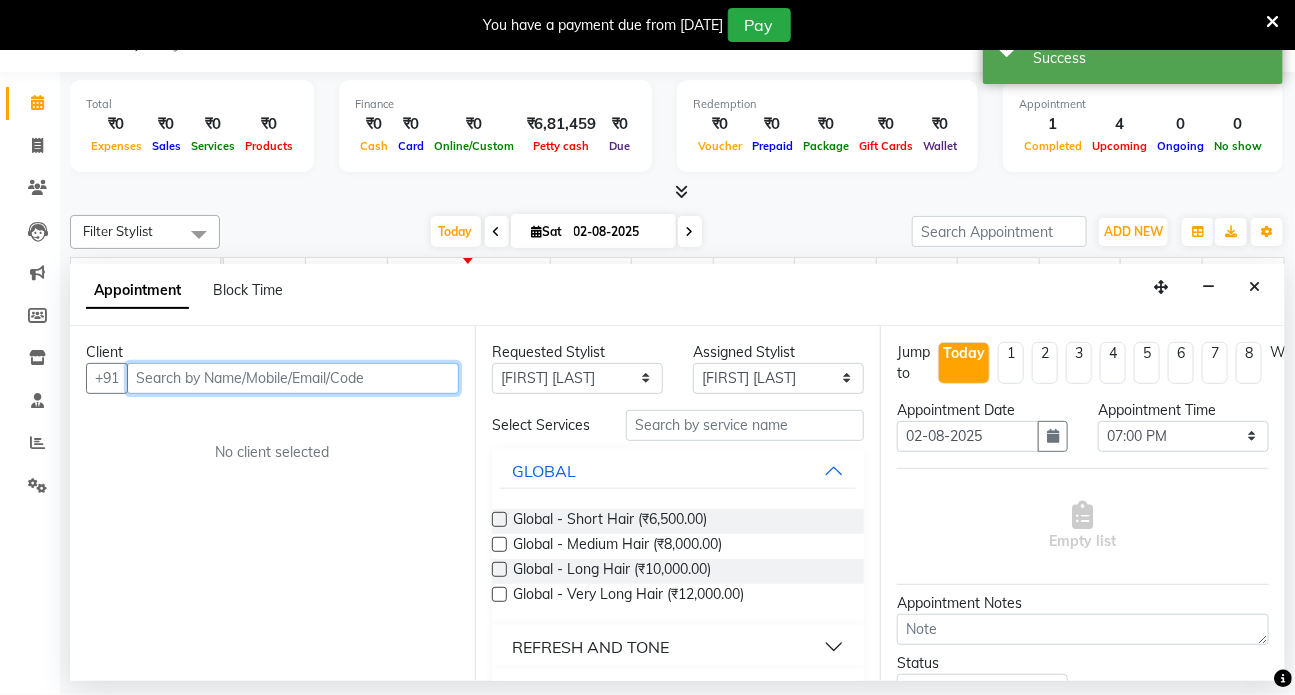 click at bounding box center [293, 378] 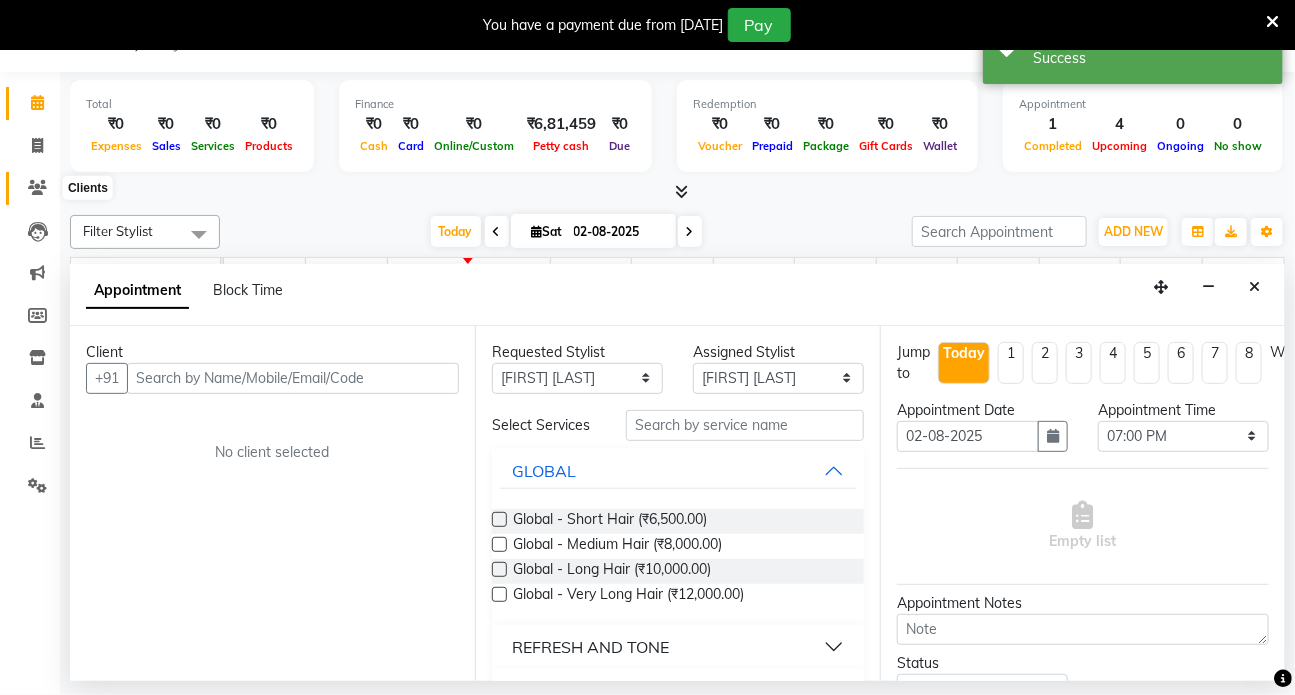 click 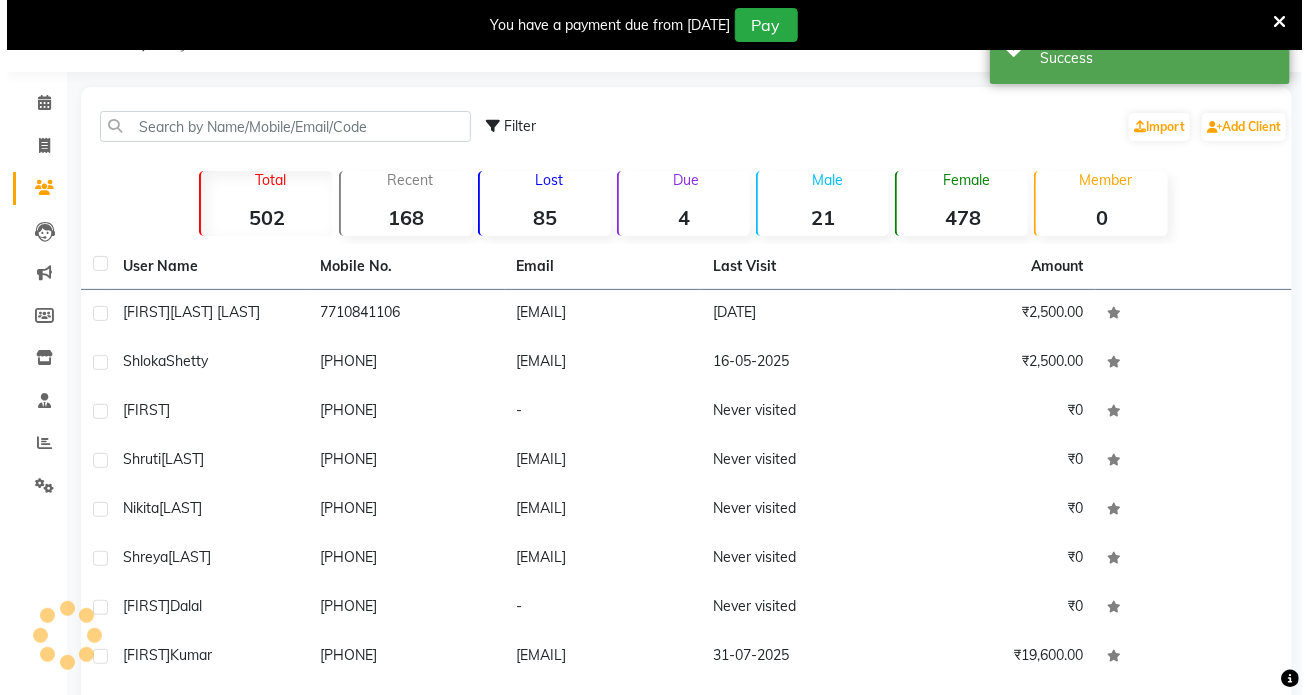 scroll, scrollTop: 0, scrollLeft: 0, axis: both 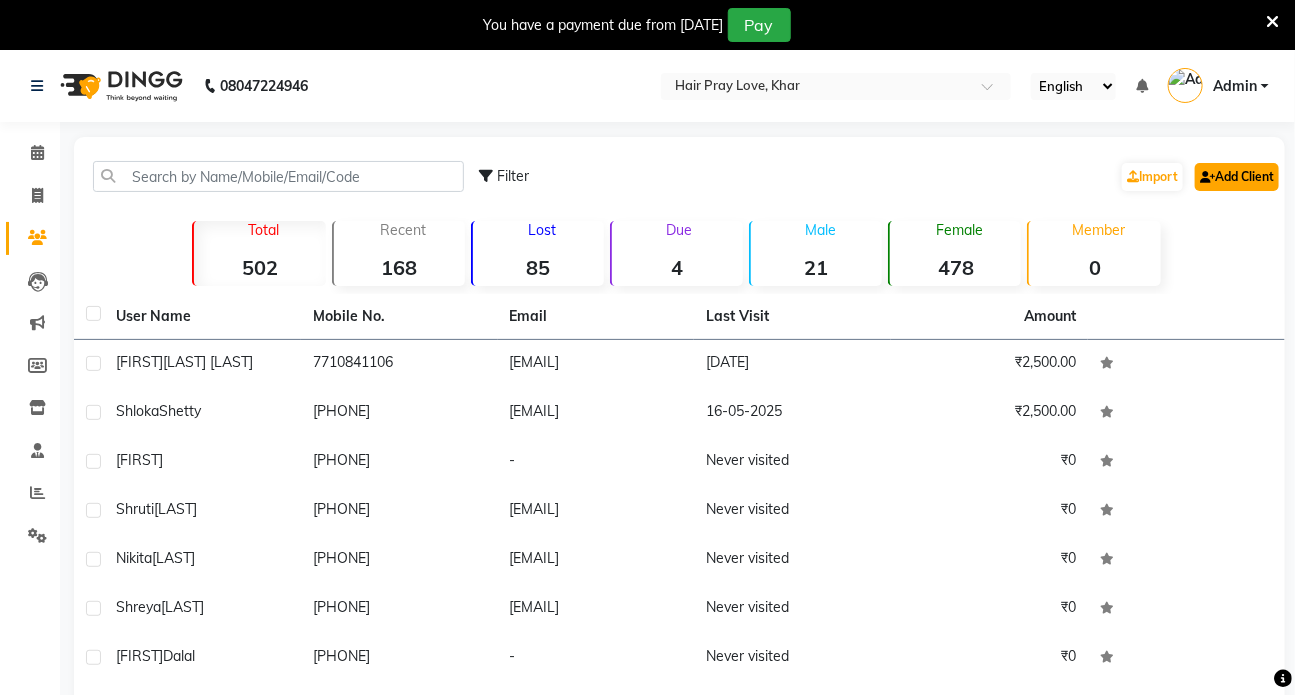 click on "Add Client" 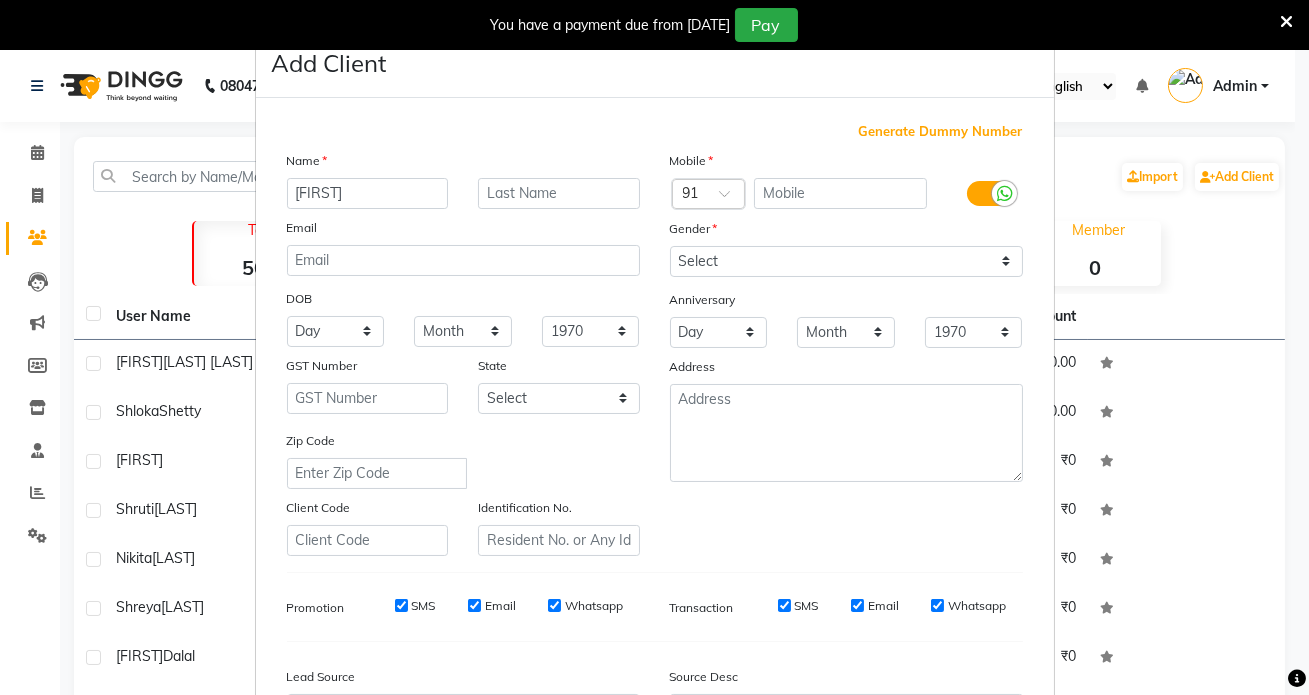type on "[FIRST]" 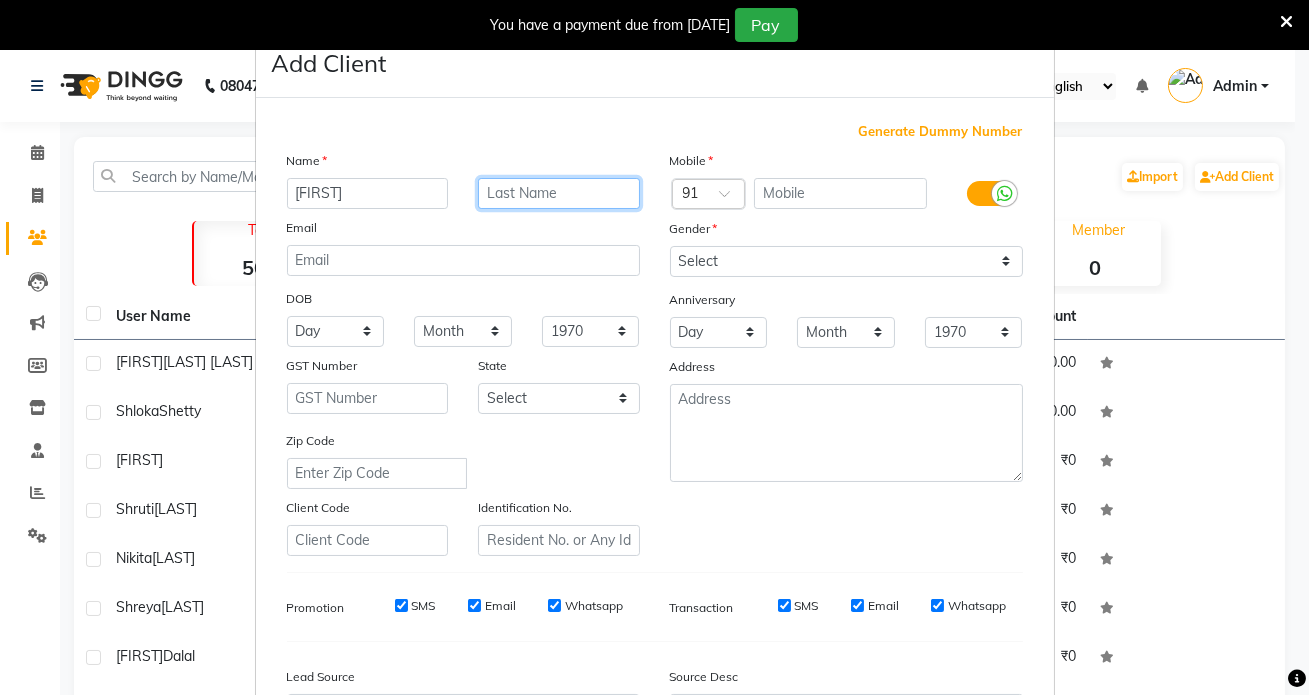 click at bounding box center [559, 193] 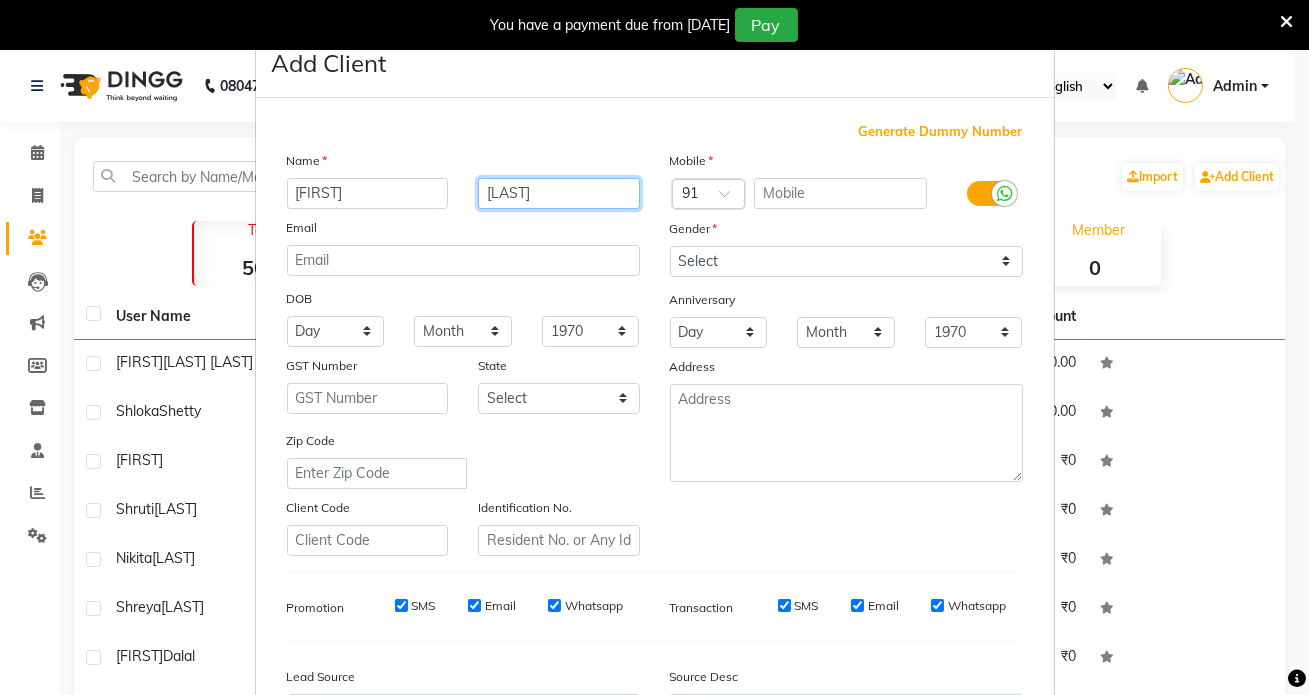 type on "[LAST]" 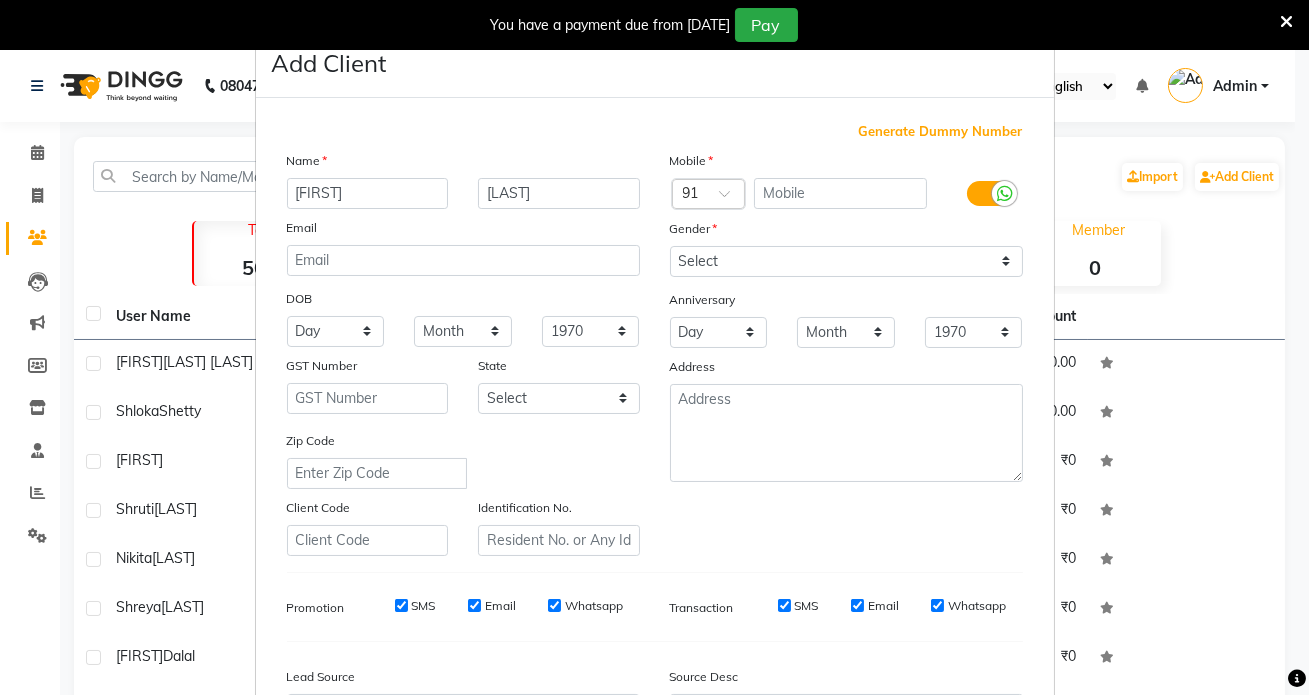 click on "Mobile" at bounding box center [846, 164] 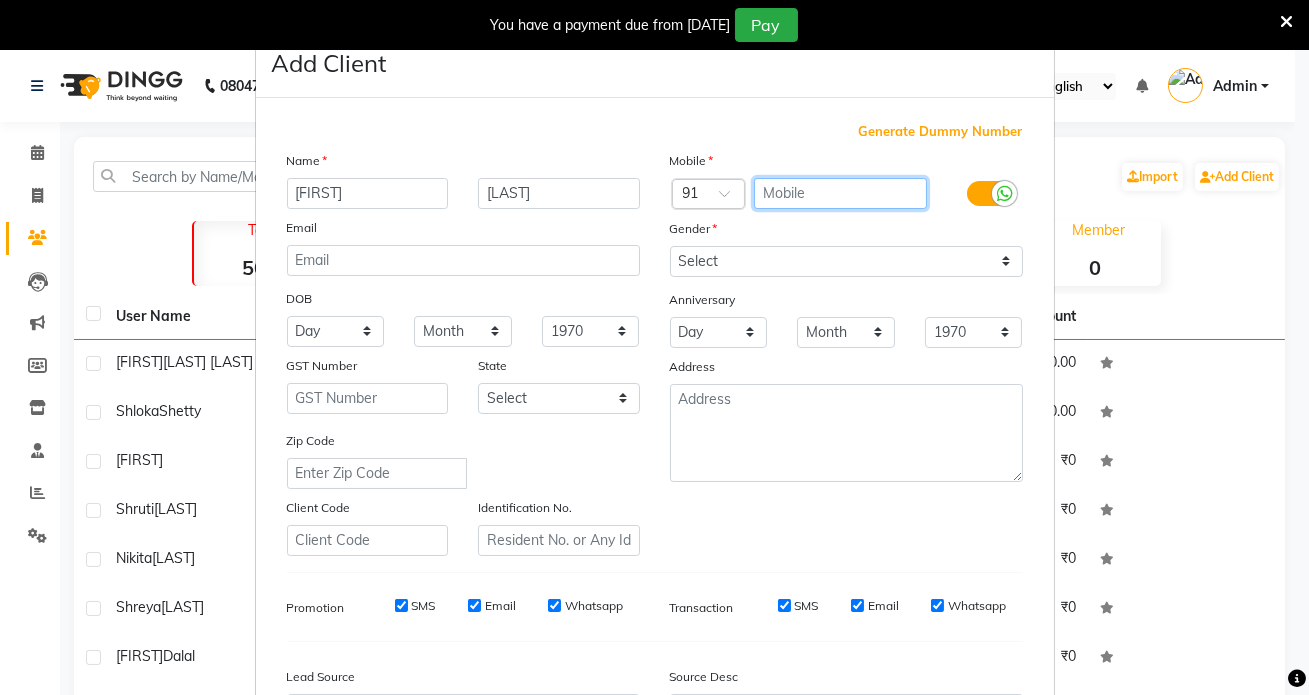 click at bounding box center (840, 193) 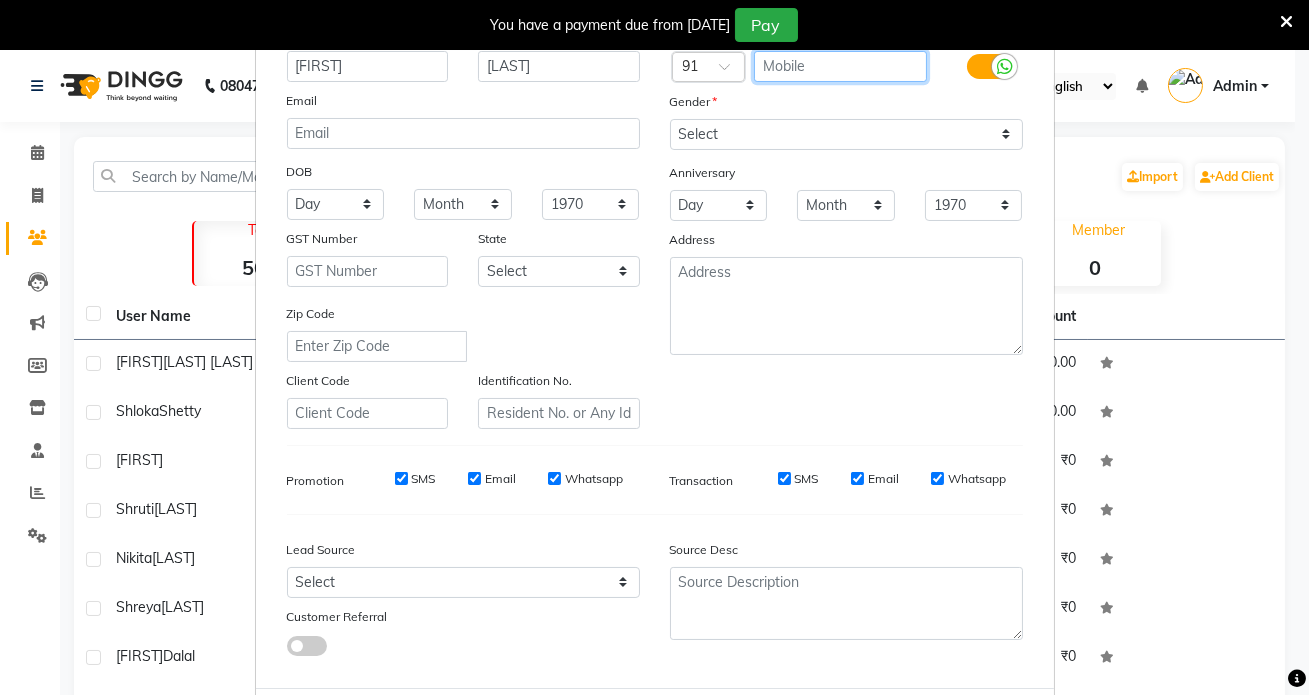 scroll, scrollTop: 0, scrollLeft: 0, axis: both 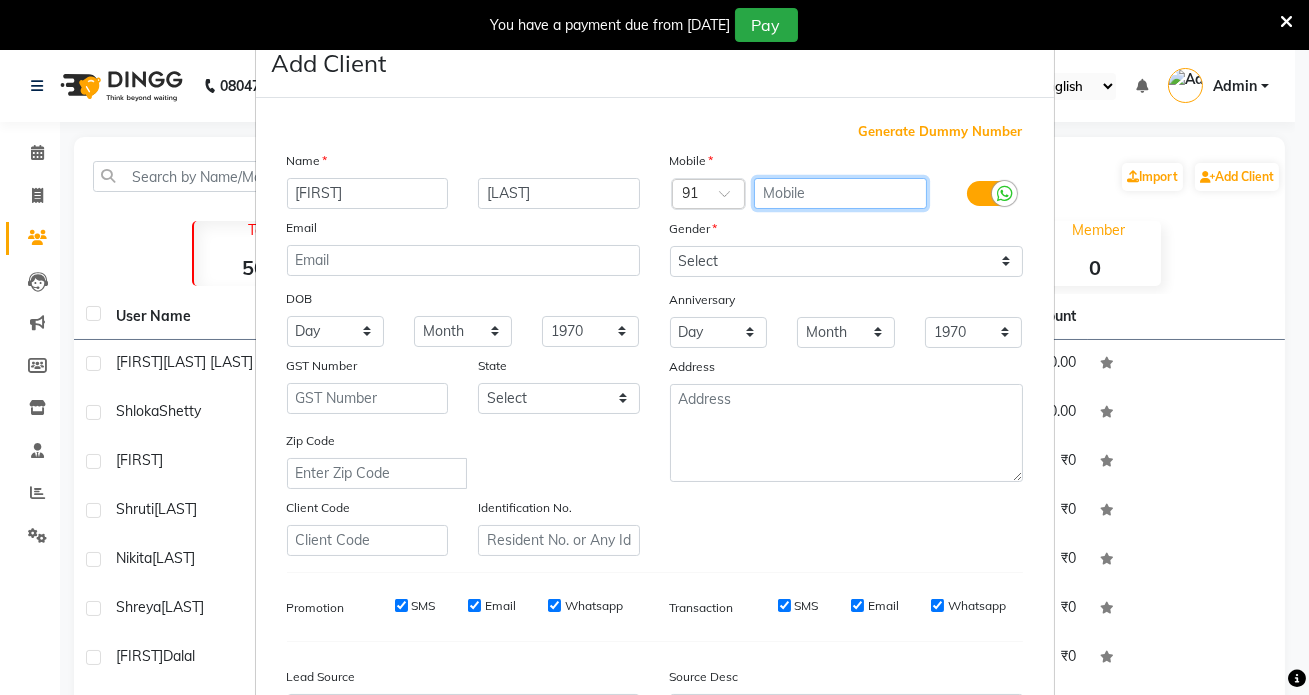 click at bounding box center [840, 193] 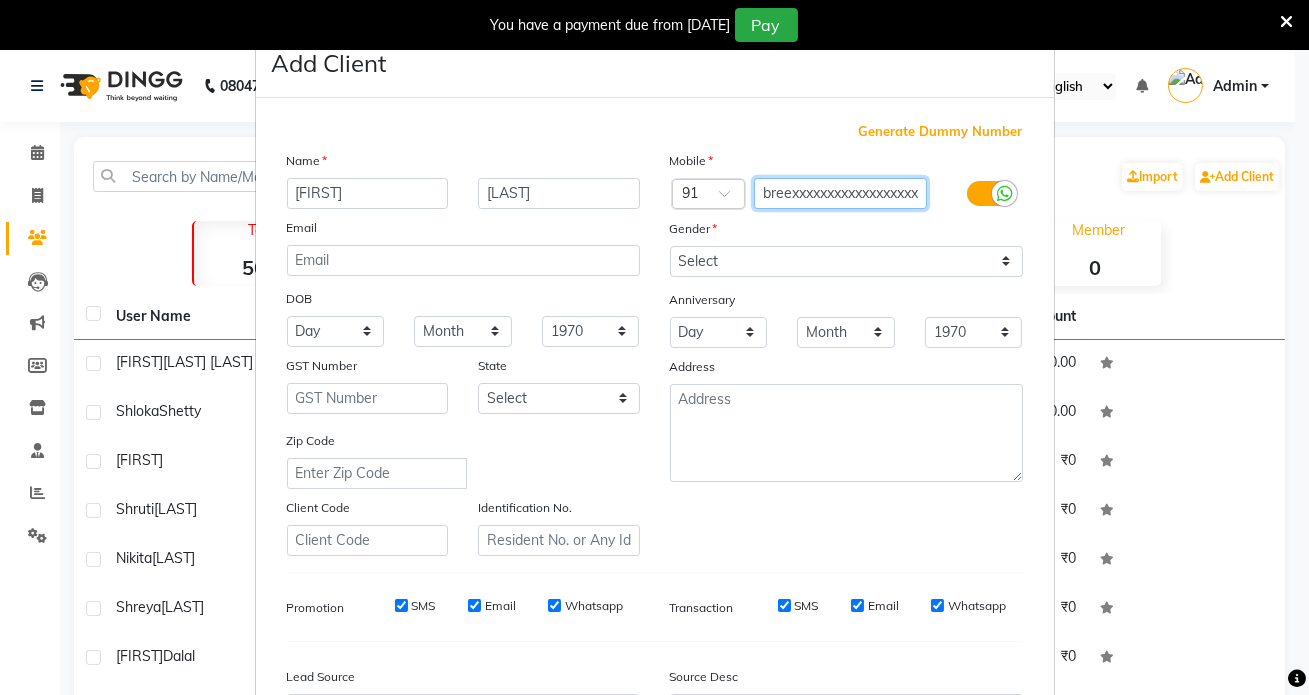 scroll, scrollTop: 0, scrollLeft: 83, axis: horizontal 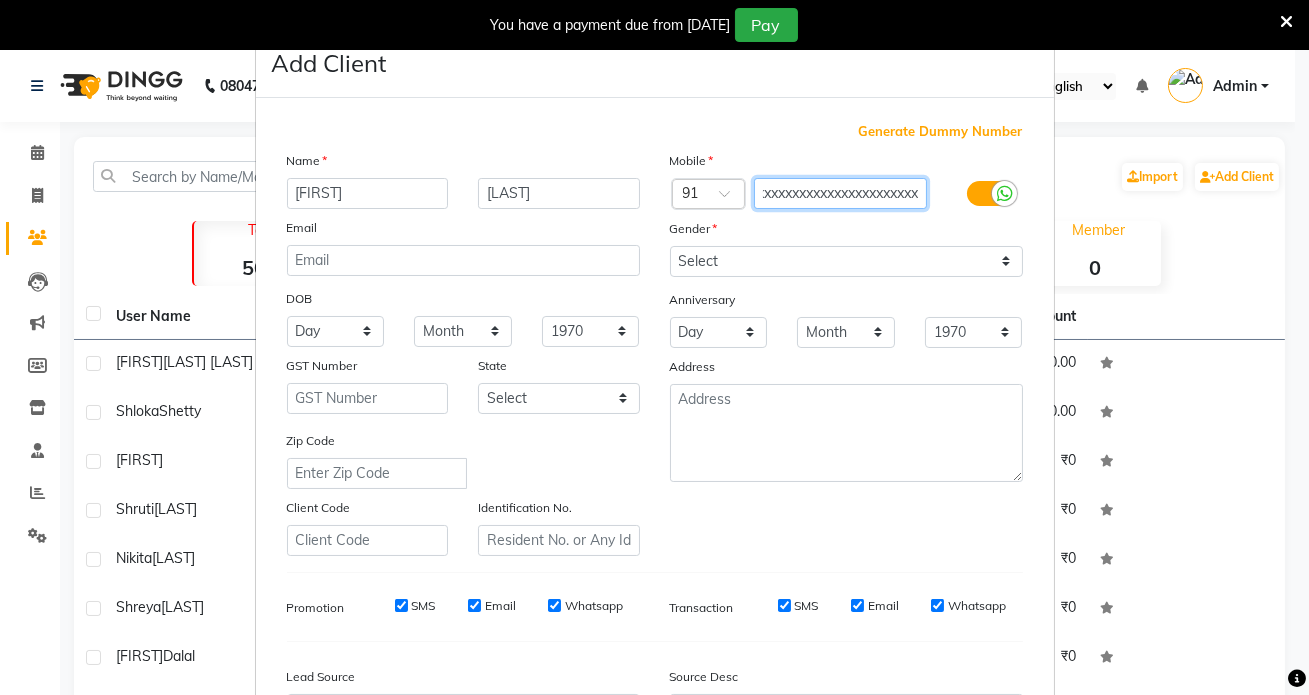 type on "breexxxxxxxxxxxxxxxxxxxxxxxxxxxx" 